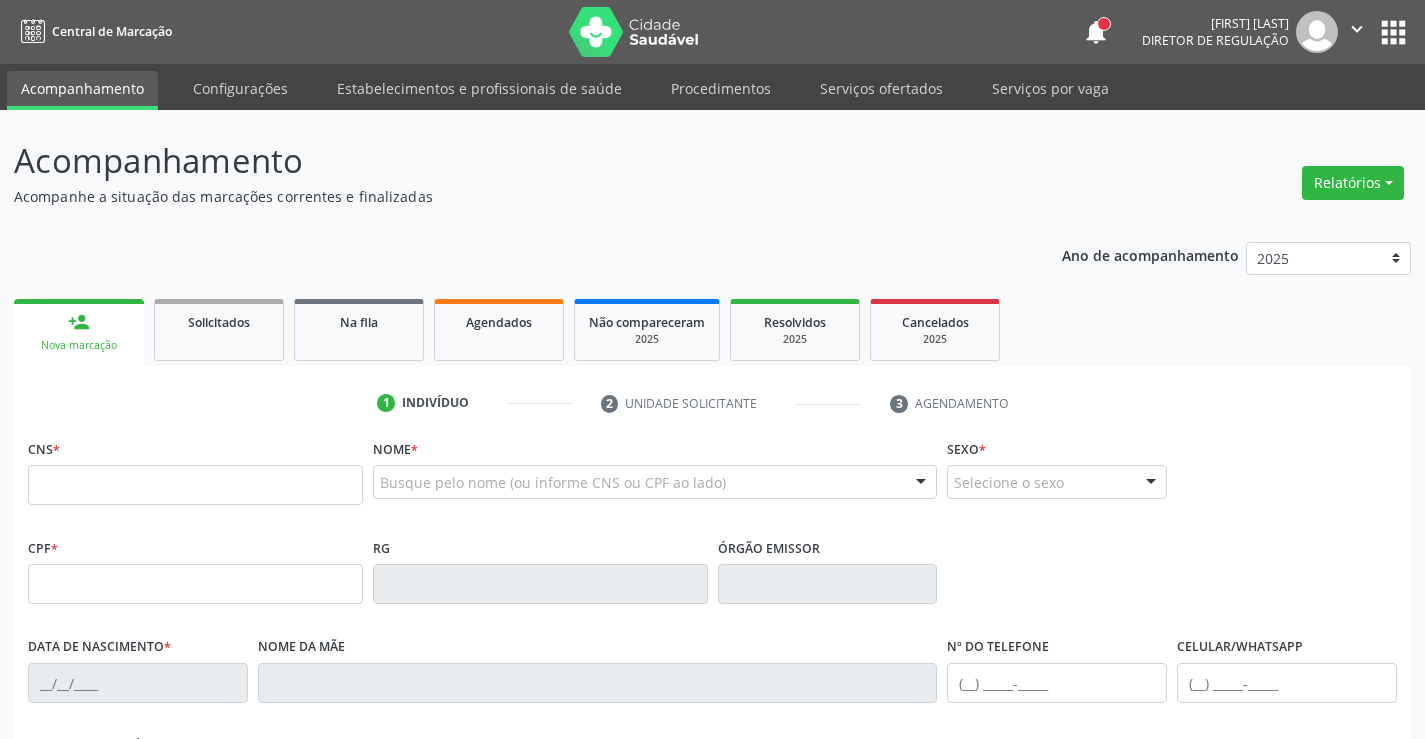 scroll, scrollTop: 0, scrollLeft: 0, axis: both 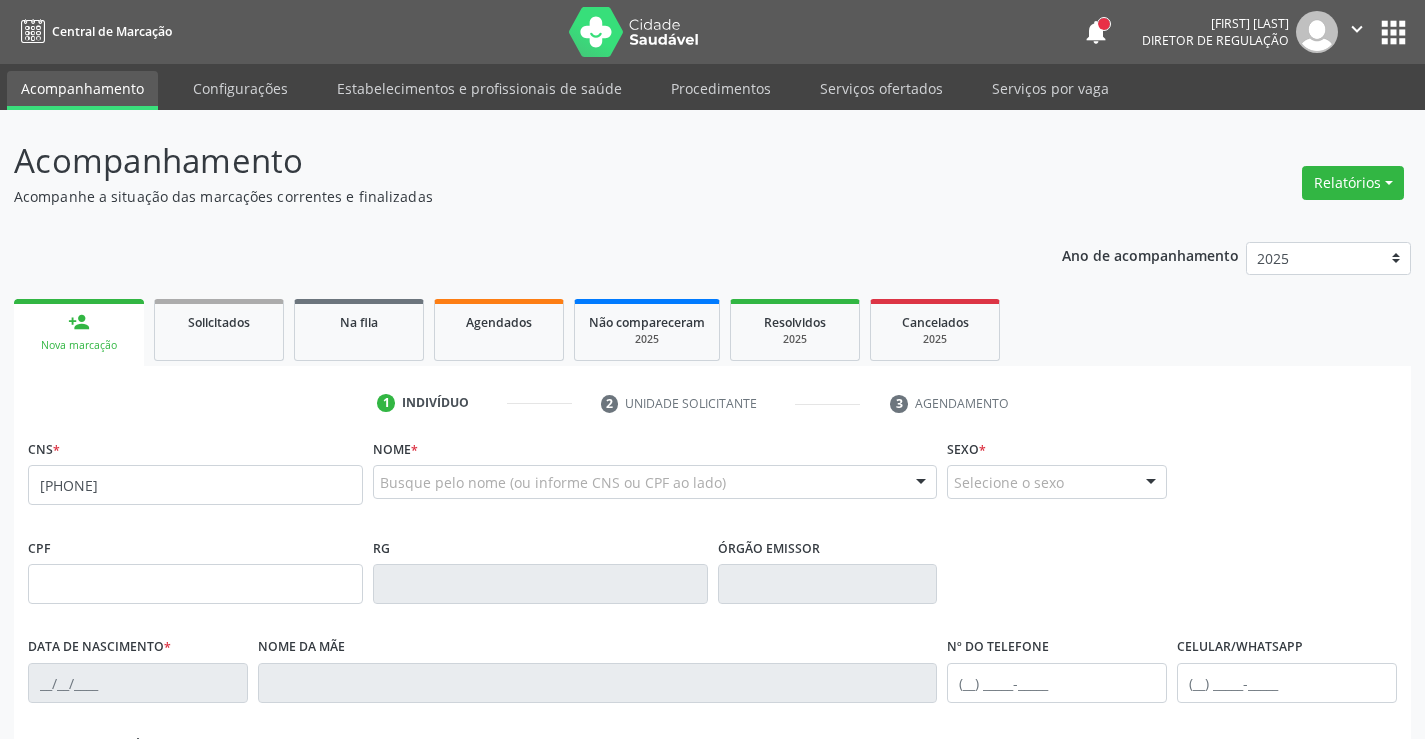 type on "[PHONE]" 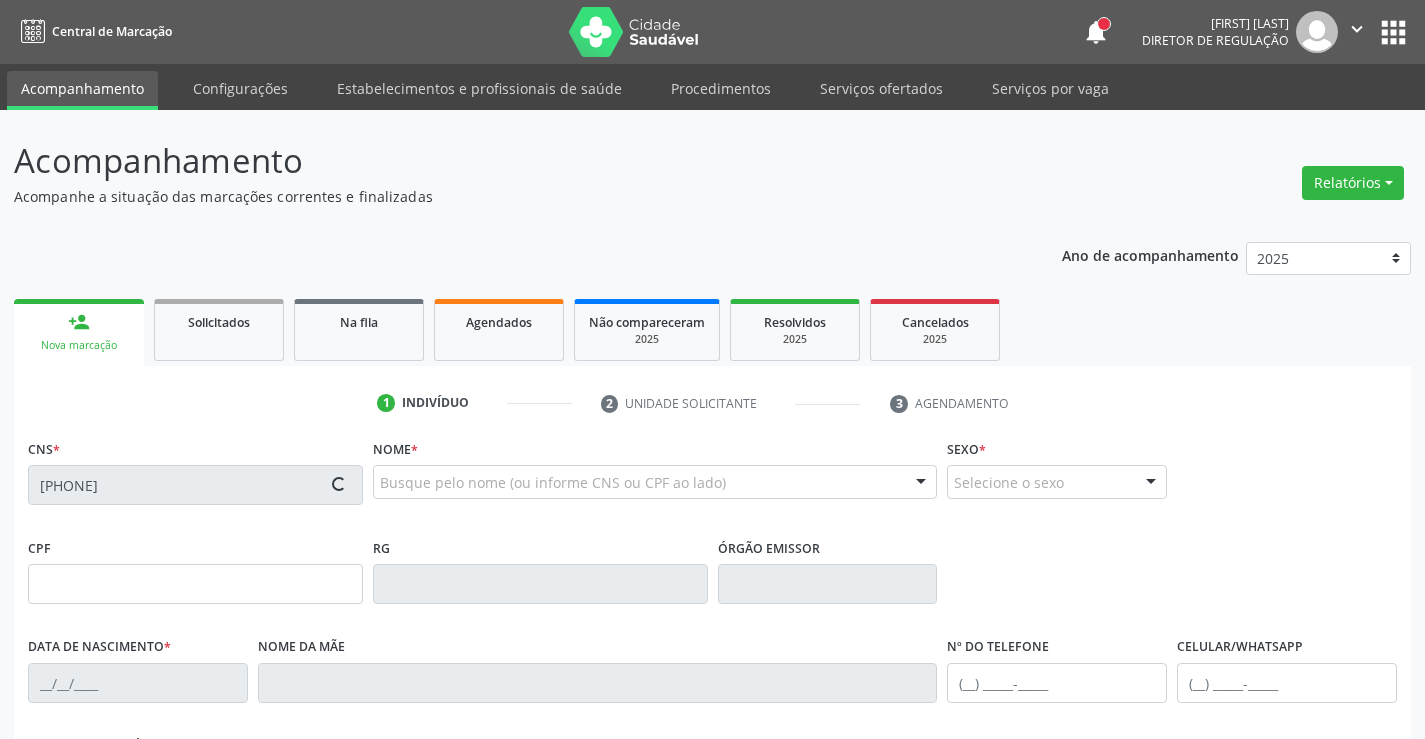type on "[DATE]" 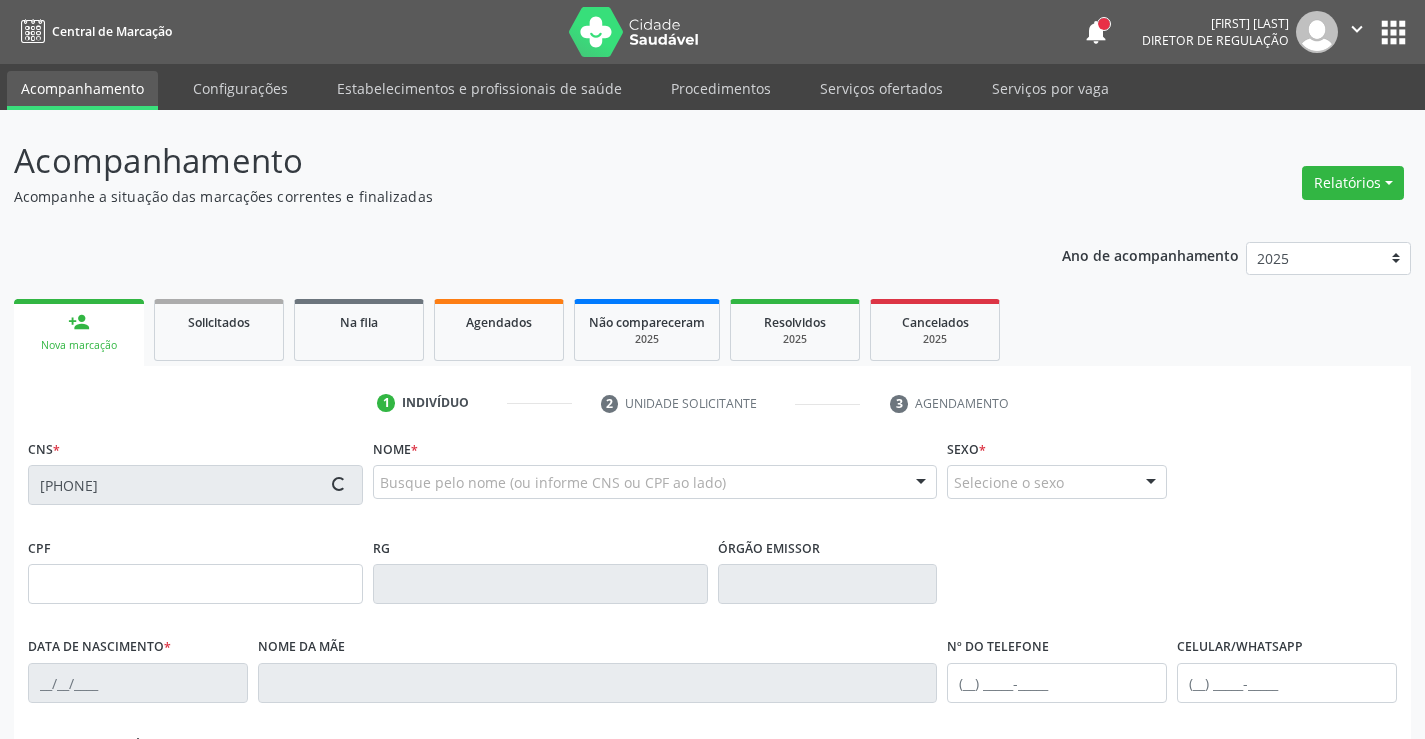 type on "[FIRST] [LAST]" 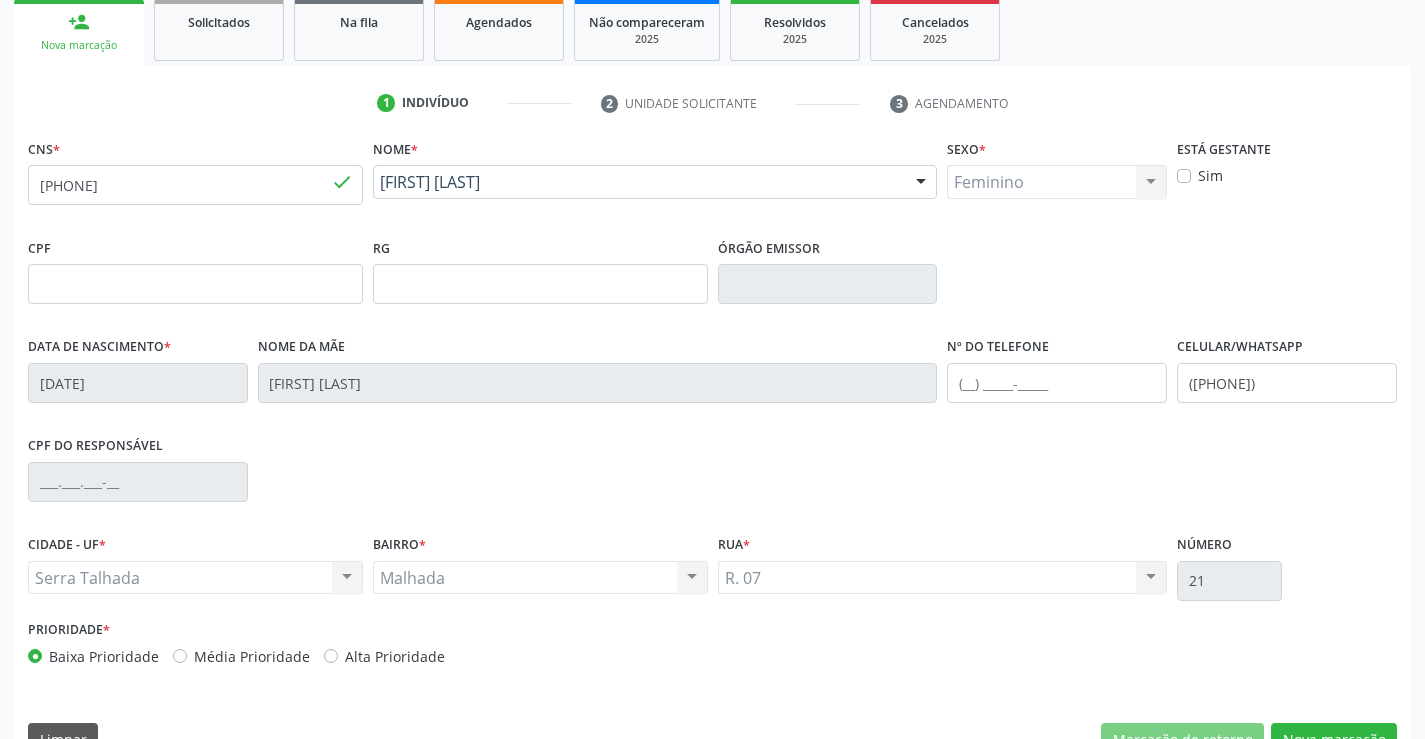 scroll, scrollTop: 345, scrollLeft: 0, axis: vertical 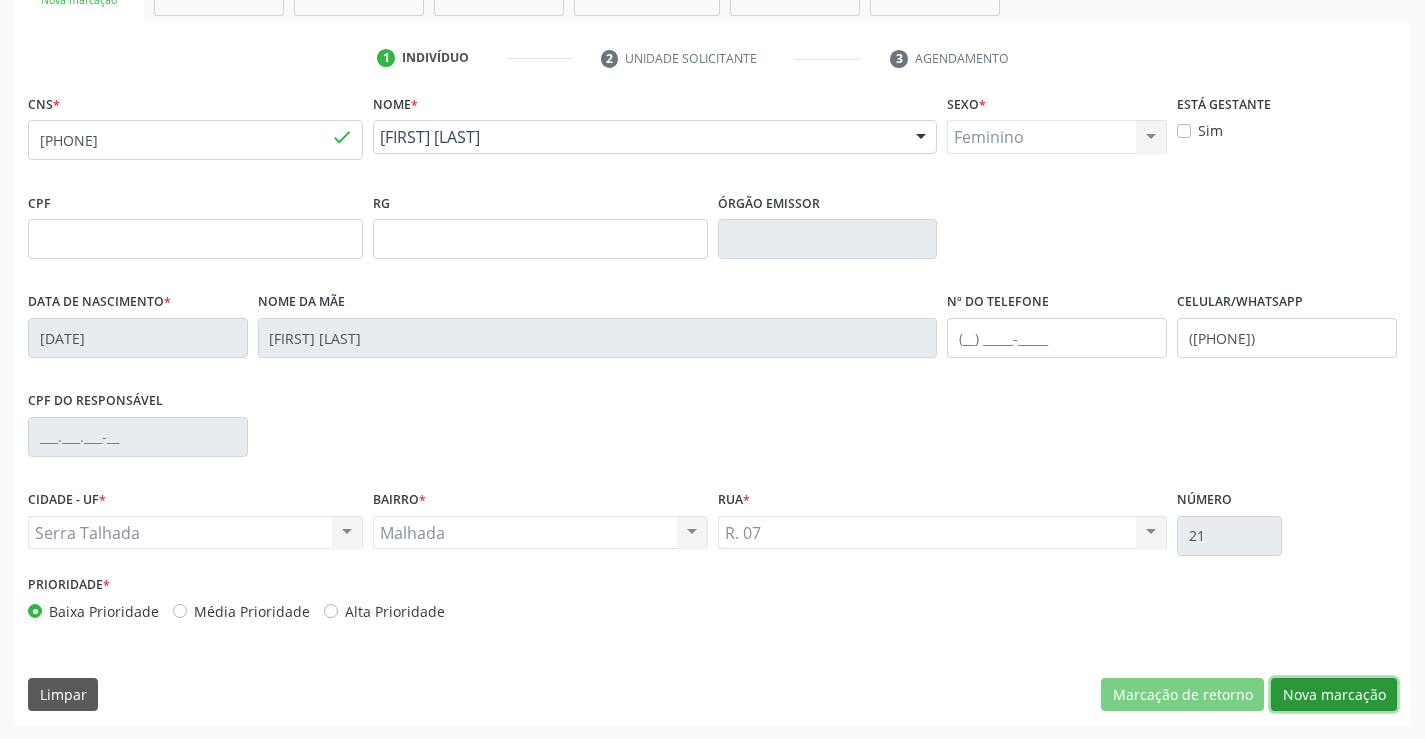 click on "Nova marcação" at bounding box center [1334, 695] 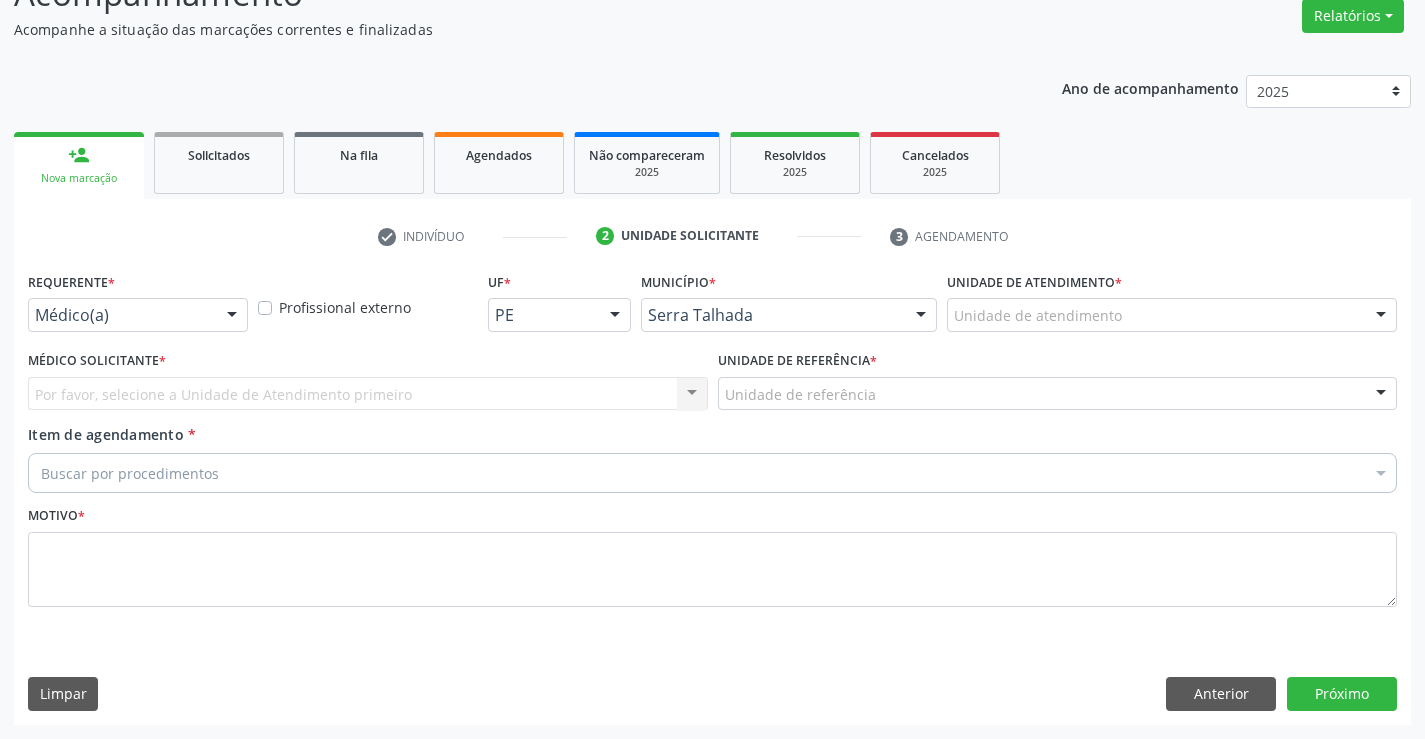 scroll, scrollTop: 167, scrollLeft: 0, axis: vertical 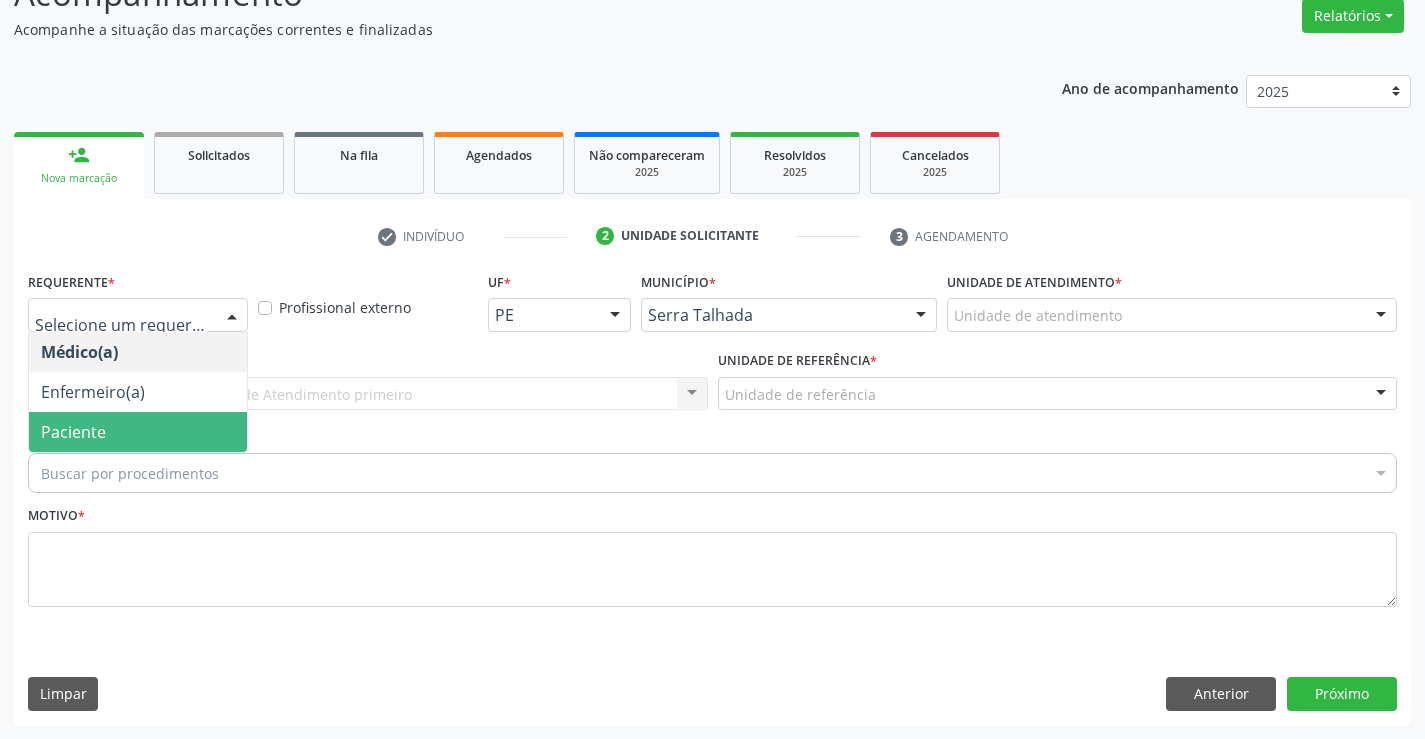 click on "Paciente" at bounding box center [138, 432] 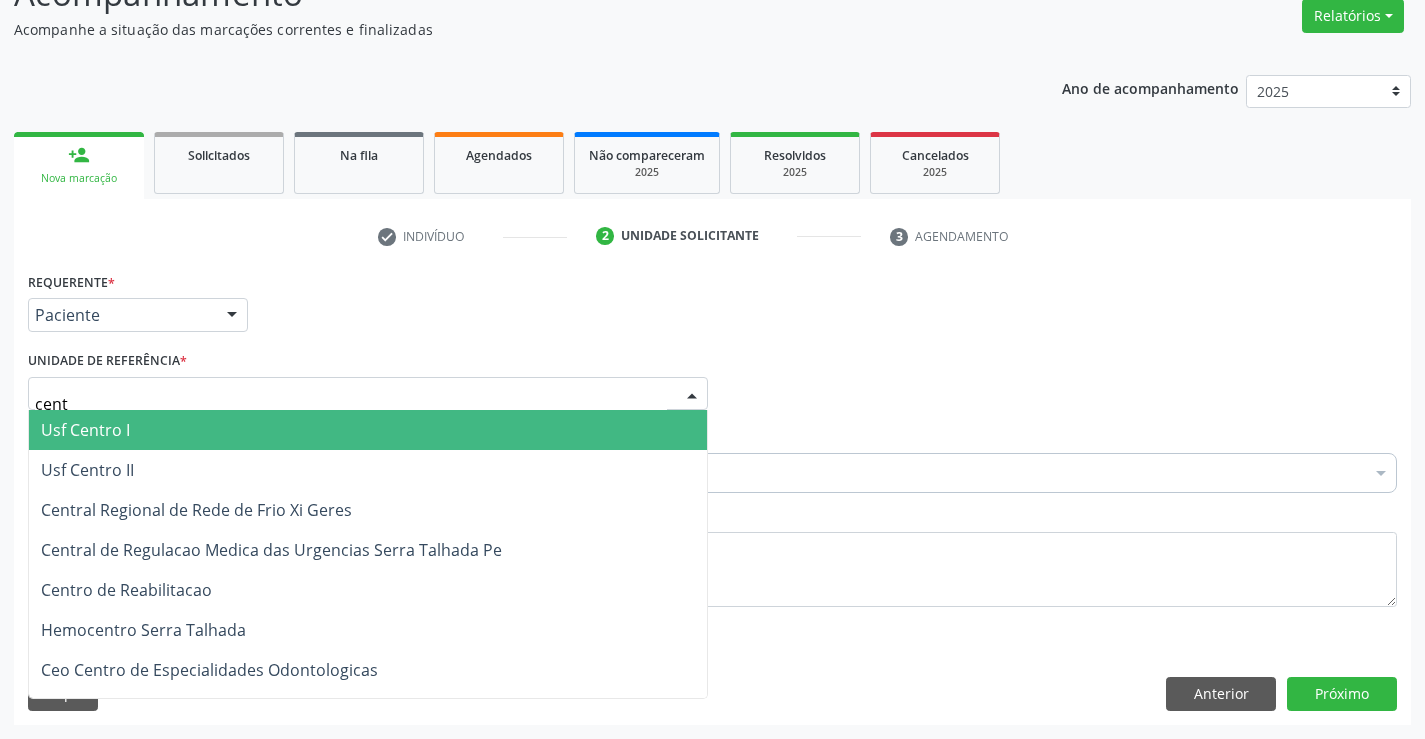 type on "centr" 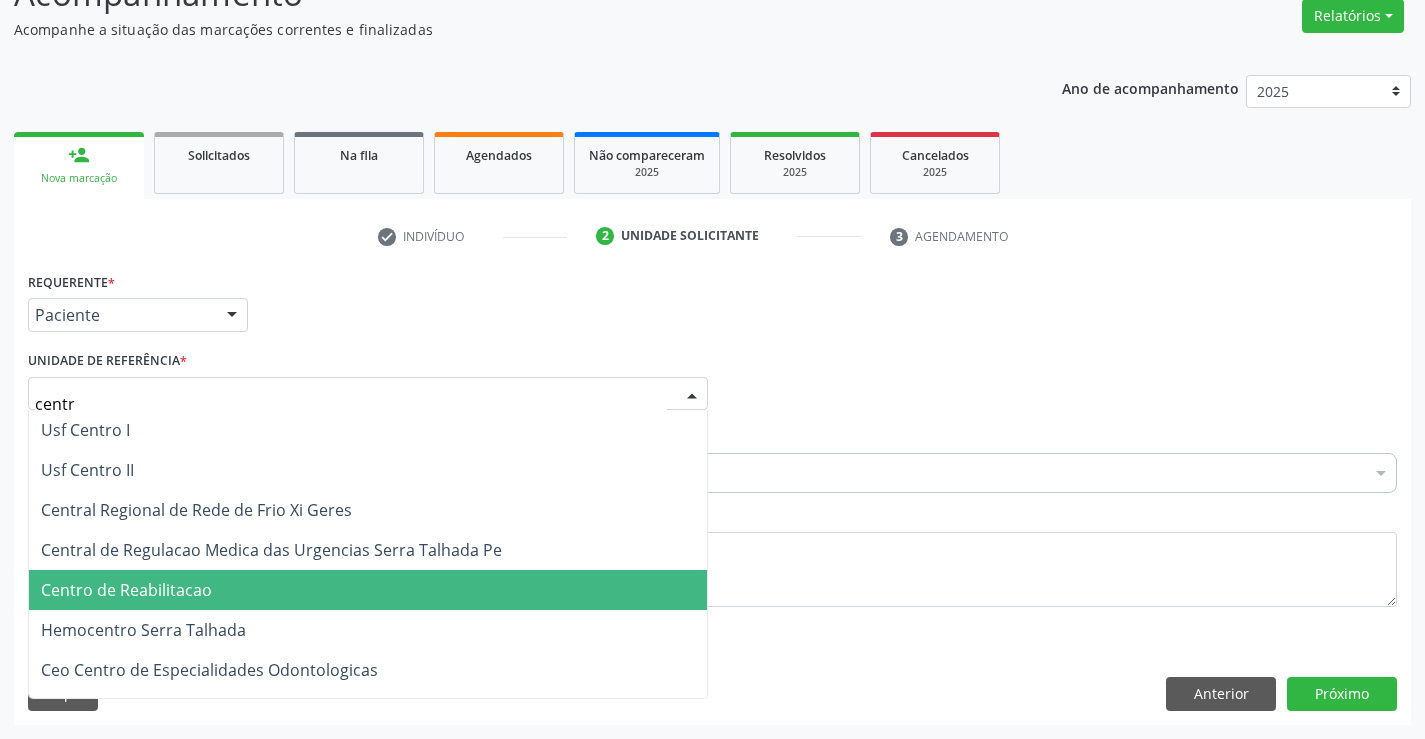 click on "Centro de Reabilitacao" at bounding box center (368, 590) 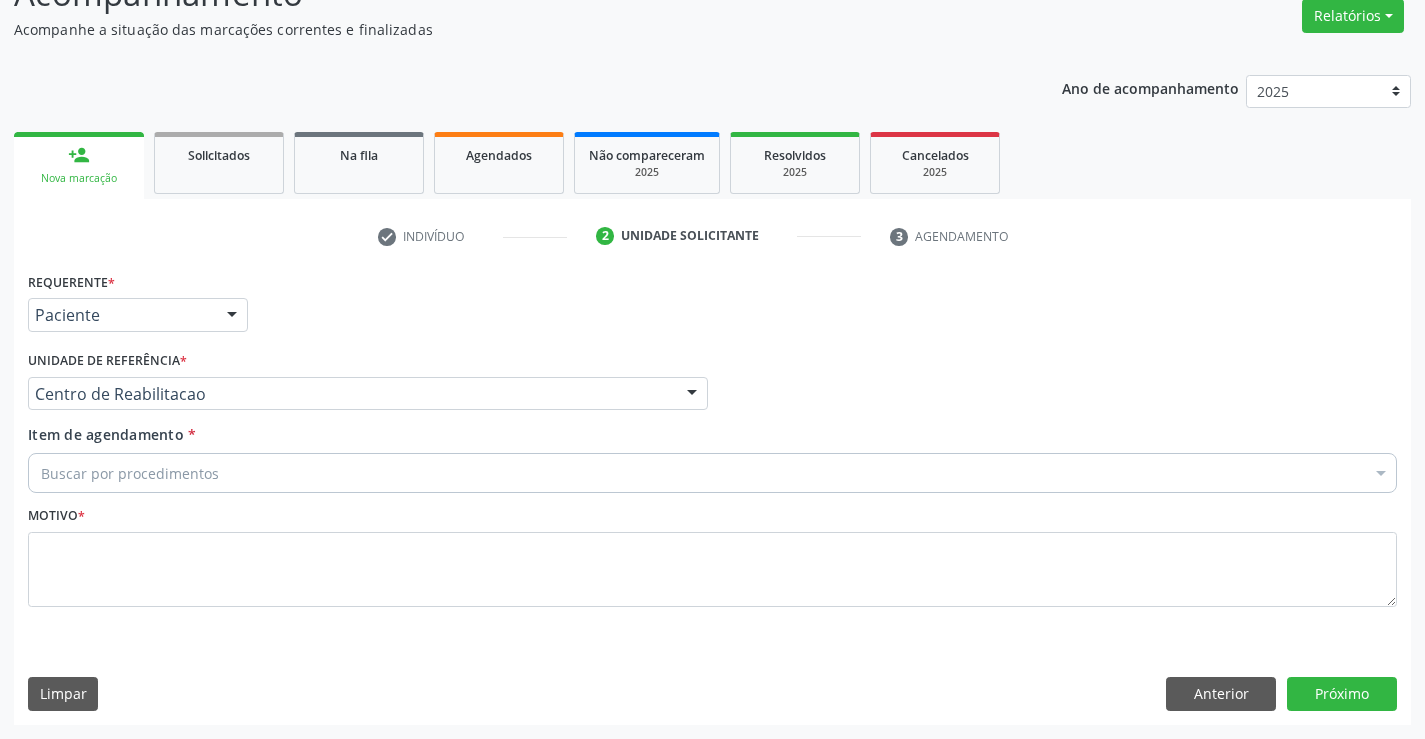 click on "Buscar por procedimentos" at bounding box center (712, 473) 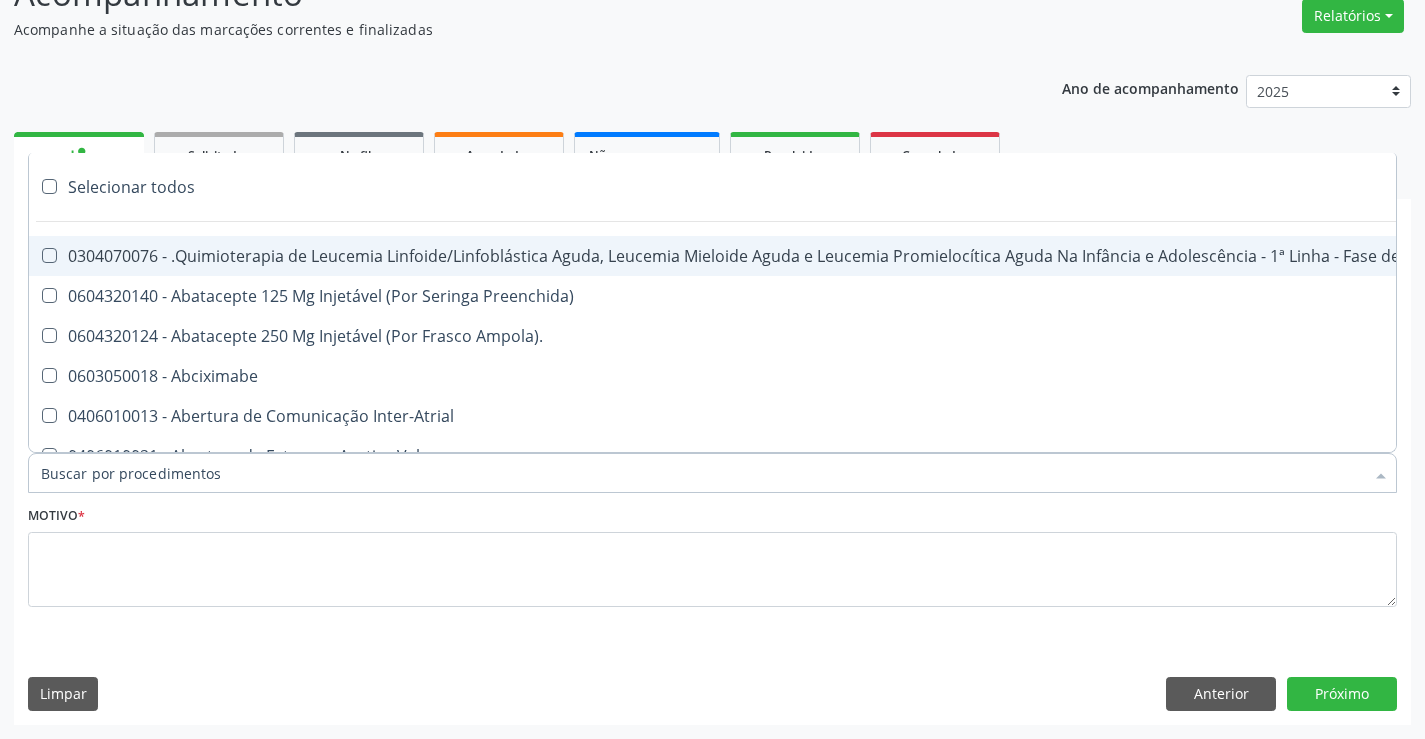 click on "Item de agendamento
*" at bounding box center [702, 473] 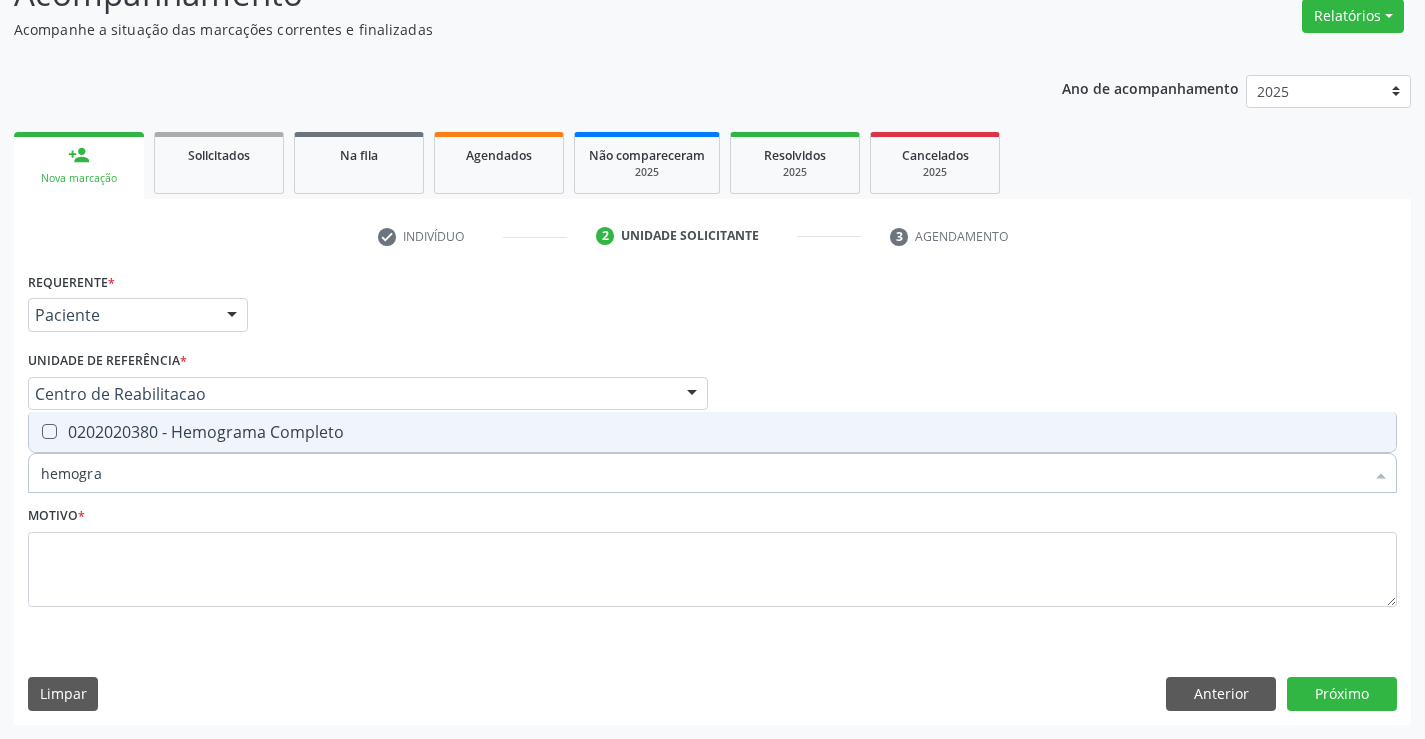 type on "hemogram" 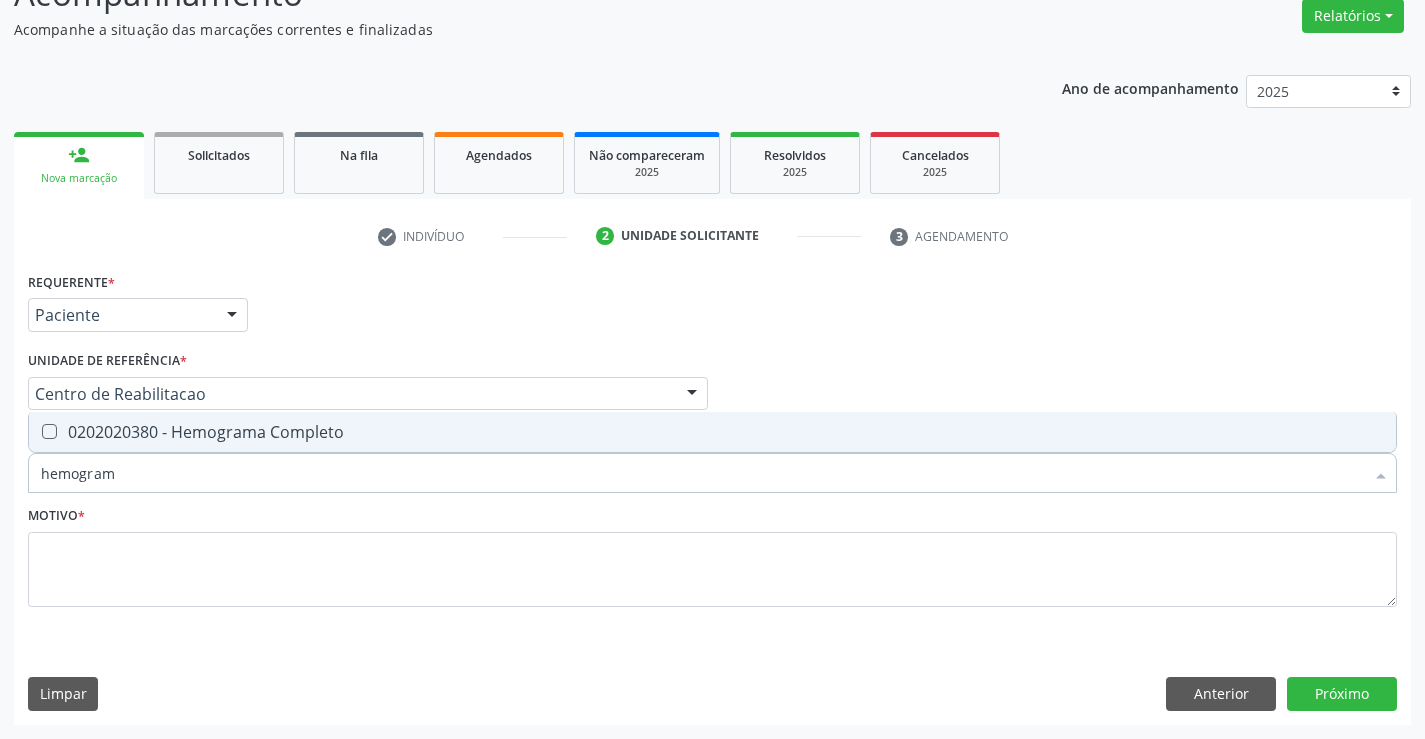 click on "0202020380 - Hemograma Completo" at bounding box center (712, 432) 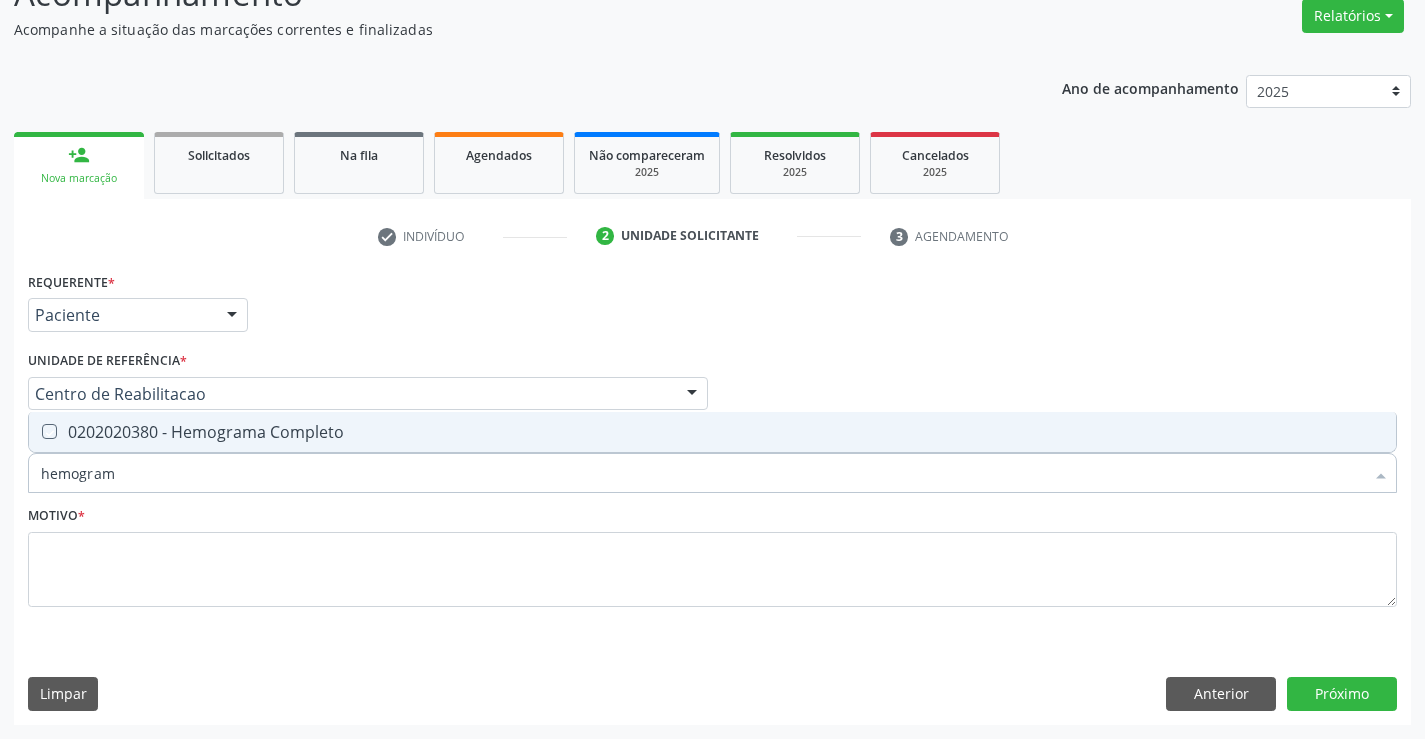 checkbox on "true" 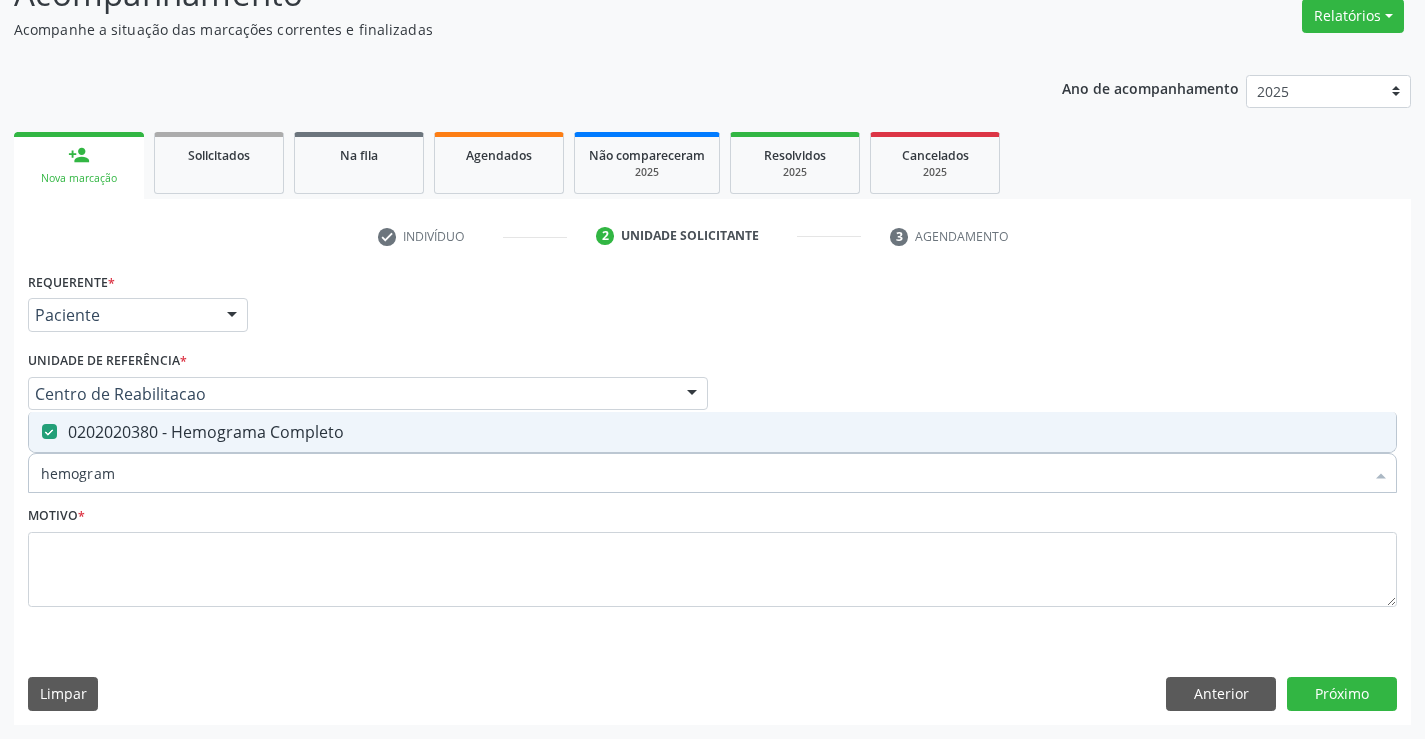 drag, startPoint x: 145, startPoint y: 491, endPoint x: 40, endPoint y: 471, distance: 106.887794 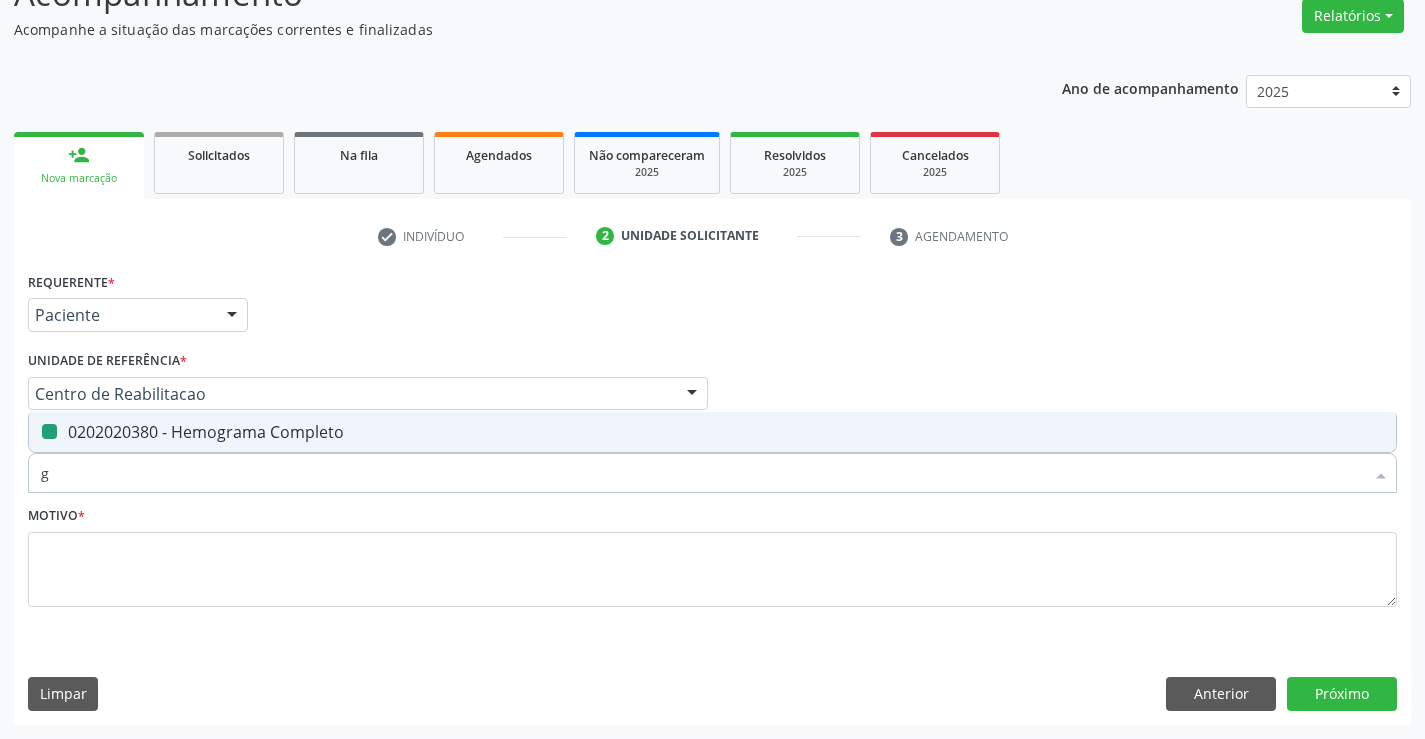 type on "gl" 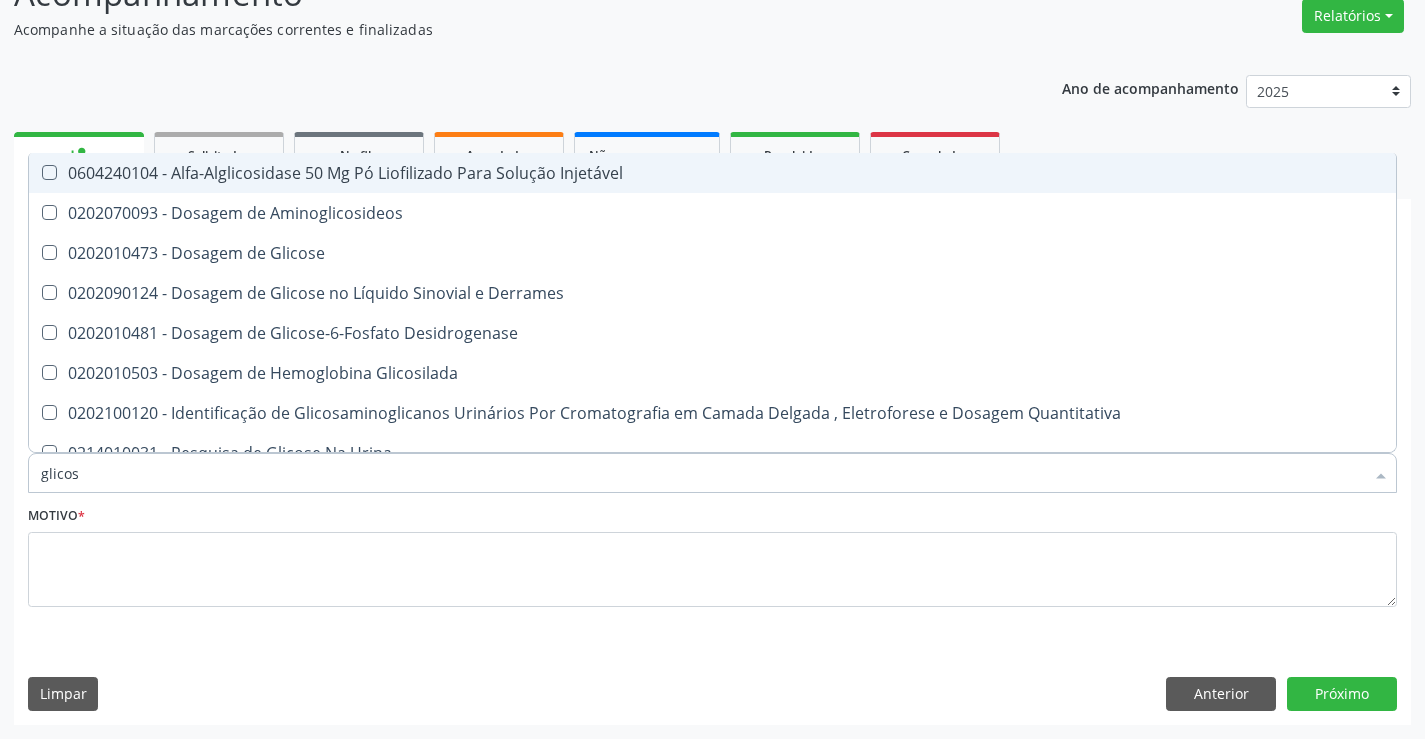 type on "glicose" 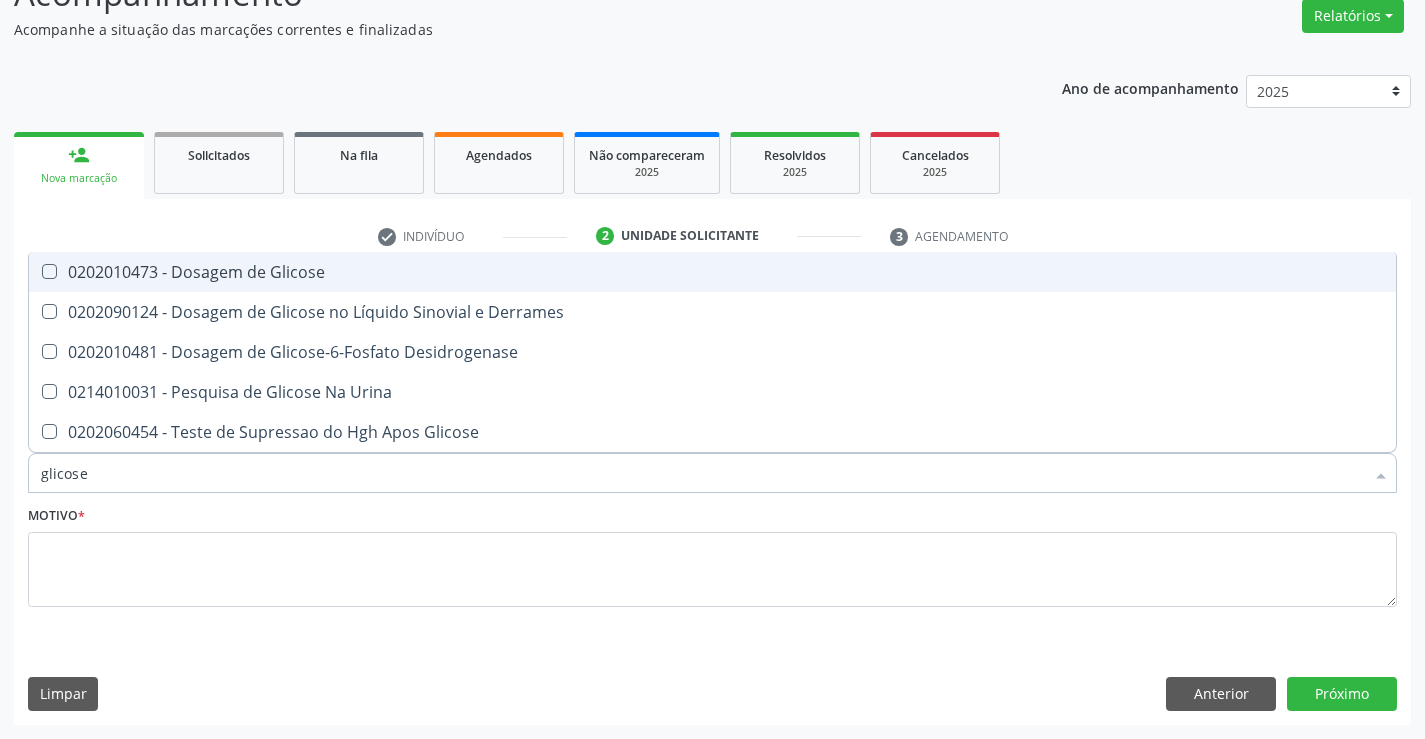 click on "0202010473 - Dosagem de Glicose" at bounding box center [712, 272] 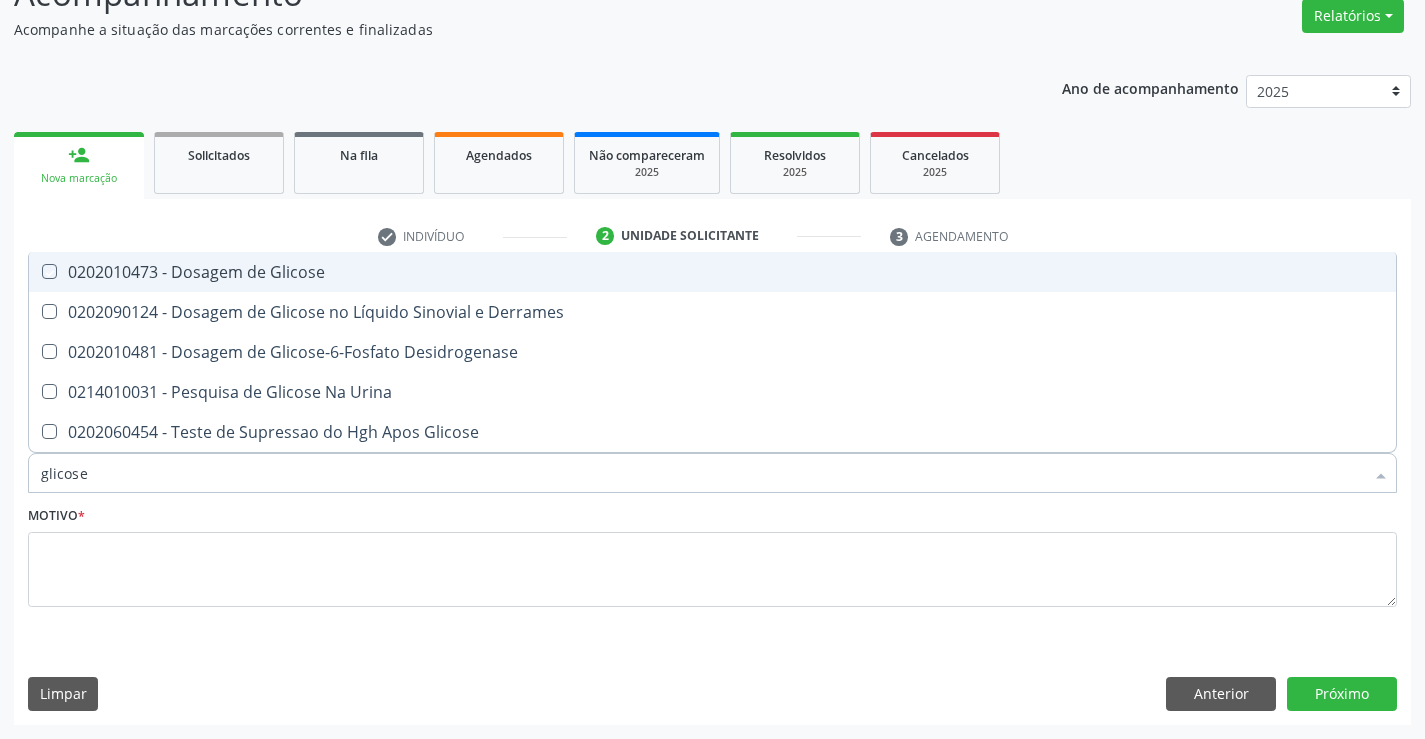 checkbox on "true" 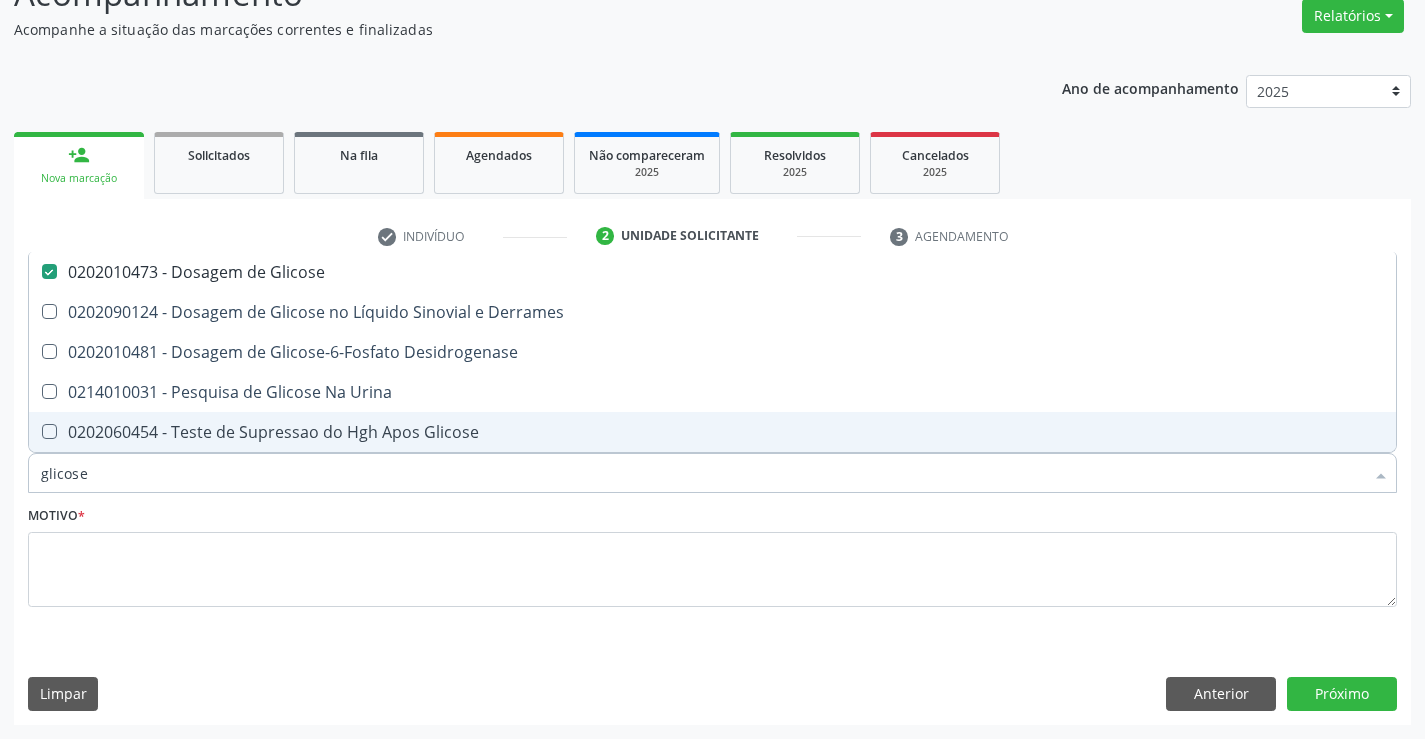 drag, startPoint x: 110, startPoint y: 477, endPoint x: 0, endPoint y: 483, distance: 110.16351 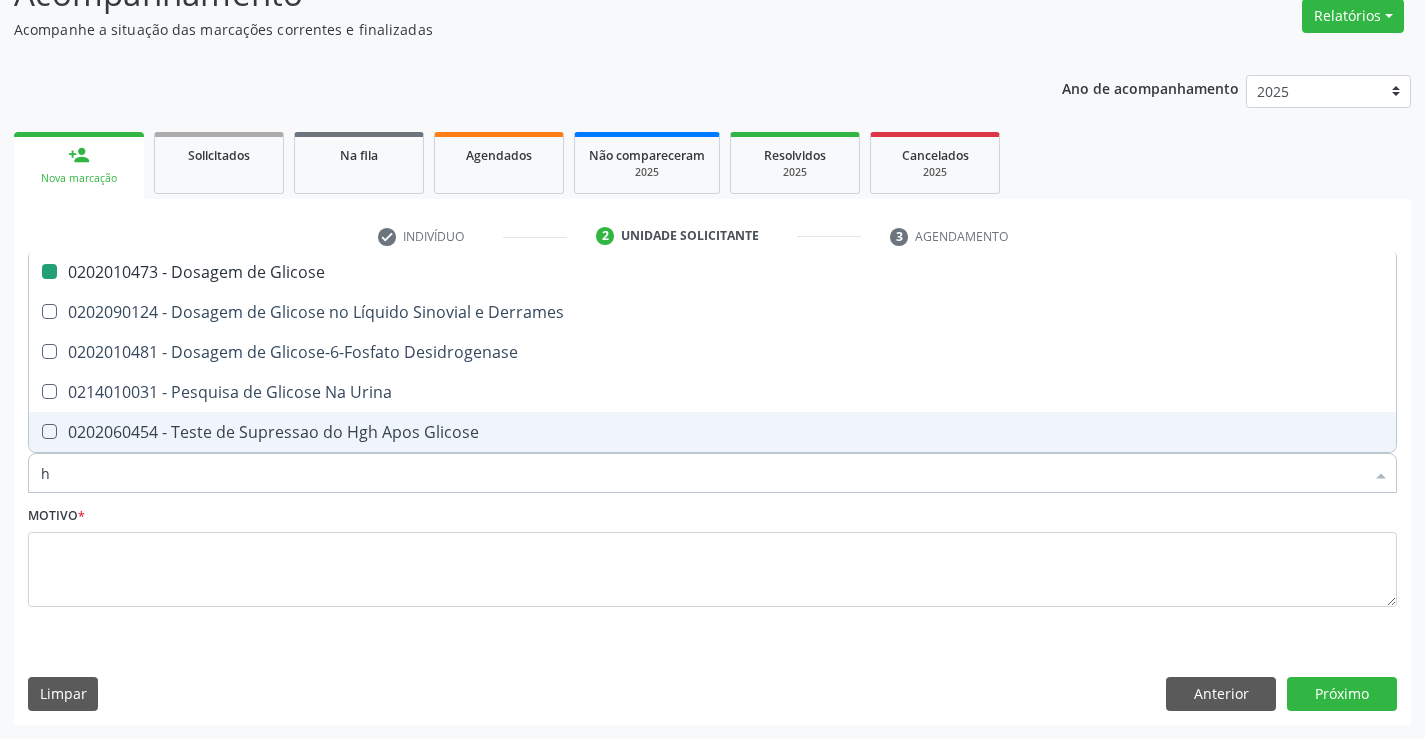 type on "he" 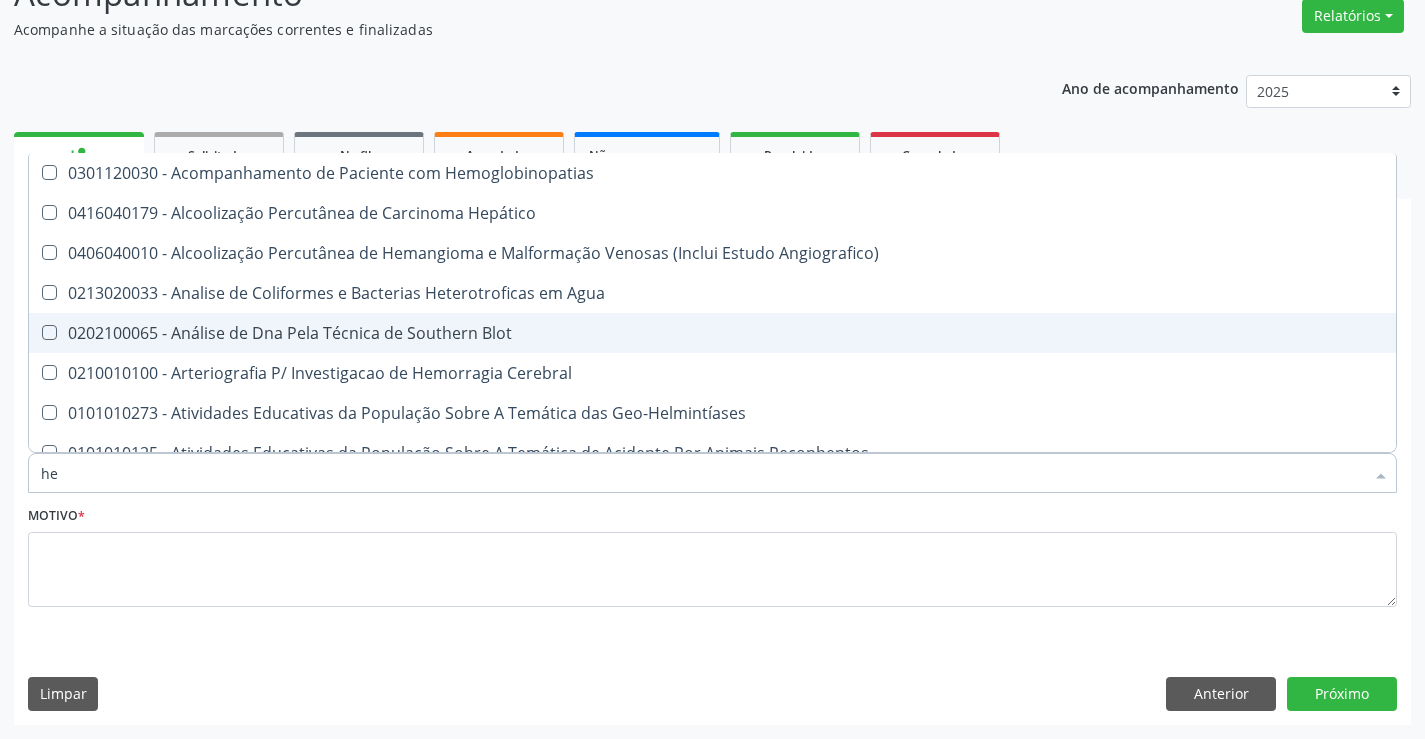 type on "hem" 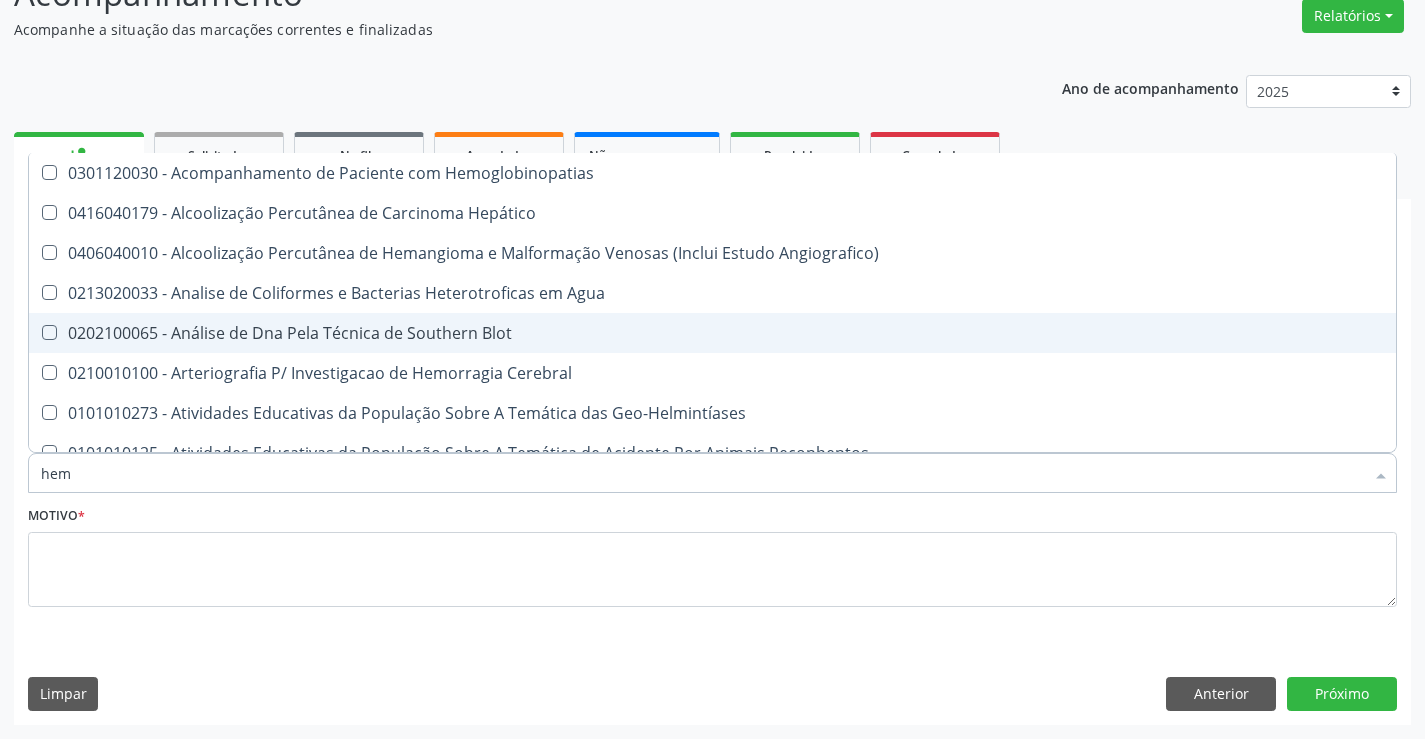 checkbox on "true" 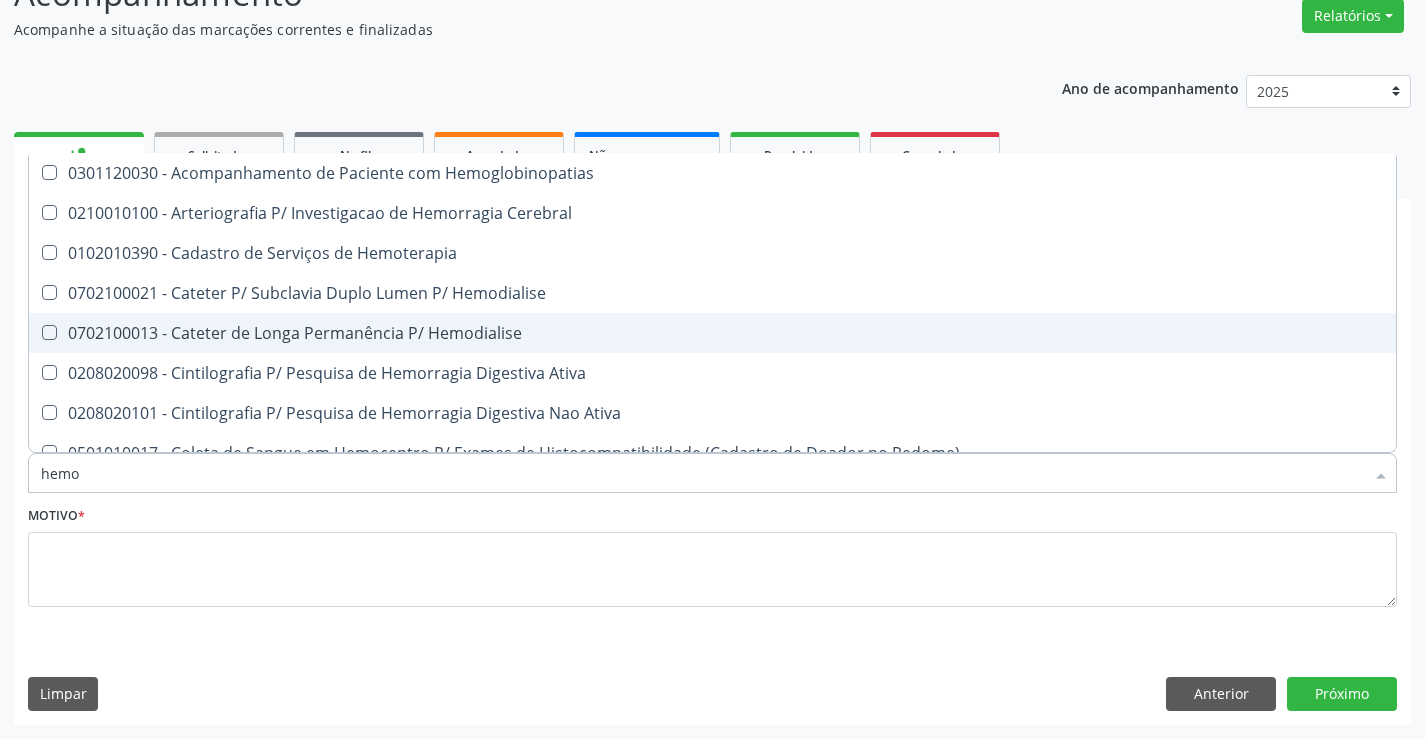 type on "hemog" 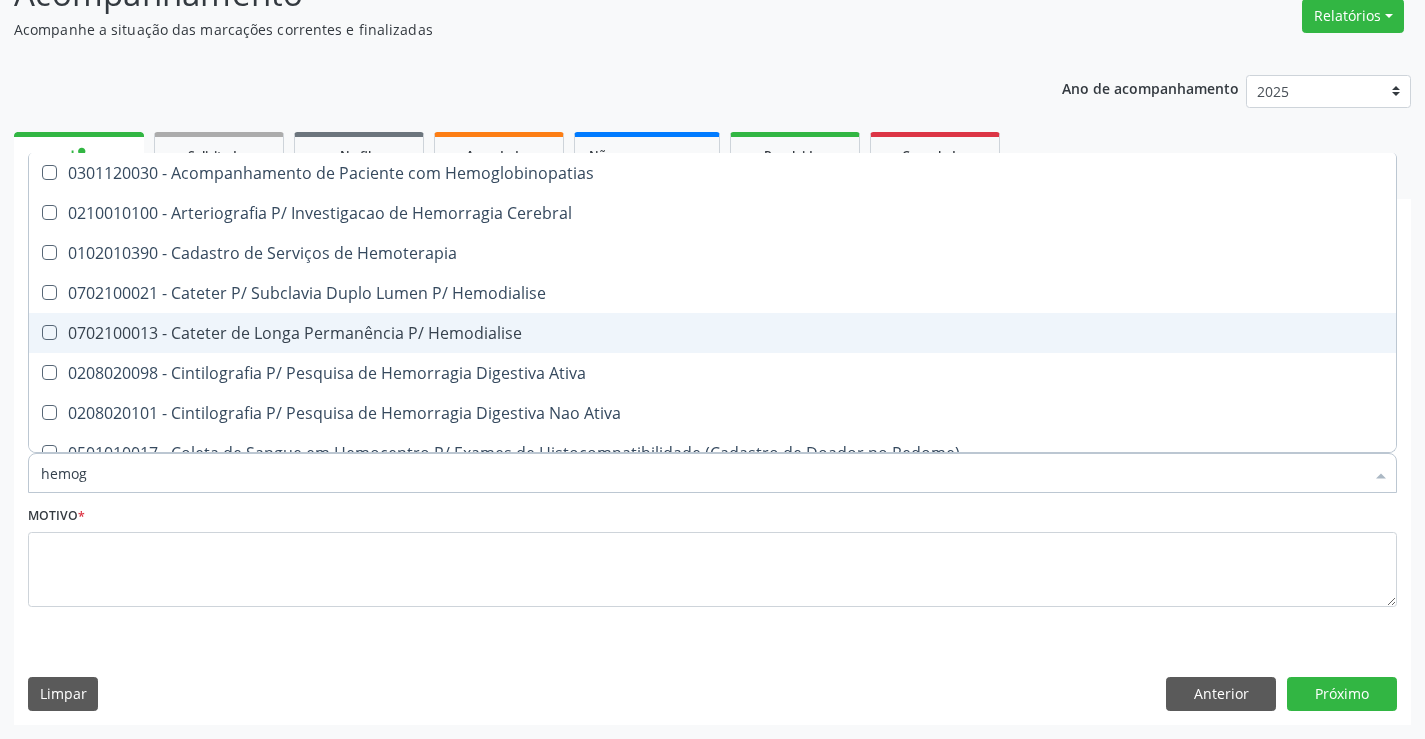 type on "hemogl" 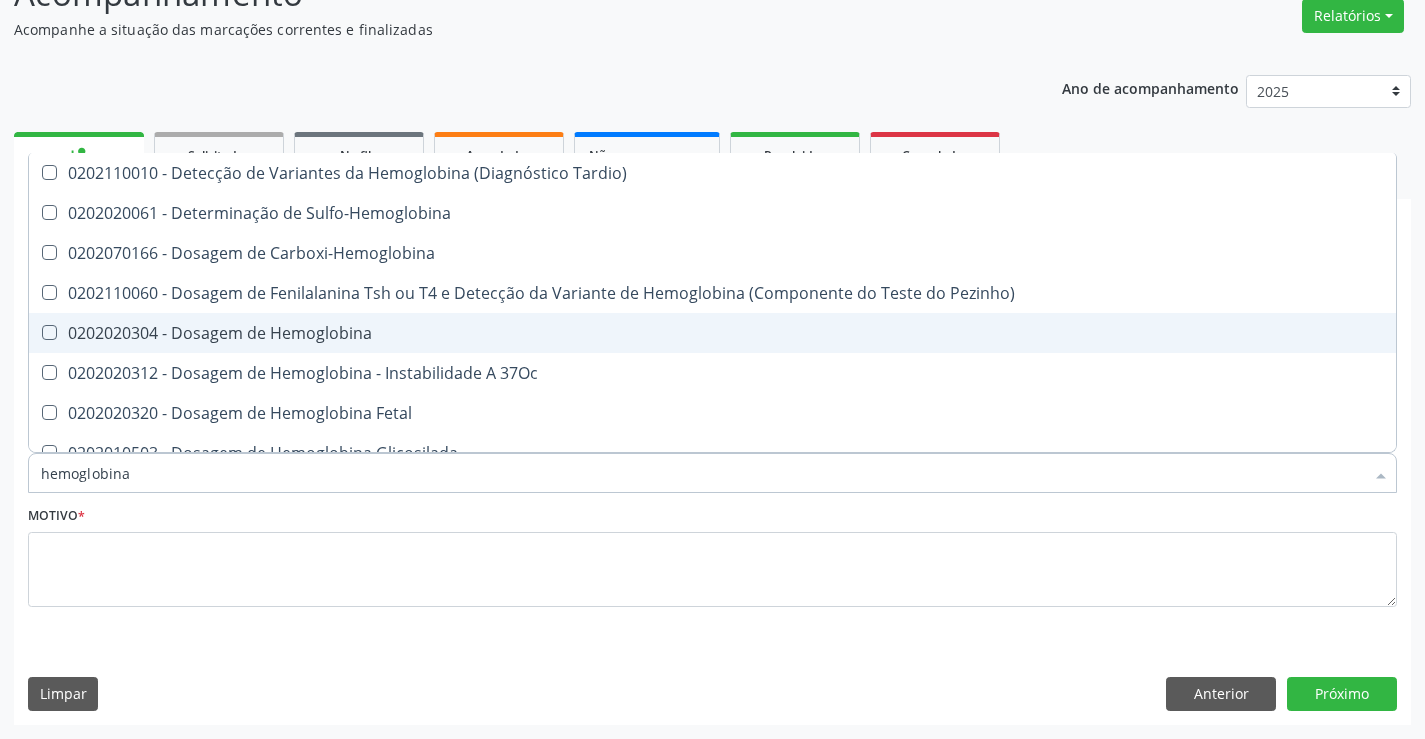 type on "hemoglobina g" 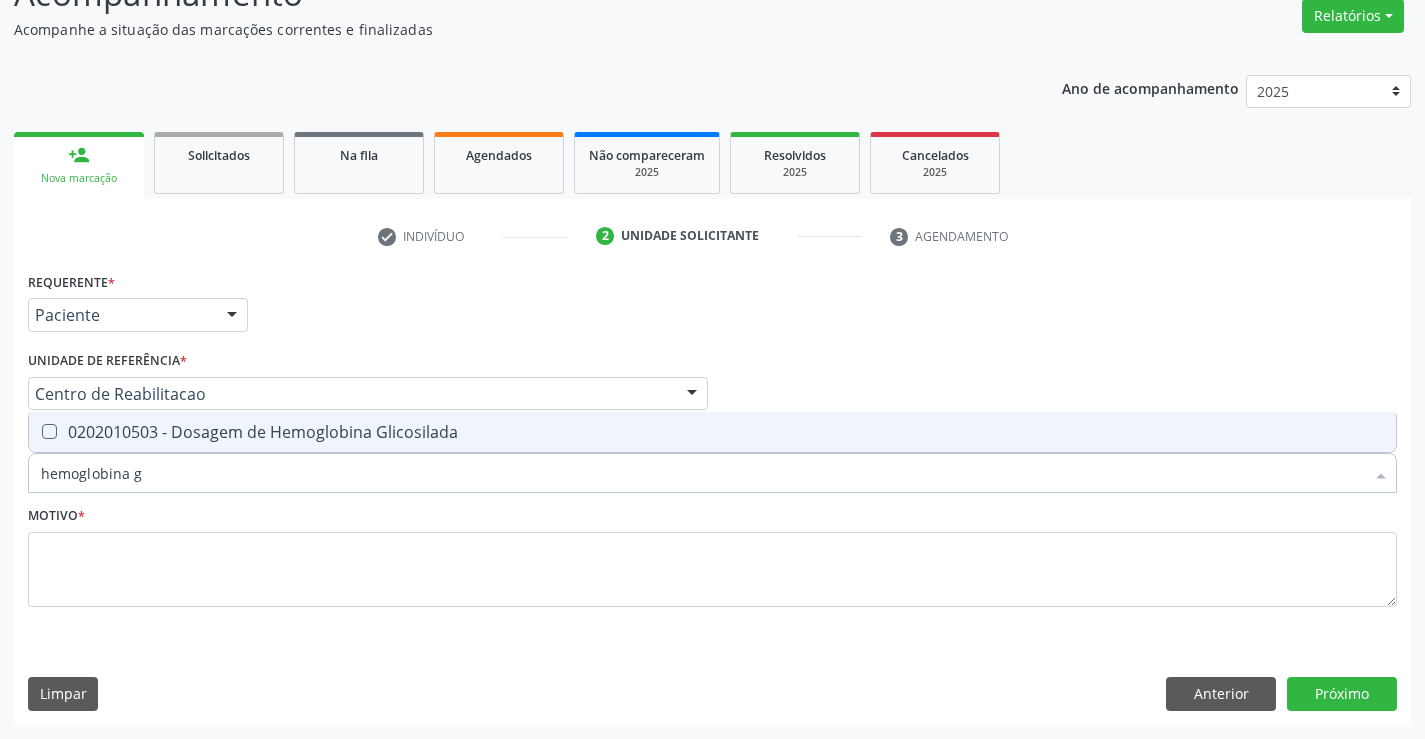 click on "0202010503 - Dosagem de Hemoglobina Glicosilada" at bounding box center (712, 432) 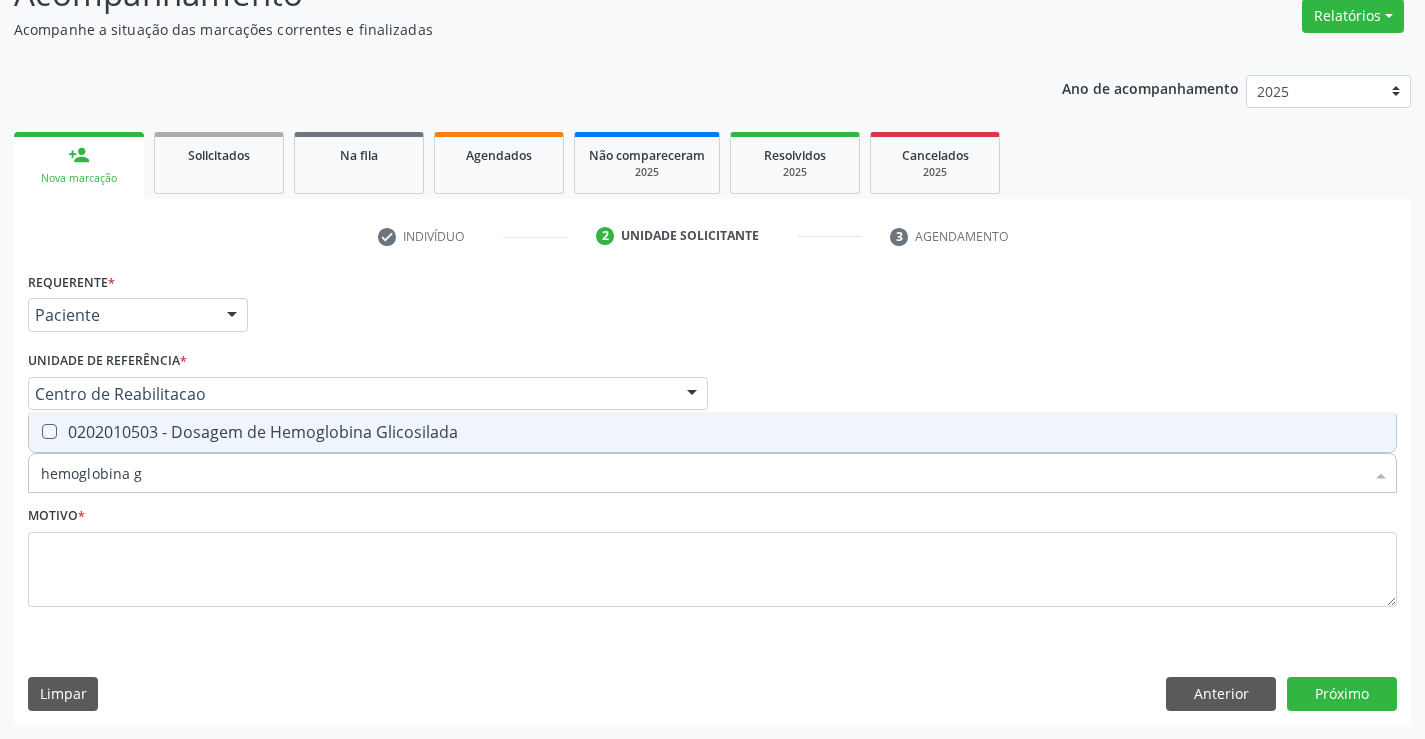 checkbox on "true" 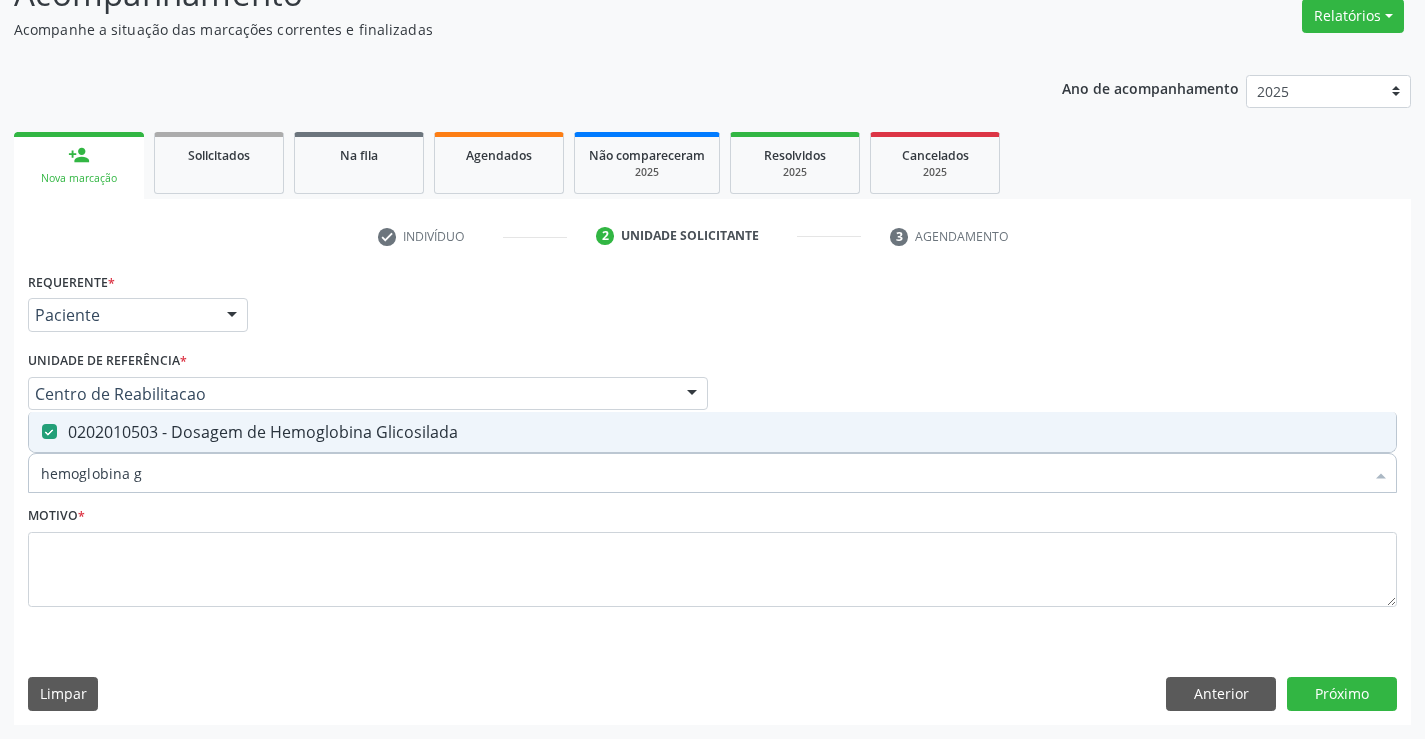 drag, startPoint x: 147, startPoint y: 483, endPoint x: 0, endPoint y: 493, distance: 147.33974 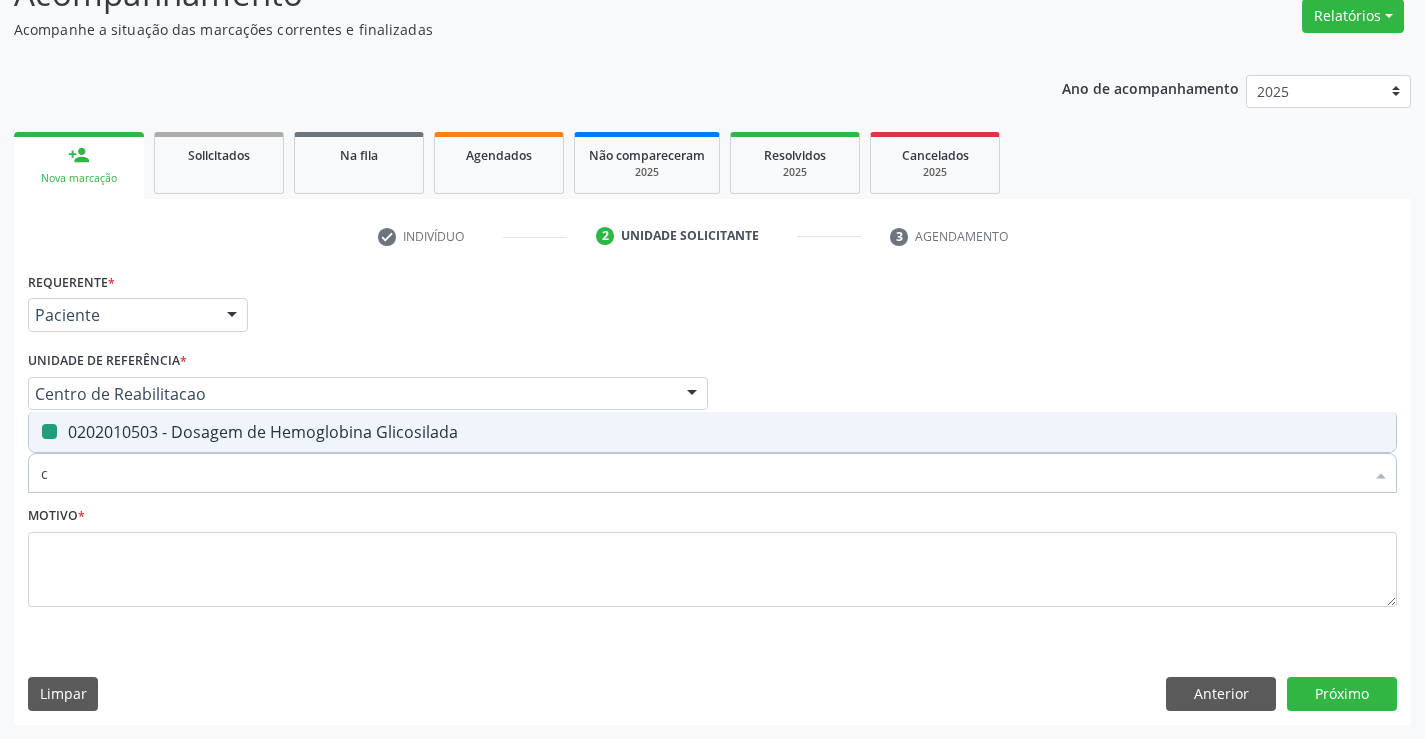 type on "co" 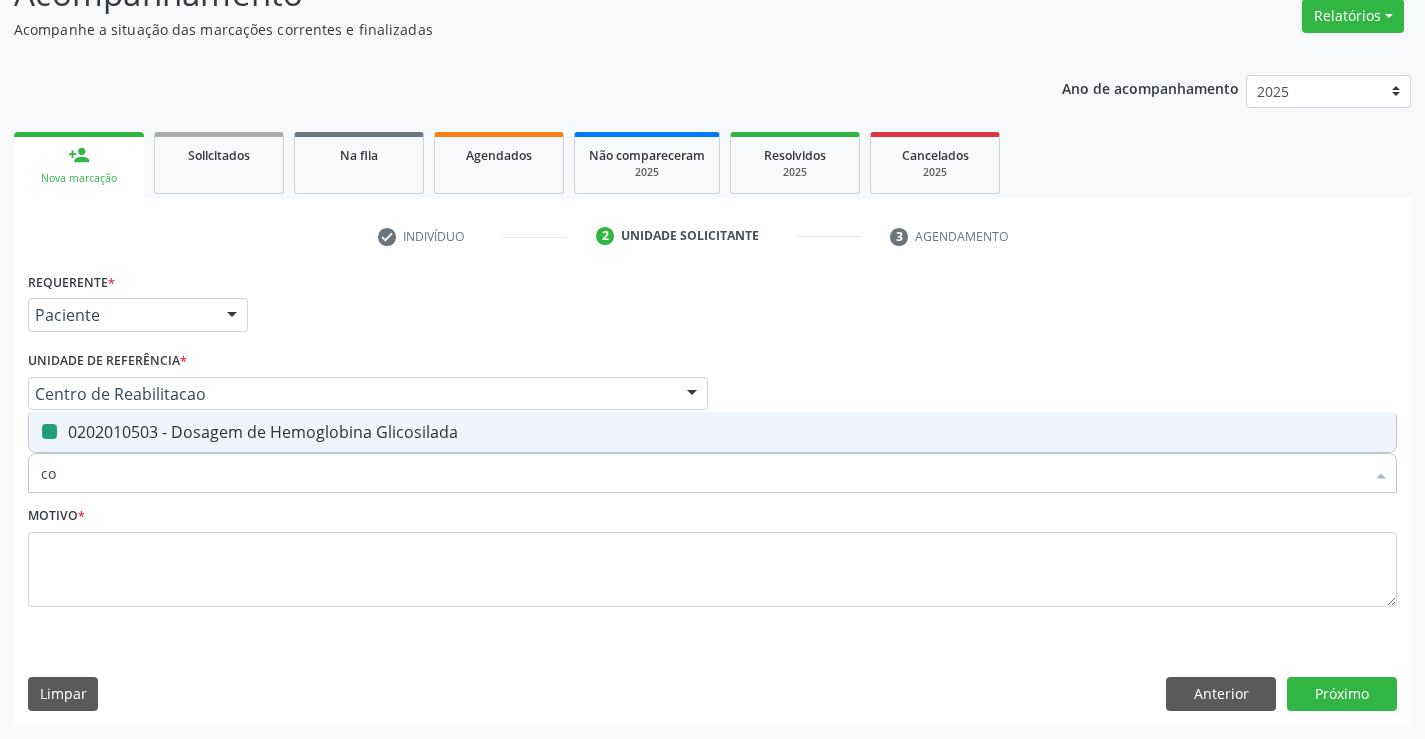 checkbox on "false" 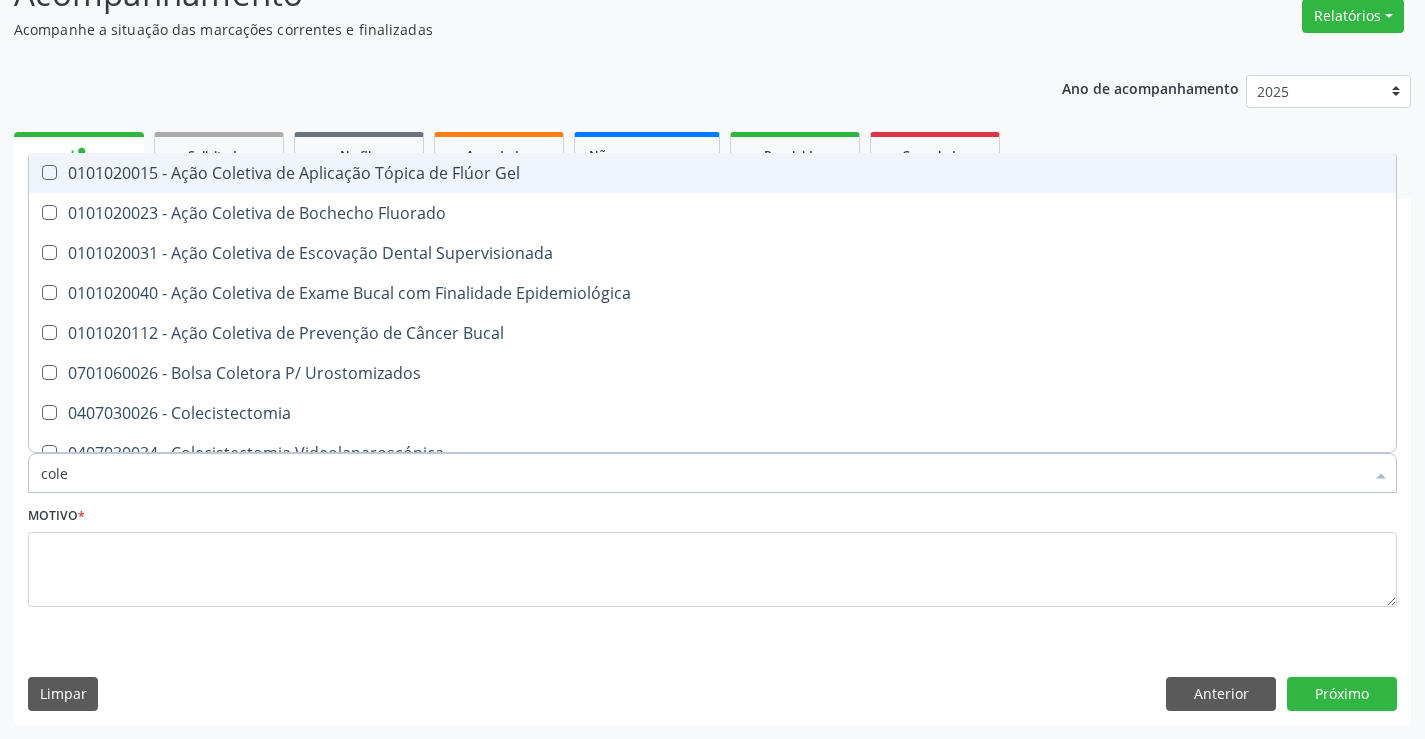 type on "coles" 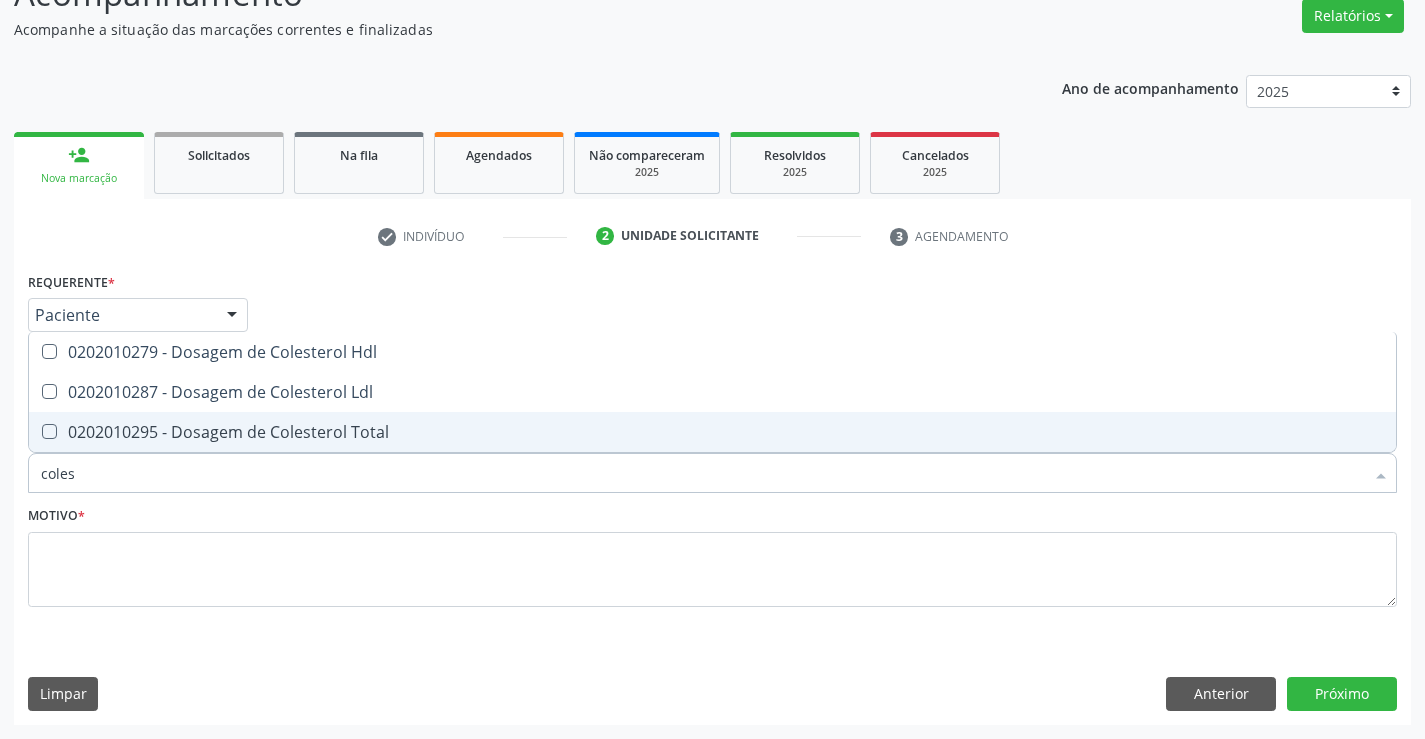 click on "0202010295 - Dosagem de Colesterol Total" at bounding box center [712, 432] 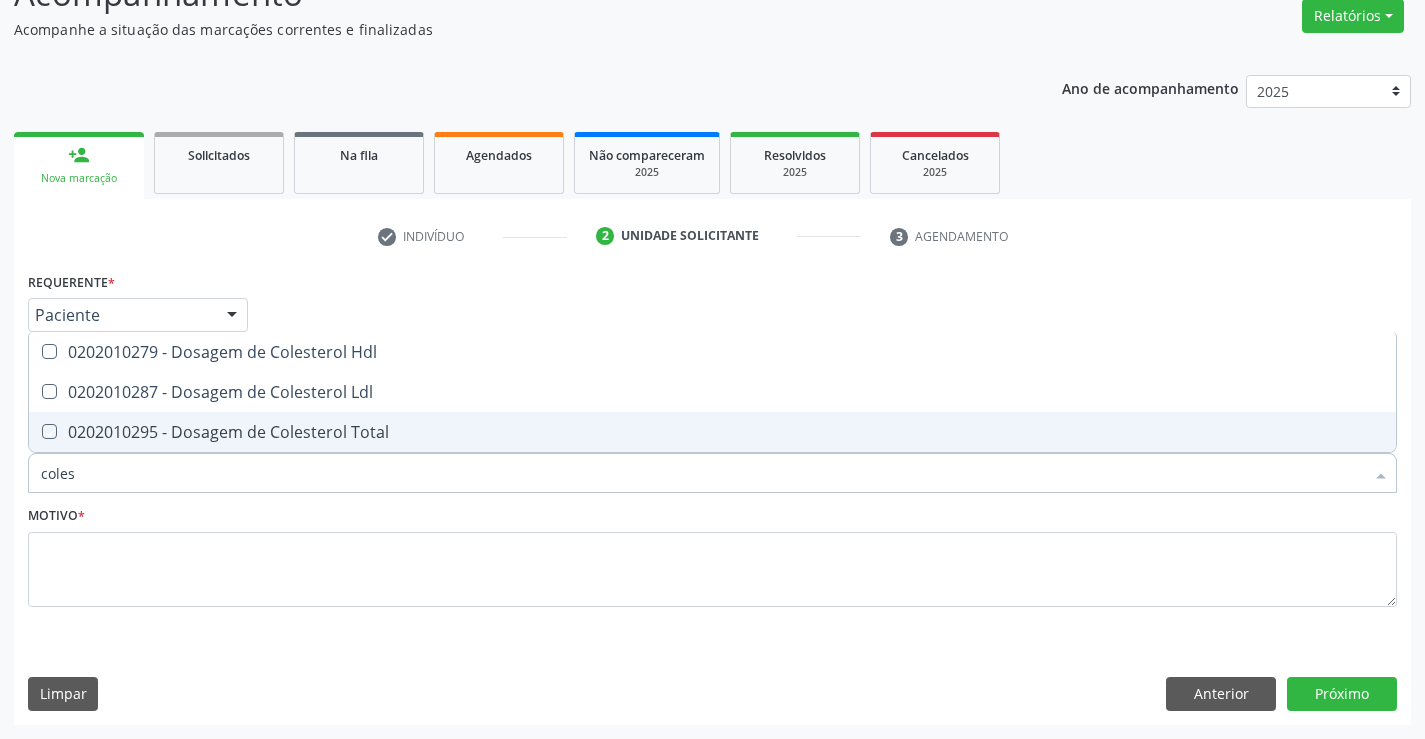 checkbox on "true" 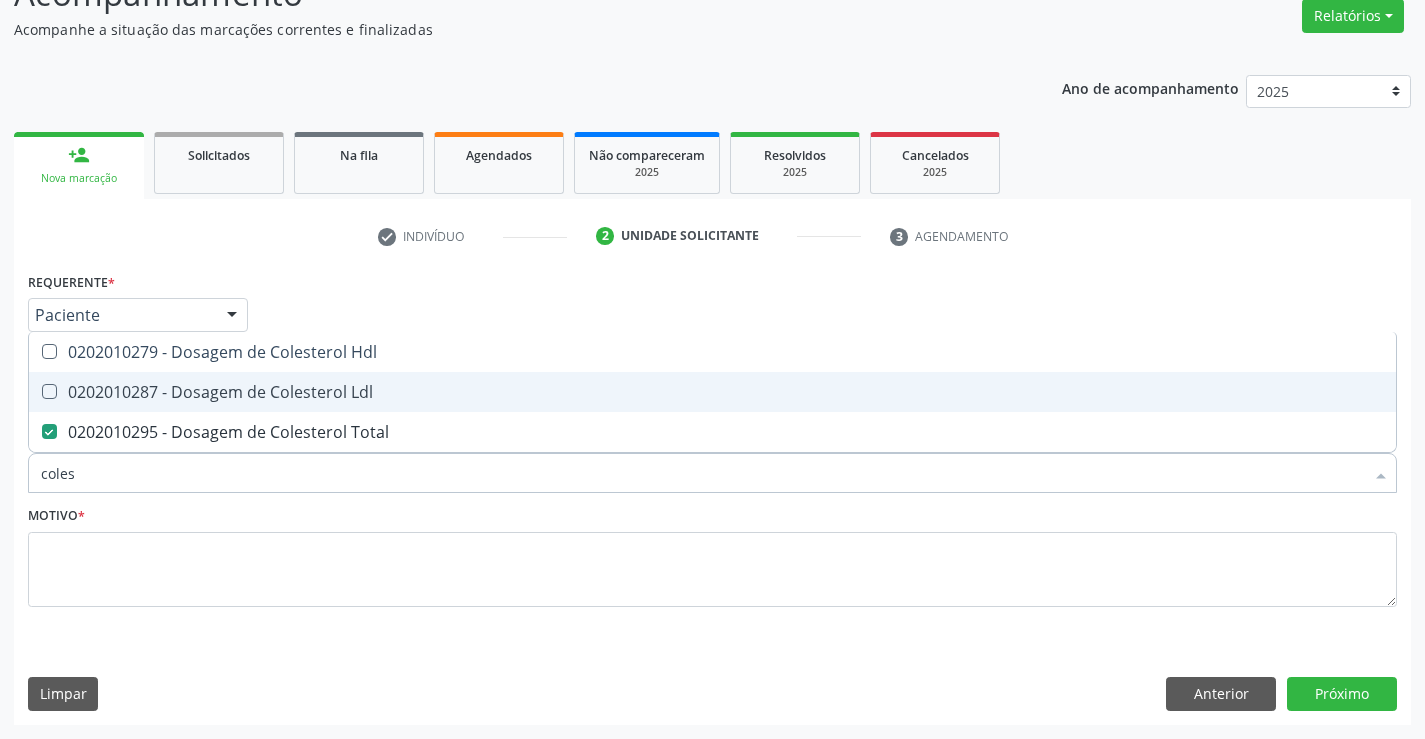 click on "0202010287 - Dosagem de Colesterol Ldl" at bounding box center (712, 392) 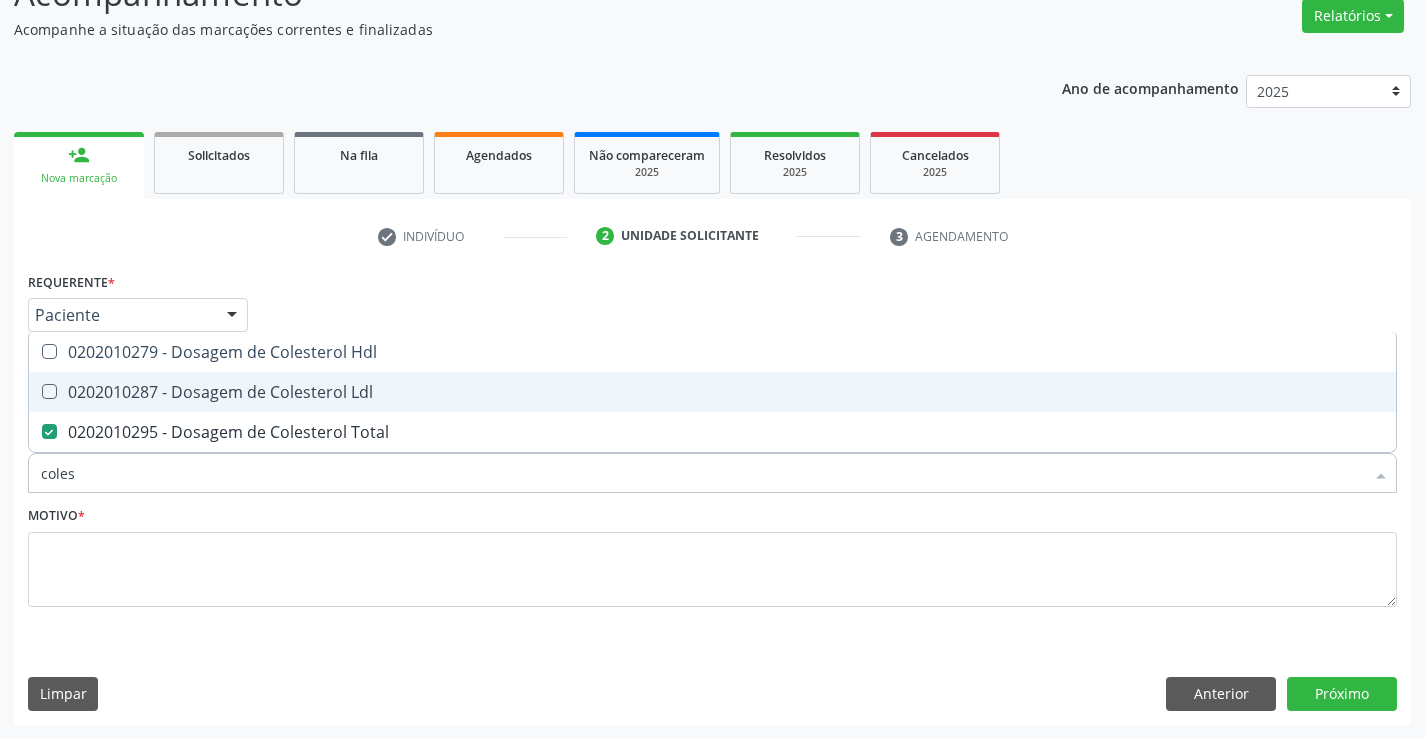checkbox on "true" 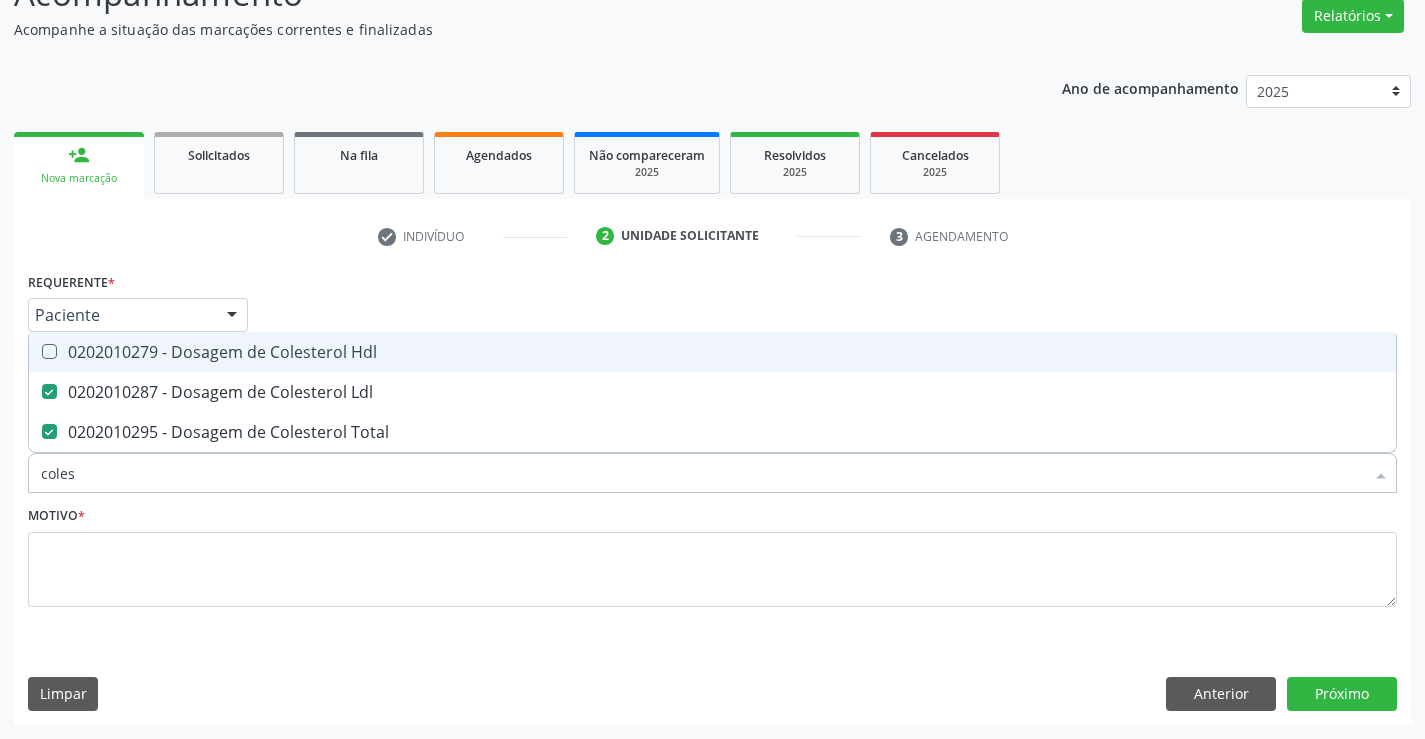 click on "0202010279 - Dosagem de Colesterol Hdl" at bounding box center [712, 352] 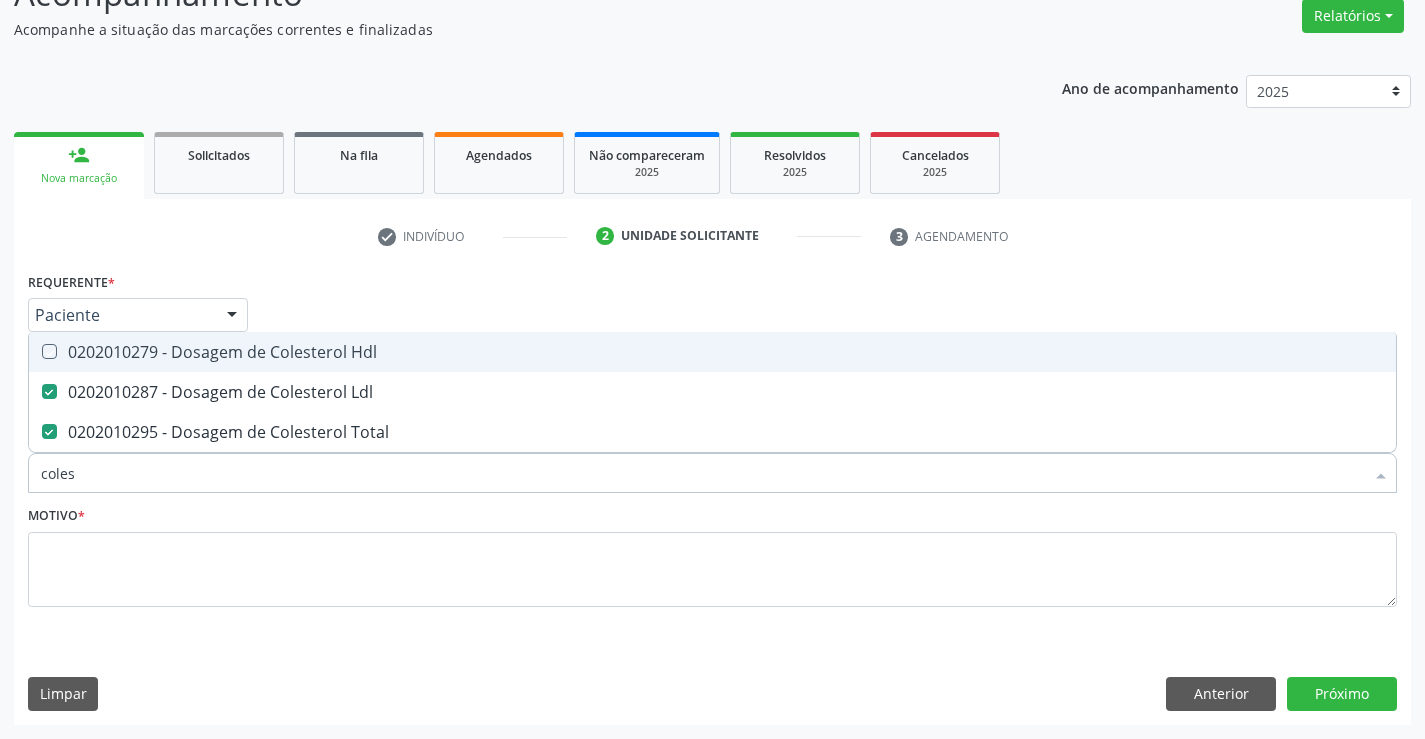 checkbox on "true" 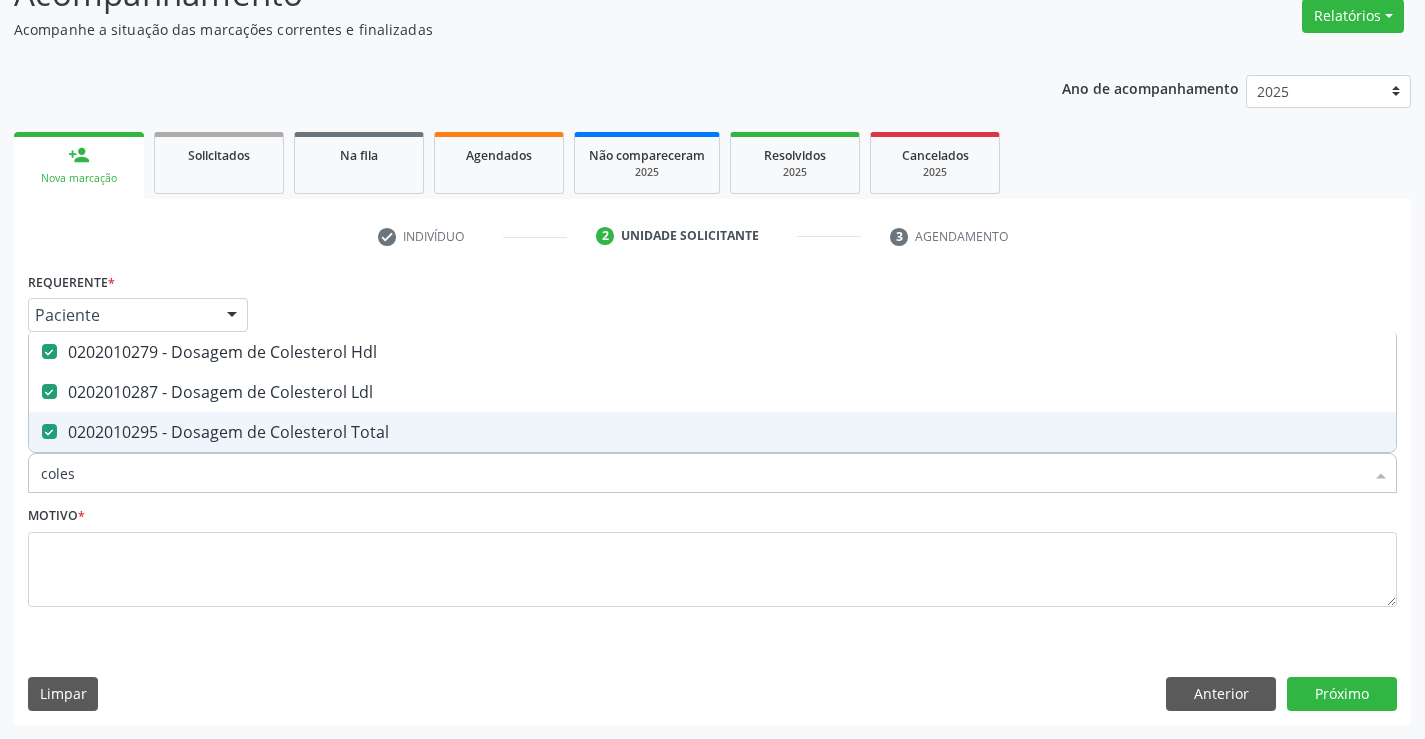 drag, startPoint x: 81, startPoint y: 483, endPoint x: 0, endPoint y: 473, distance: 81.61495 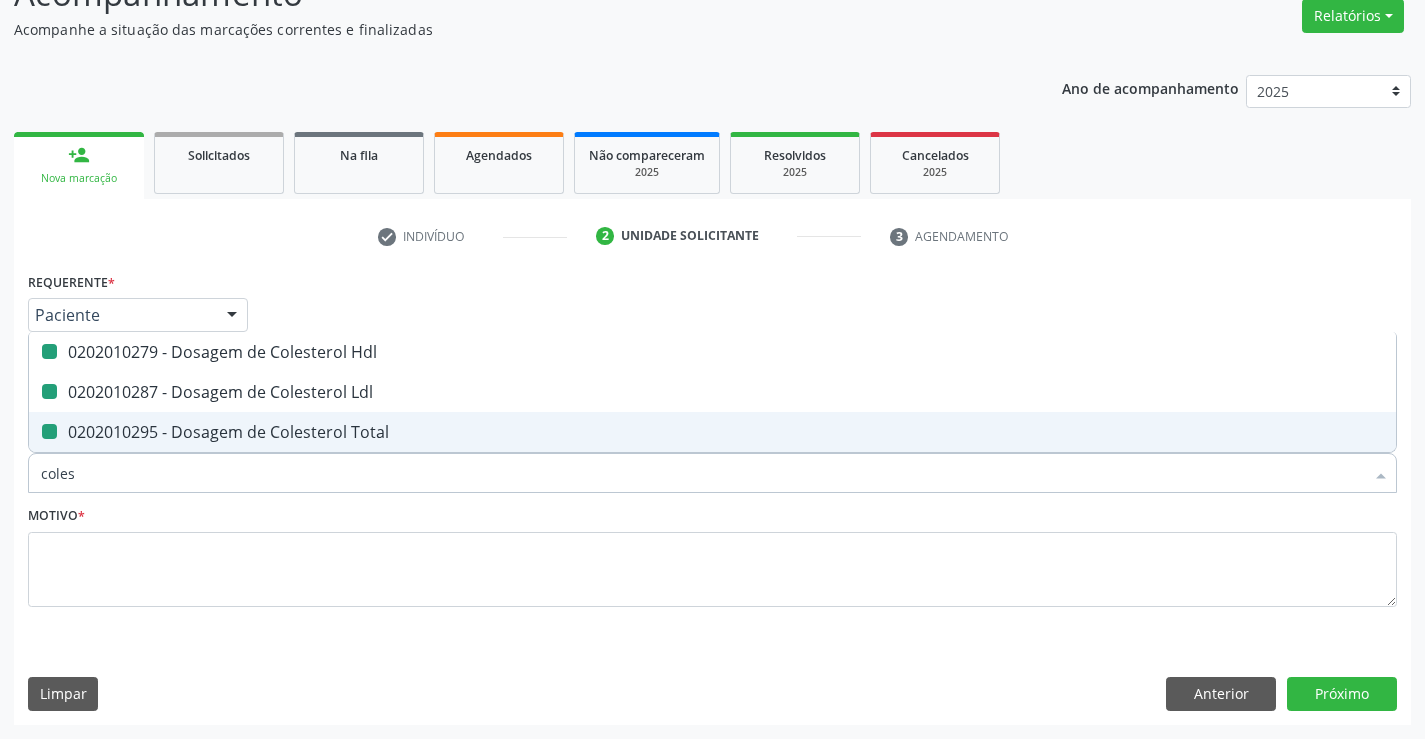 type on "t" 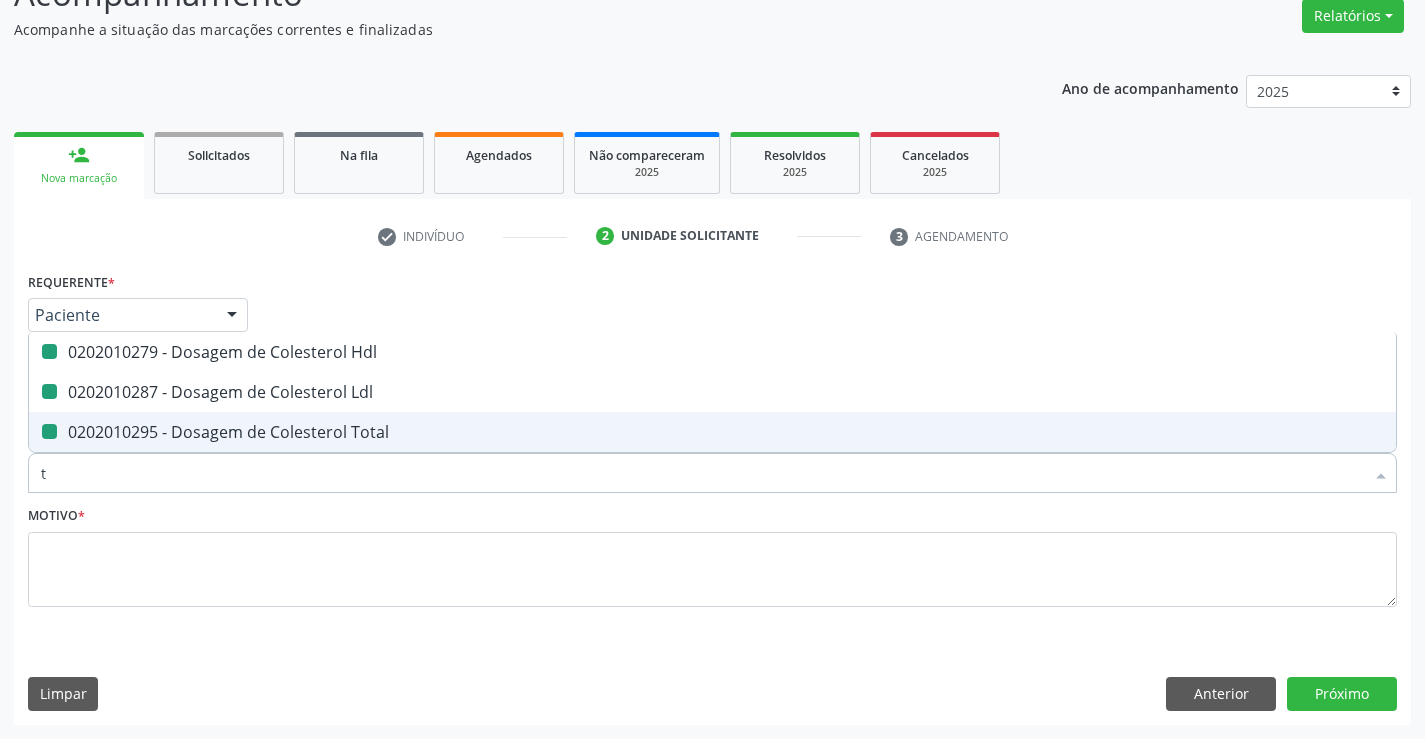 checkbox on "false" 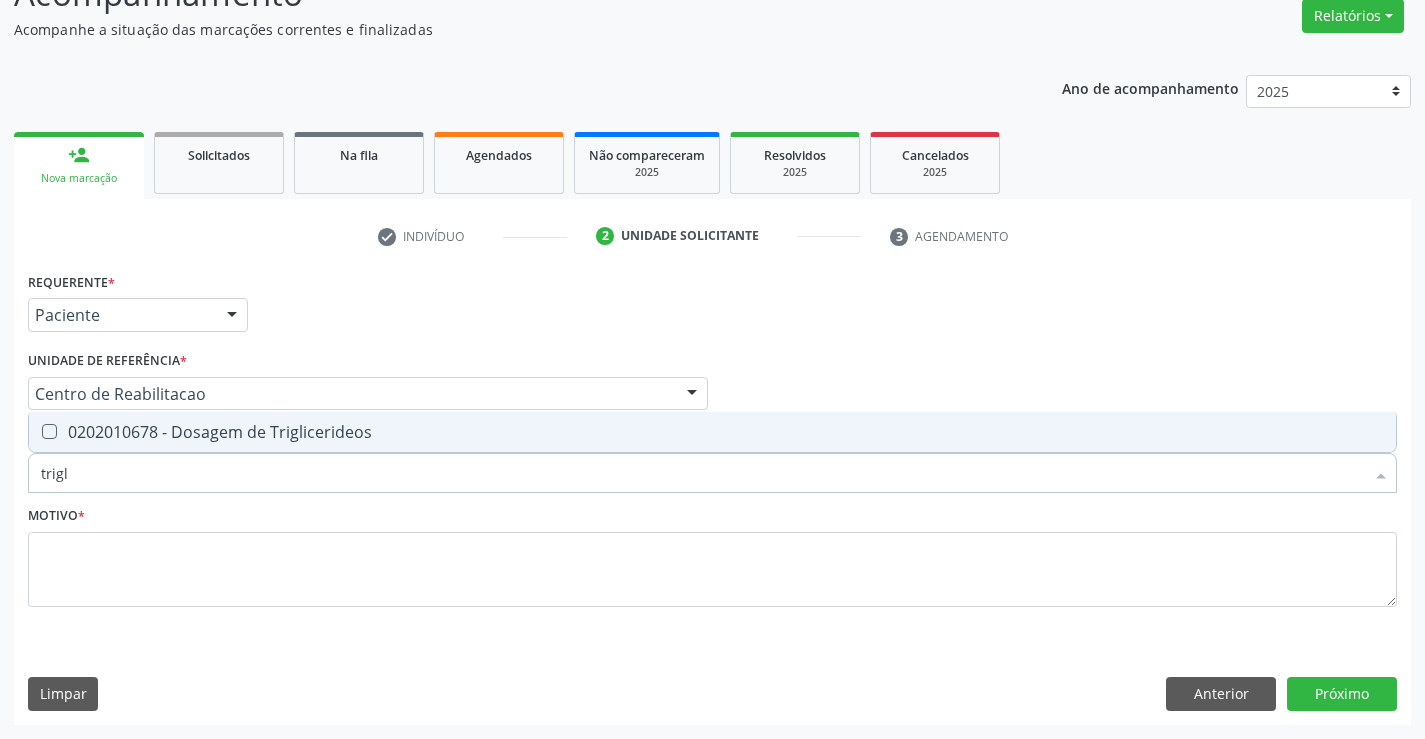 type on "trigli" 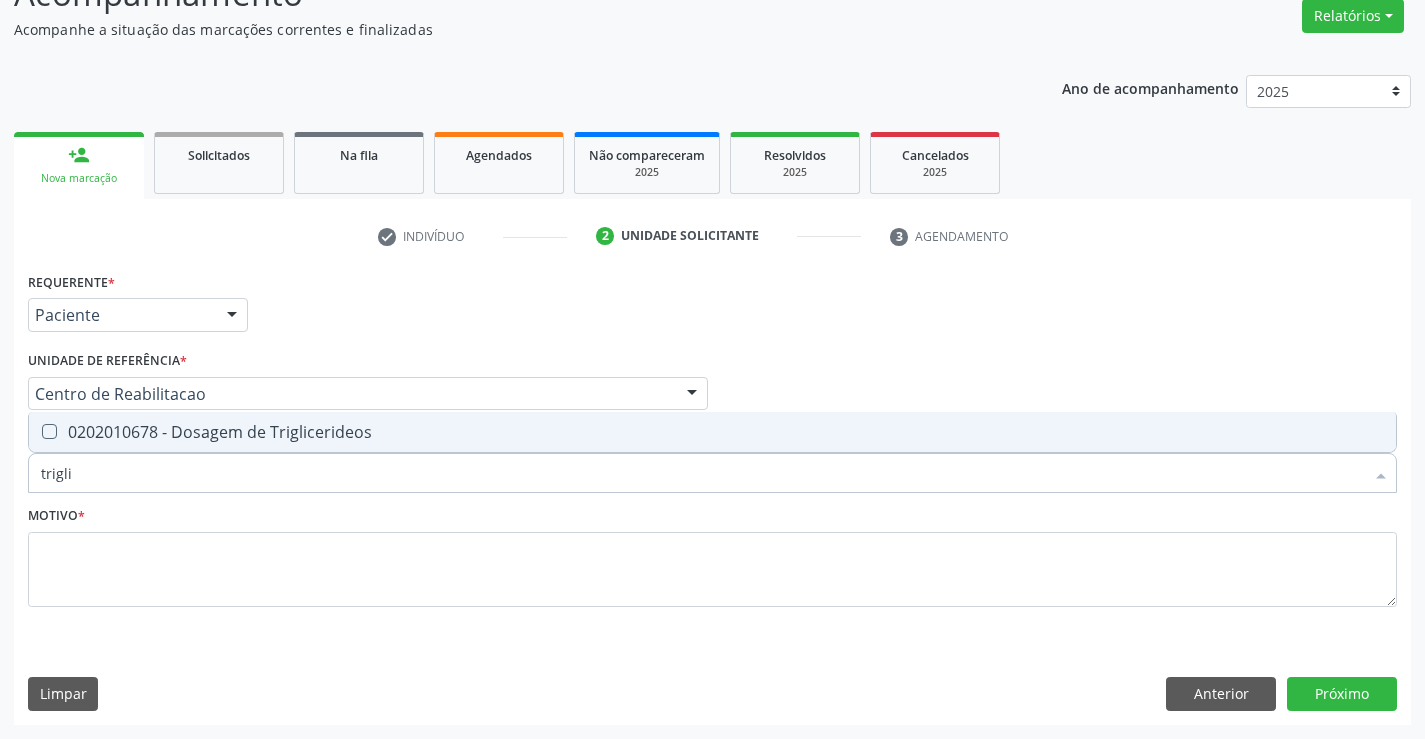 click on "0202010678 - Dosagem de Triglicerideos" at bounding box center (712, 432) 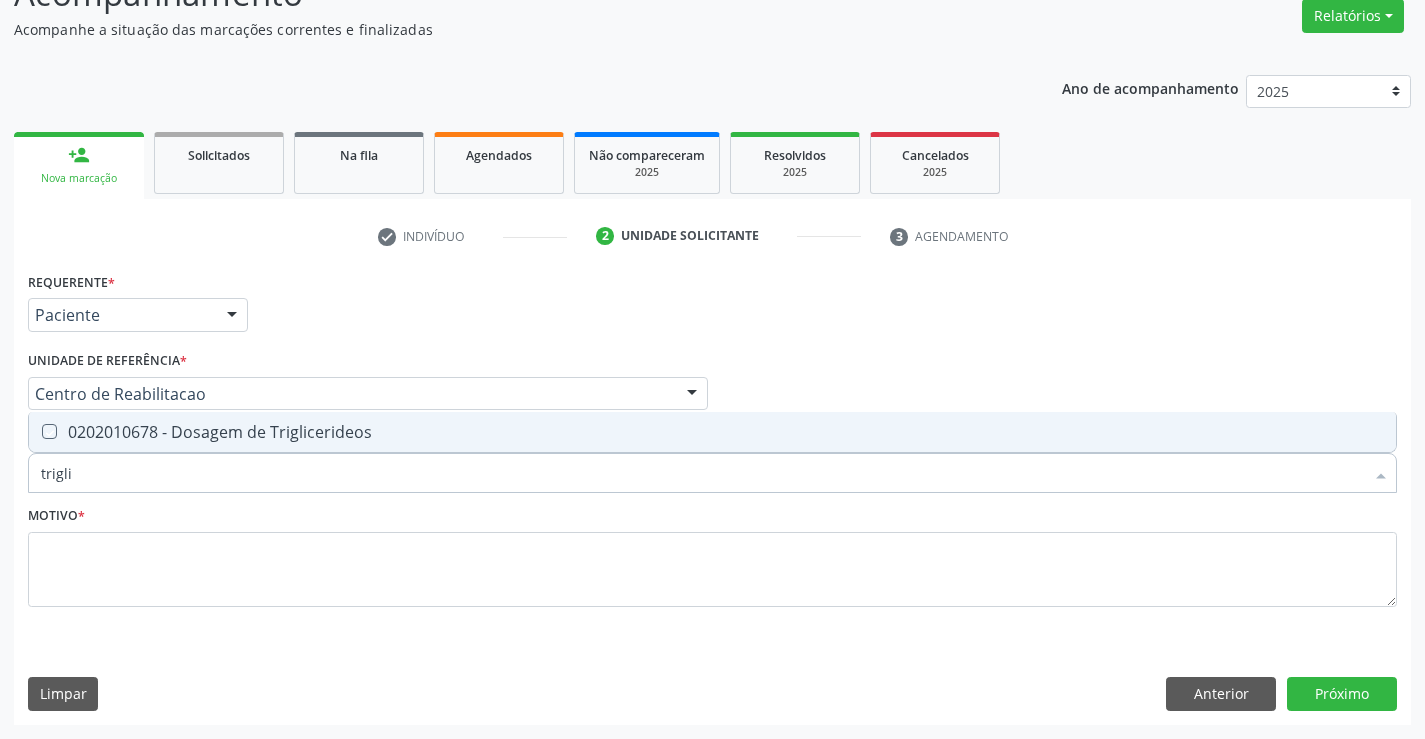 checkbox on "true" 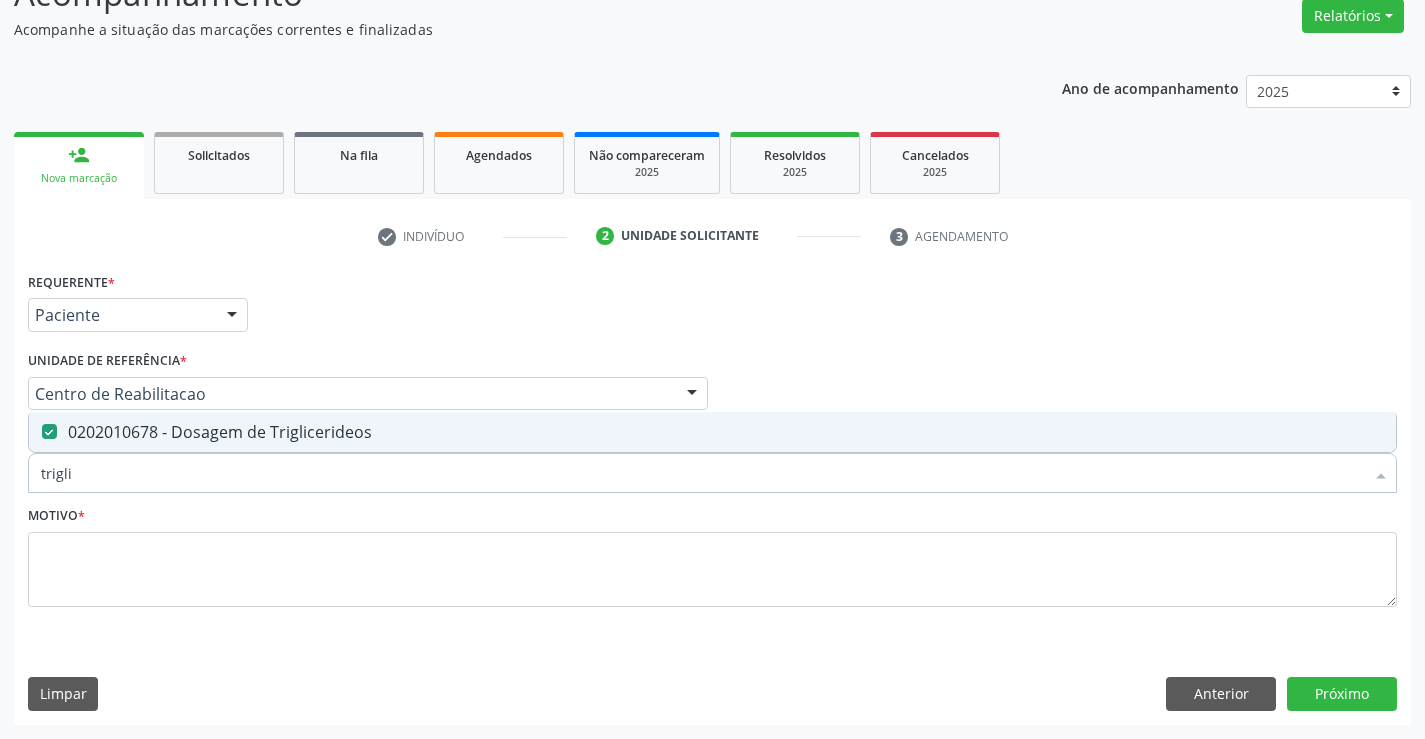 drag, startPoint x: 92, startPoint y: 473, endPoint x: 0, endPoint y: 467, distance: 92.19544 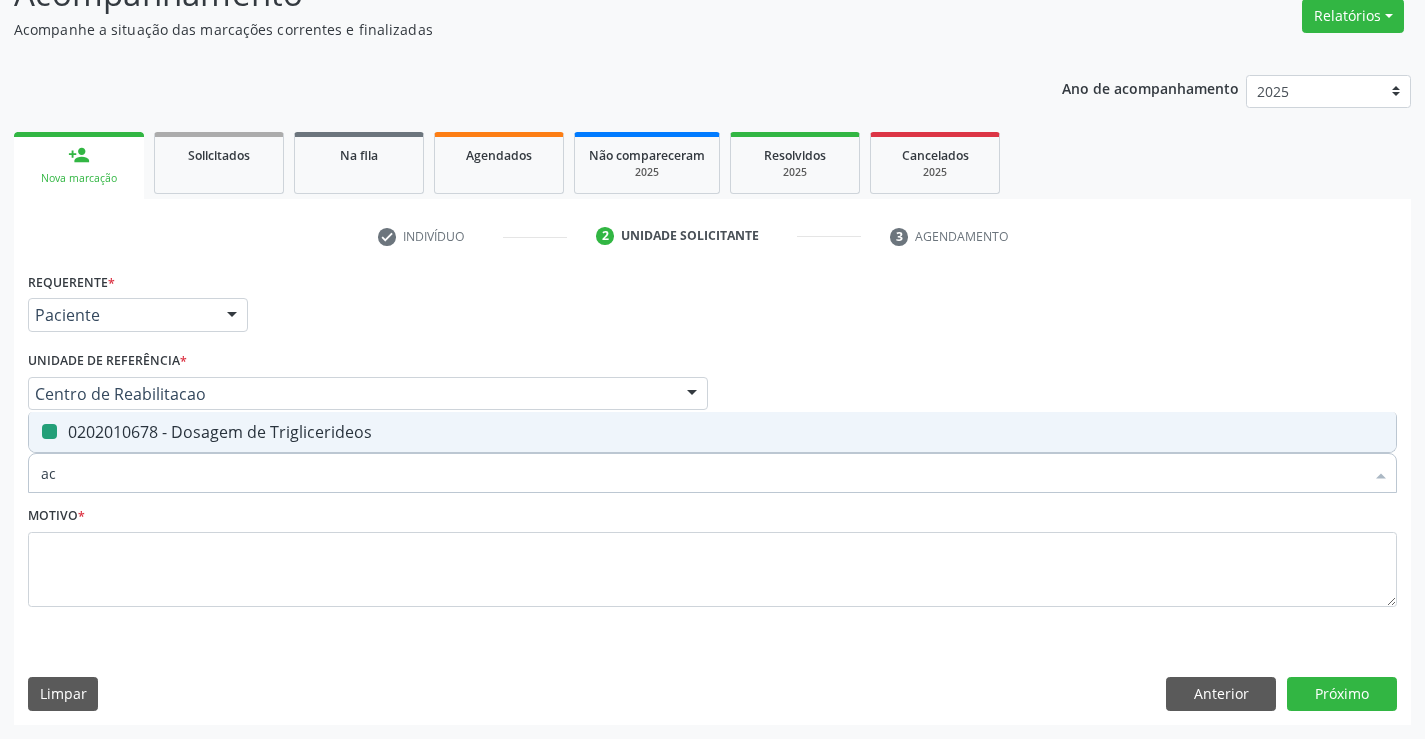 type on "aci" 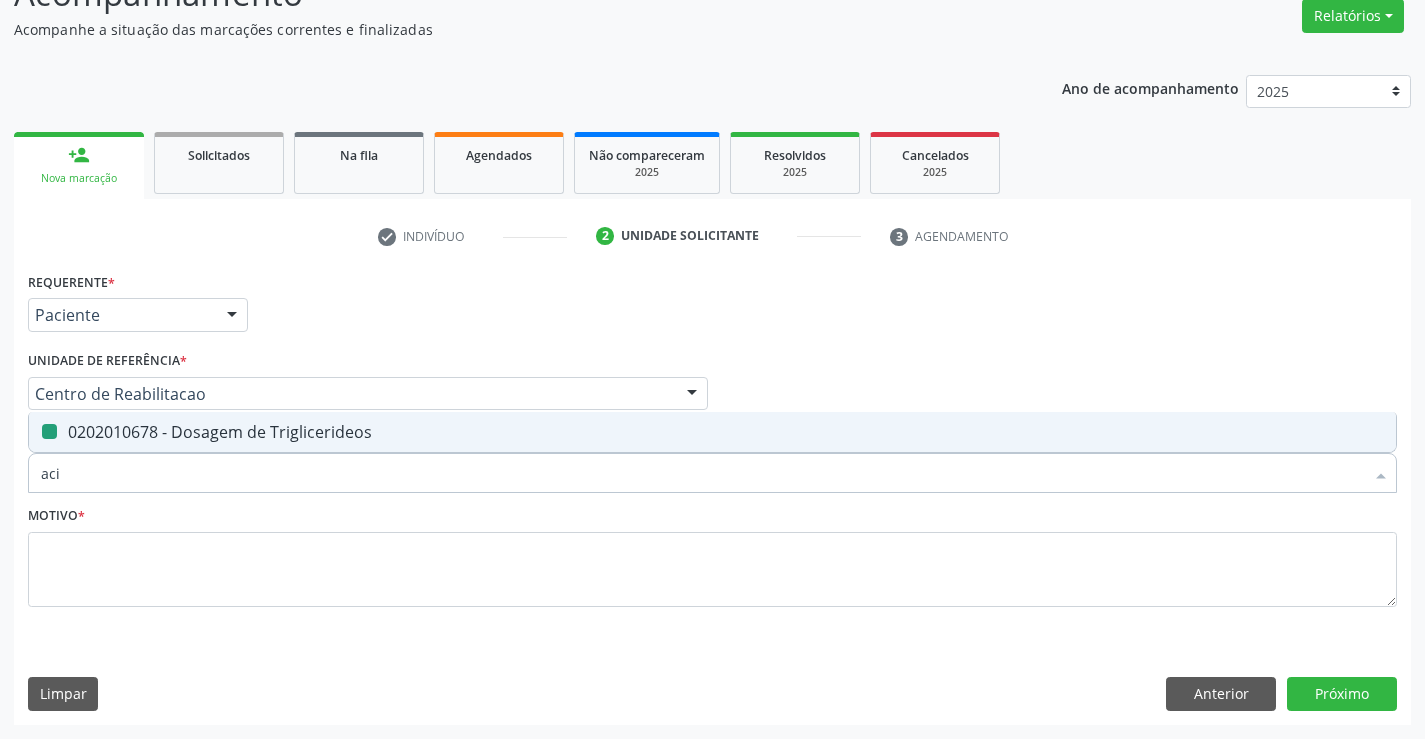 checkbox on "false" 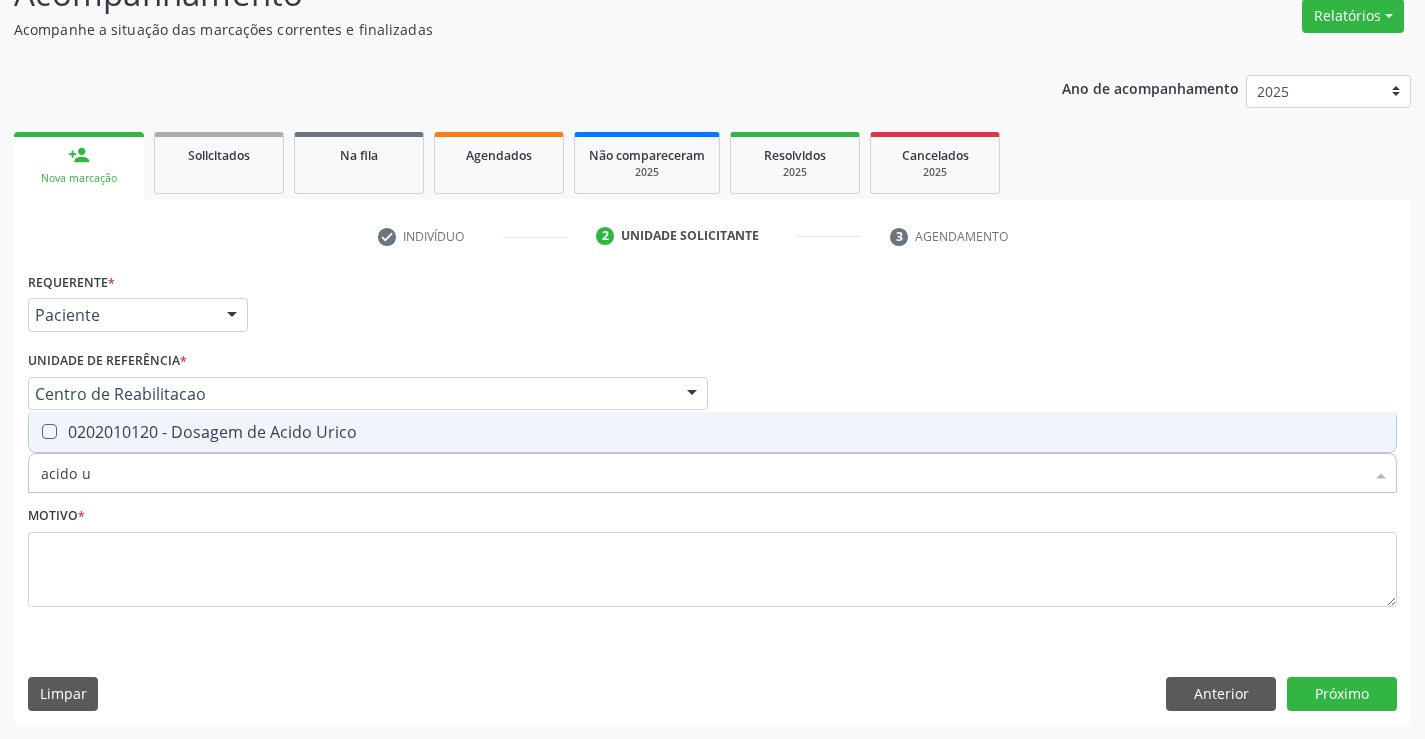 type on "acido ur" 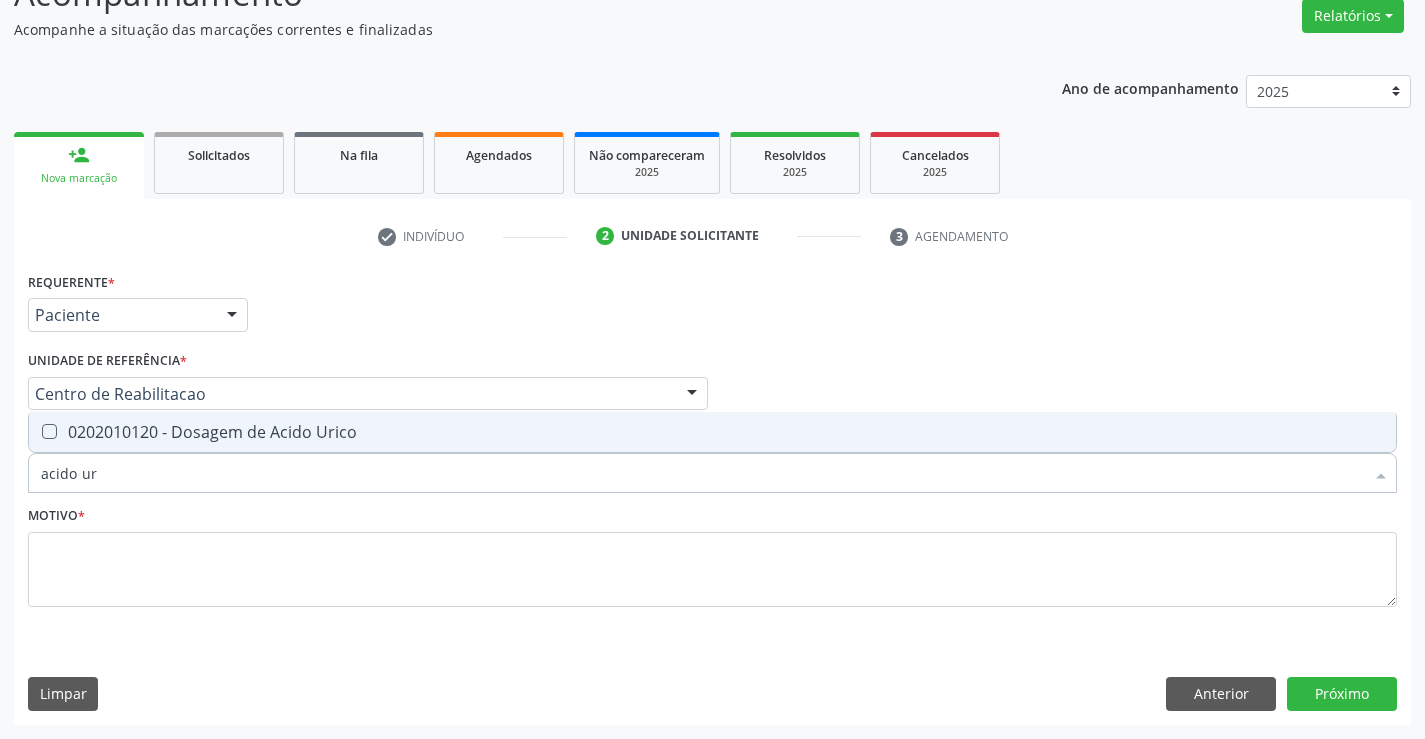 click on "0202010120 - Dosagem de Acido Urico" at bounding box center [712, 432] 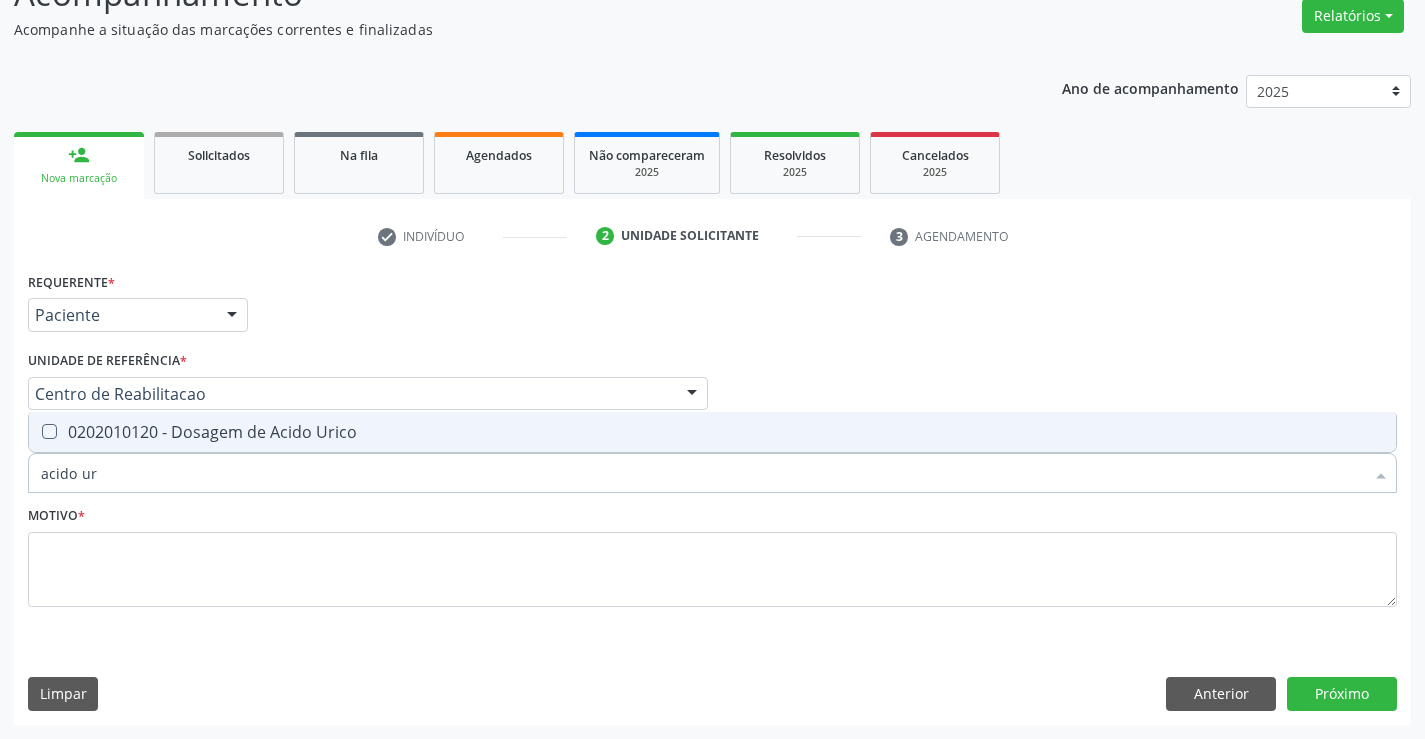 checkbox on "true" 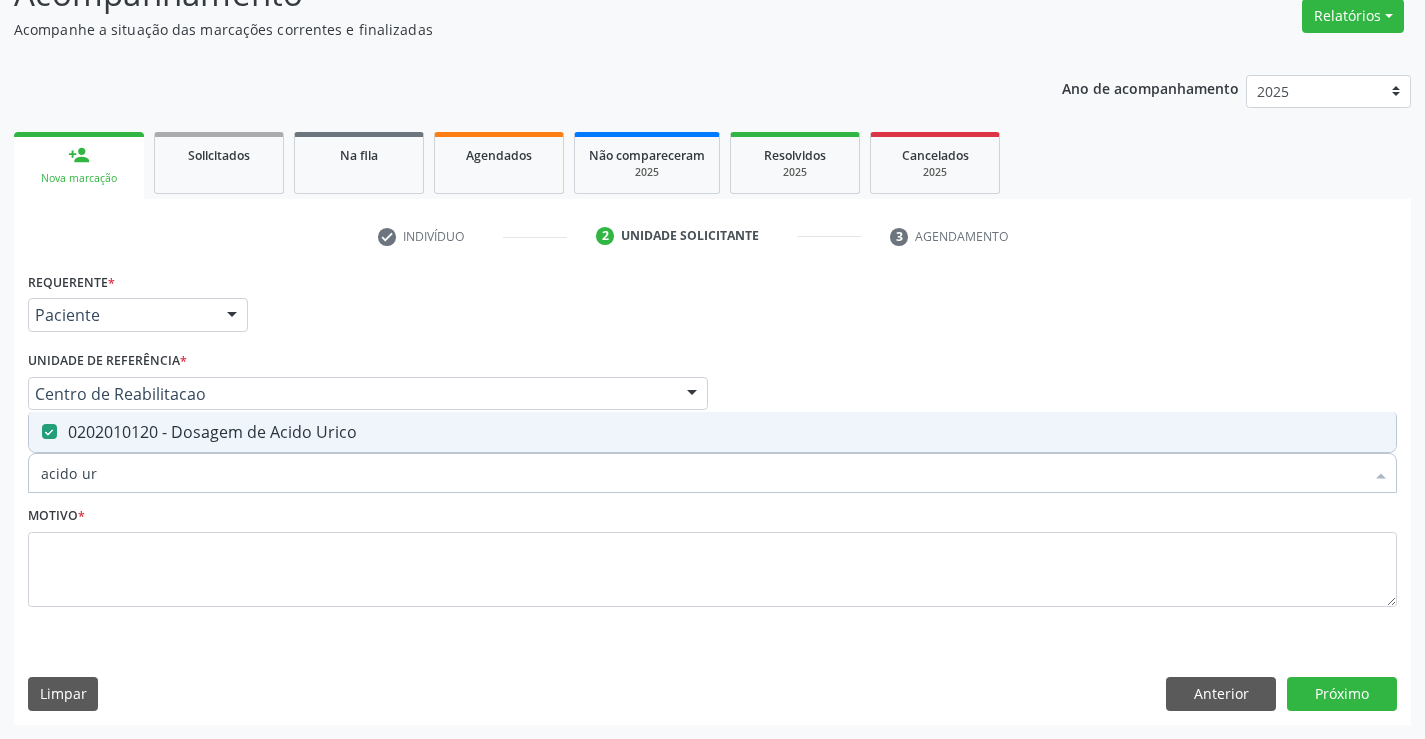 drag, startPoint x: 105, startPoint y: 481, endPoint x: 0, endPoint y: 479, distance: 105.01904 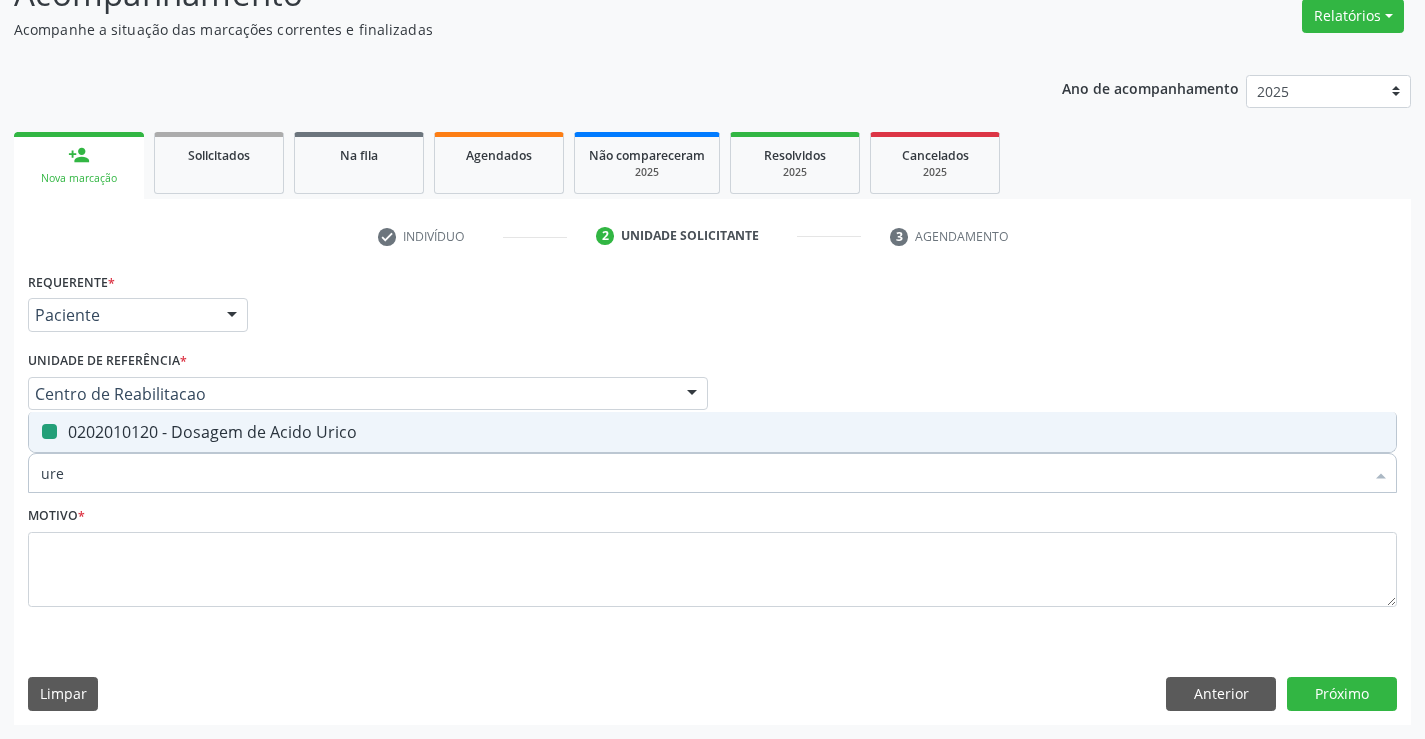type on "urei" 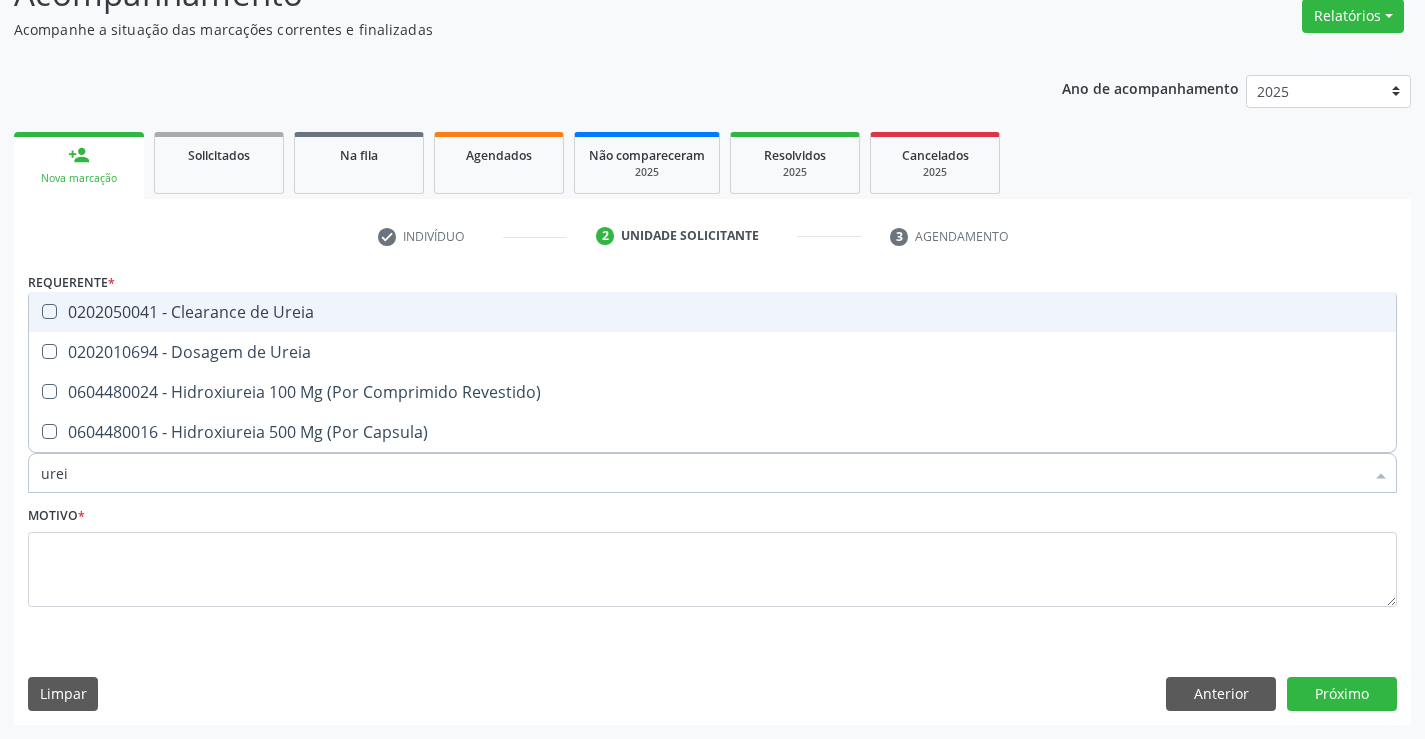 type on "ureia" 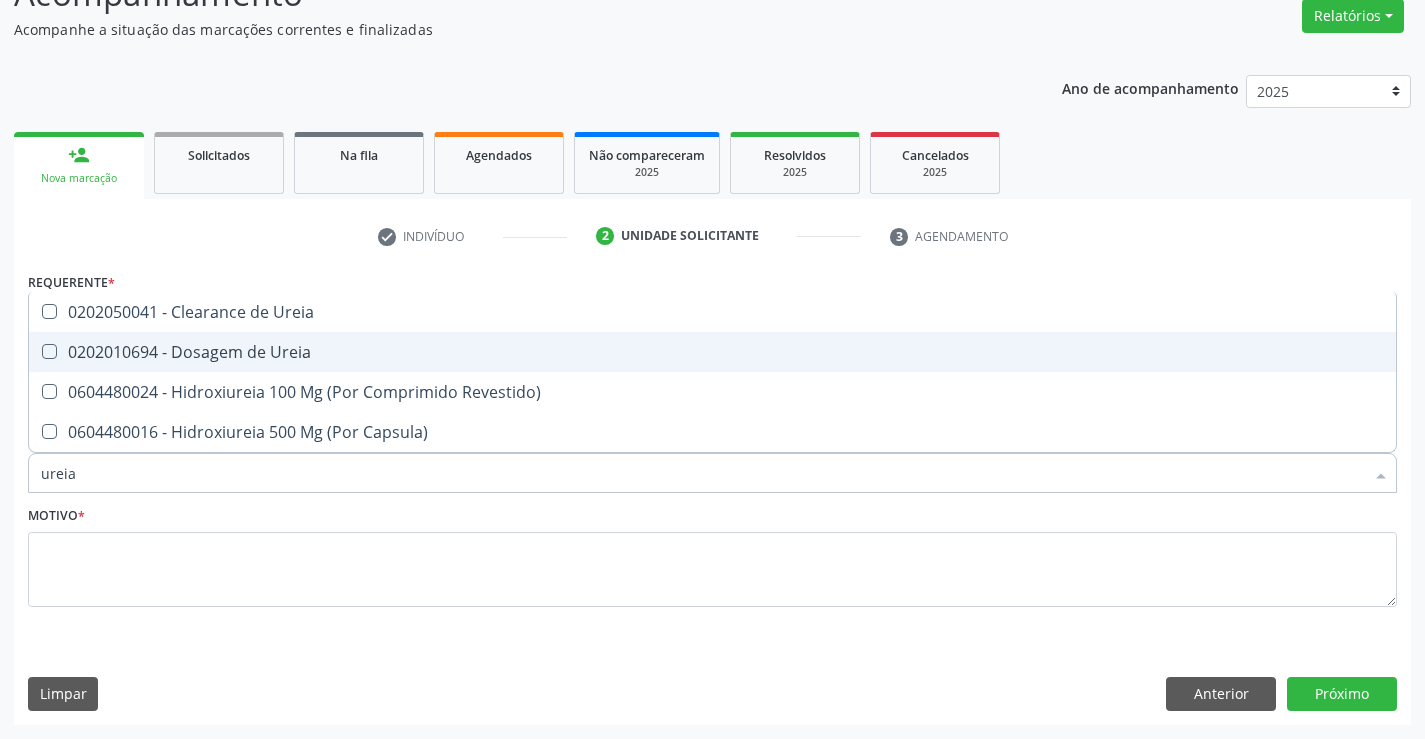 click on "0202010694 - Dosagem de Ureia" at bounding box center [712, 352] 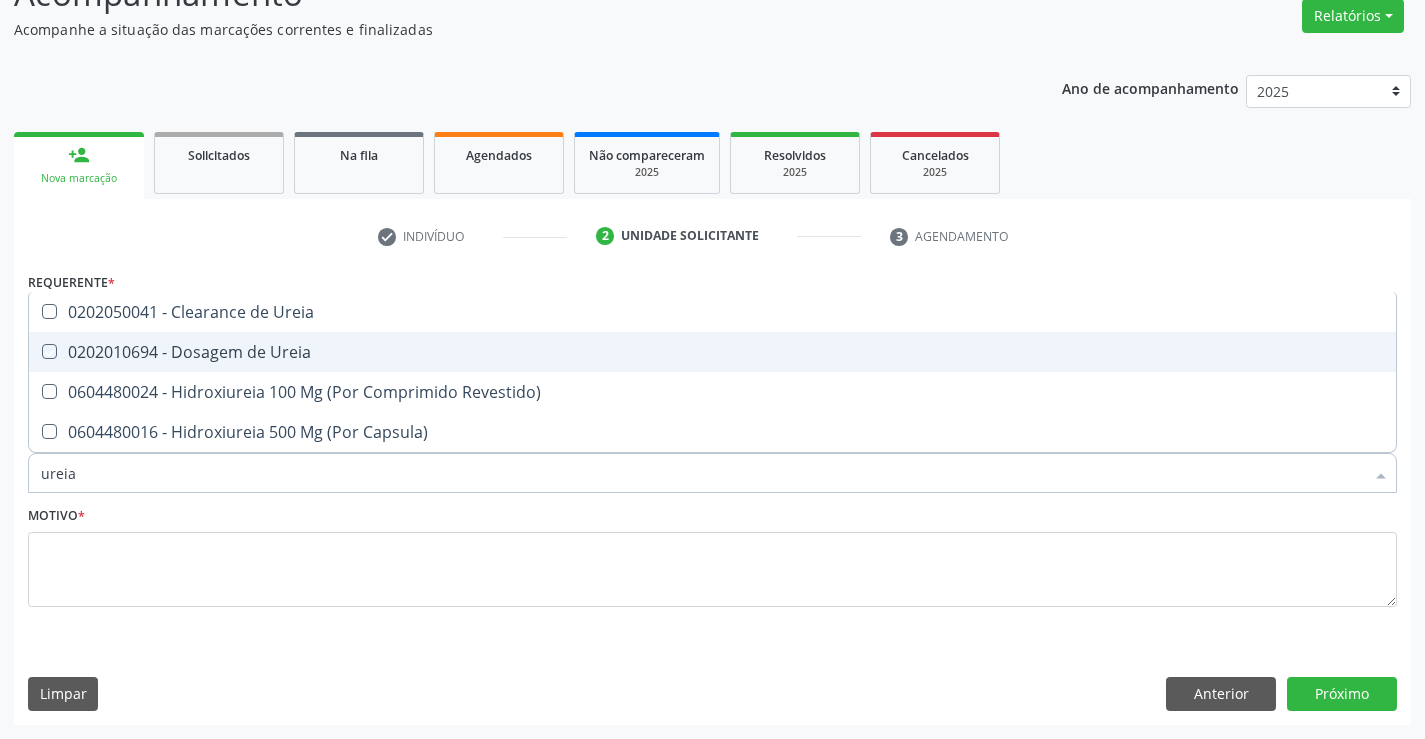 checkbox on "true" 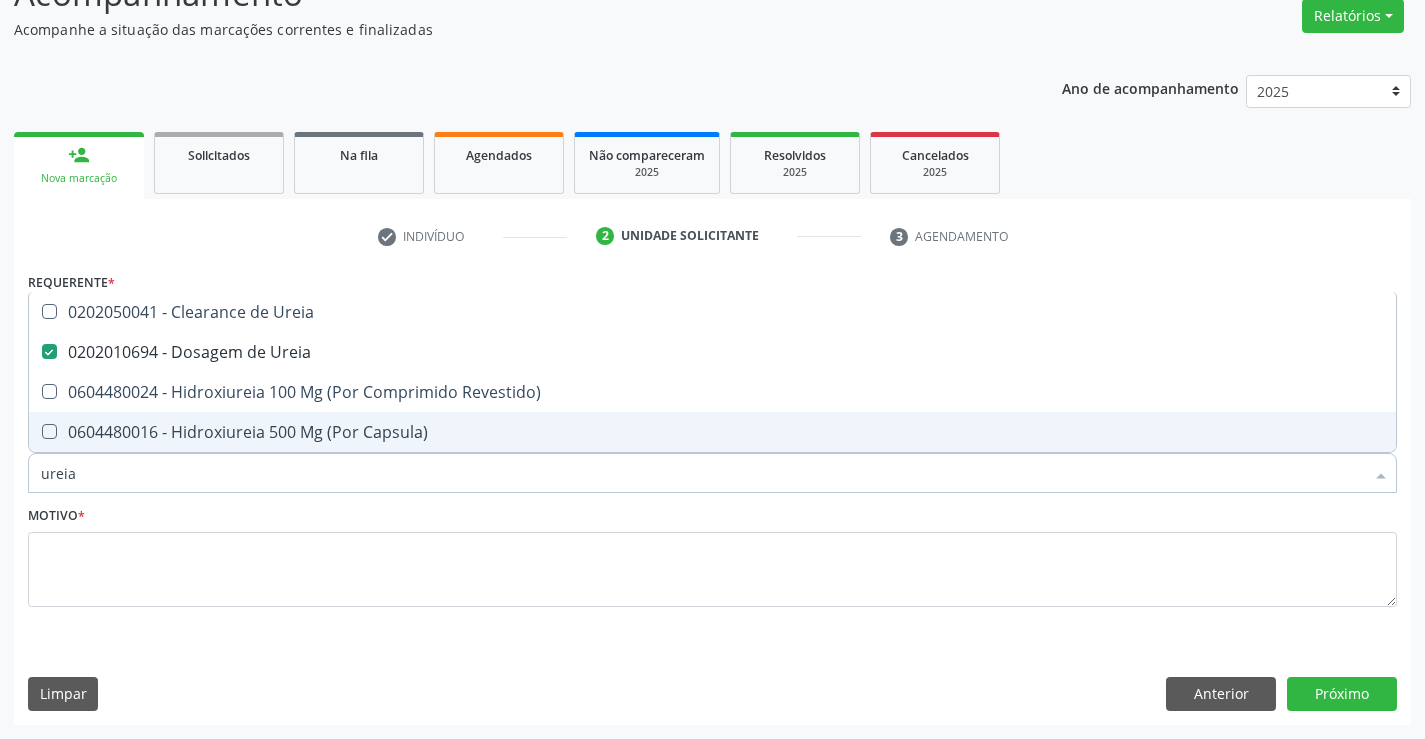 drag, startPoint x: 82, startPoint y: 477, endPoint x: 0, endPoint y: 475, distance: 82.02438 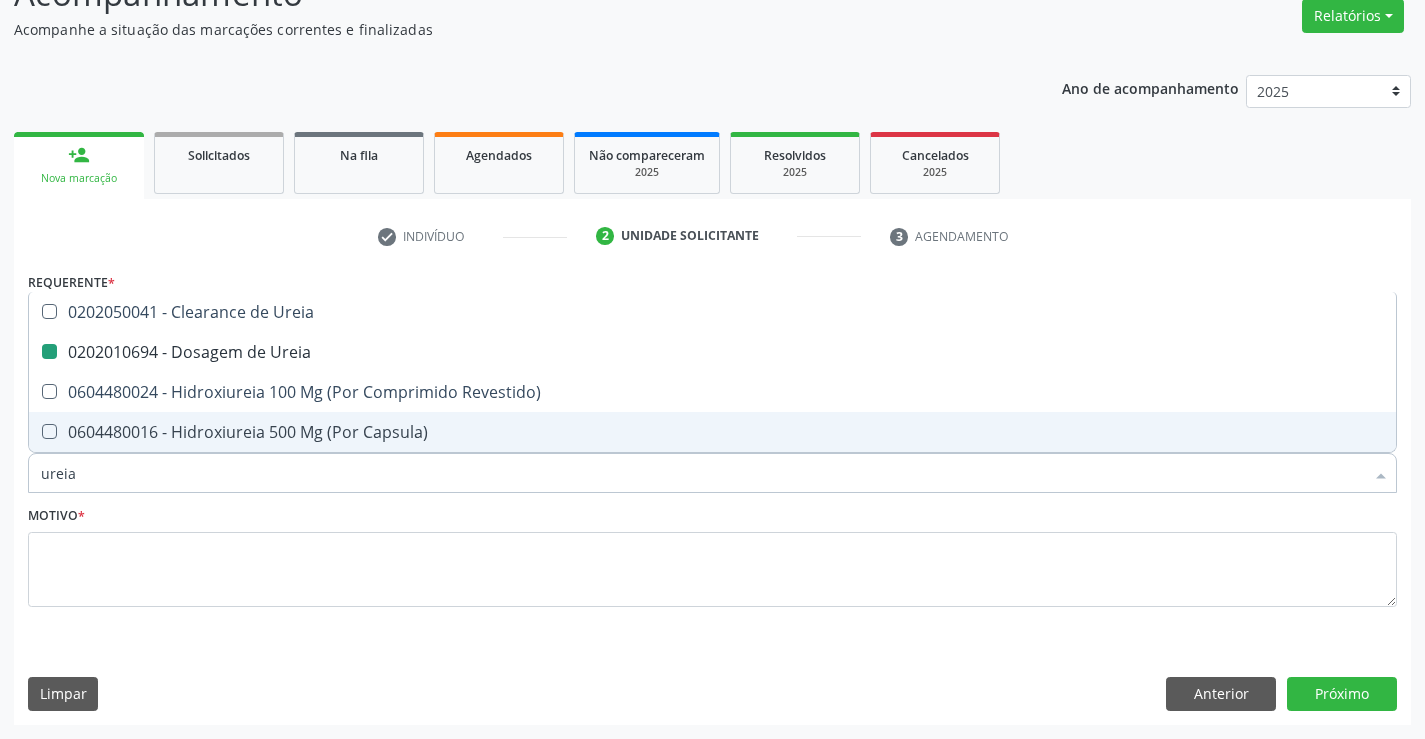 type on "c" 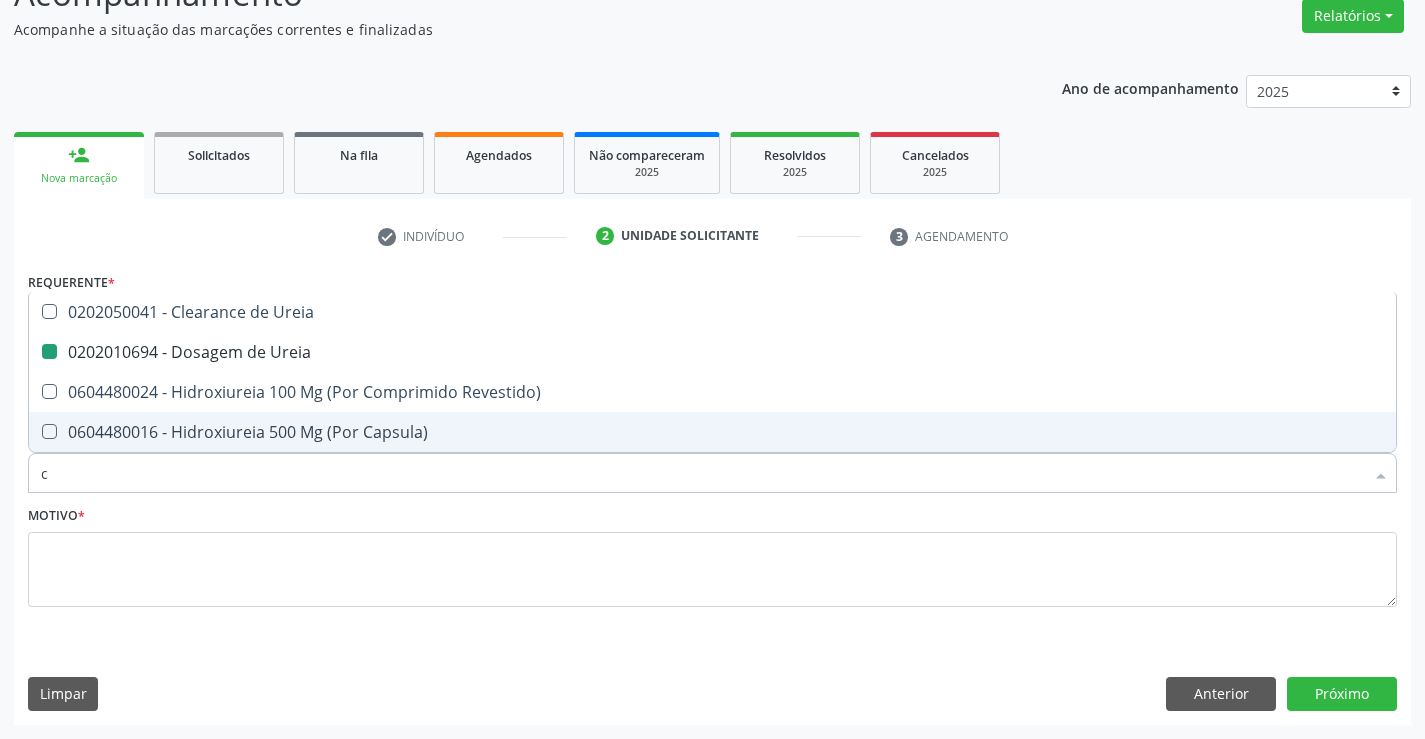 checkbox on "false" 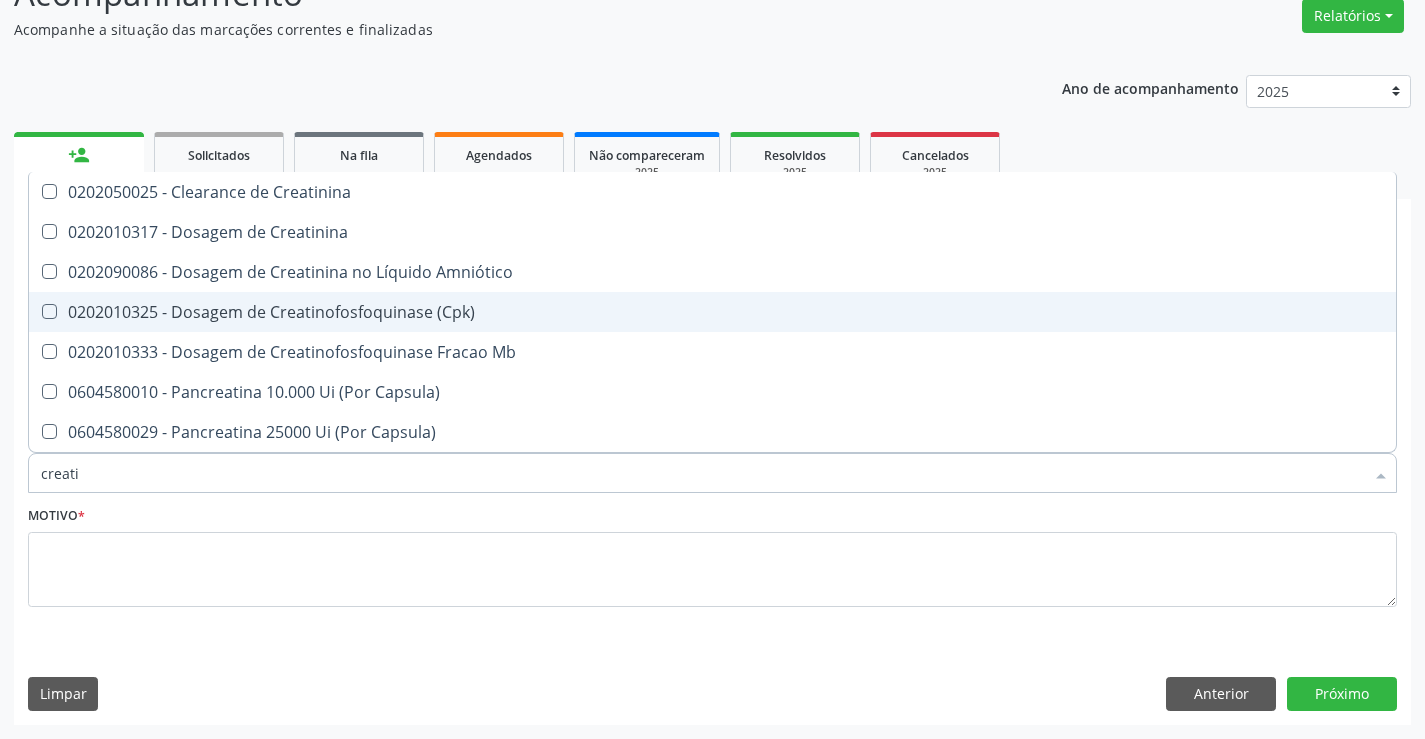 type on "creatin" 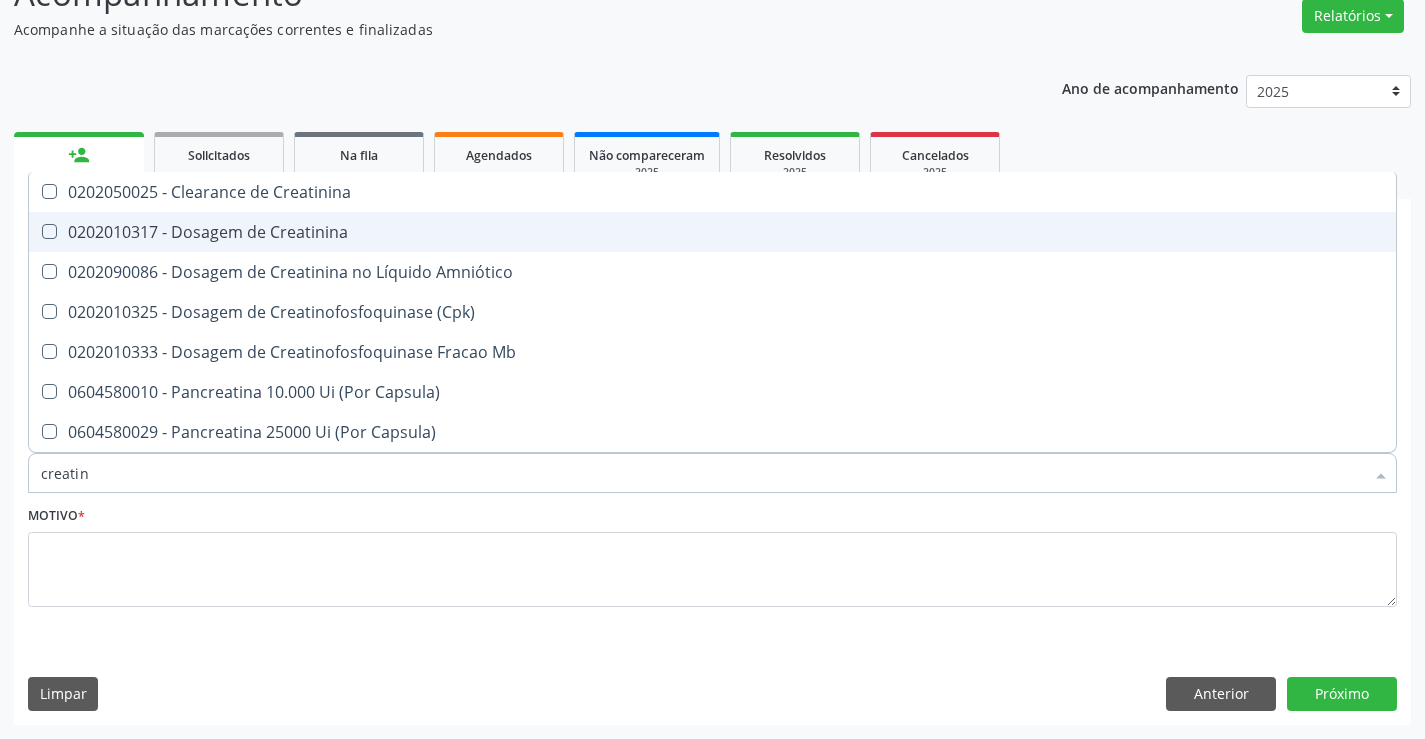 click on "0202010317 - Dosagem de Creatinina" at bounding box center [712, 232] 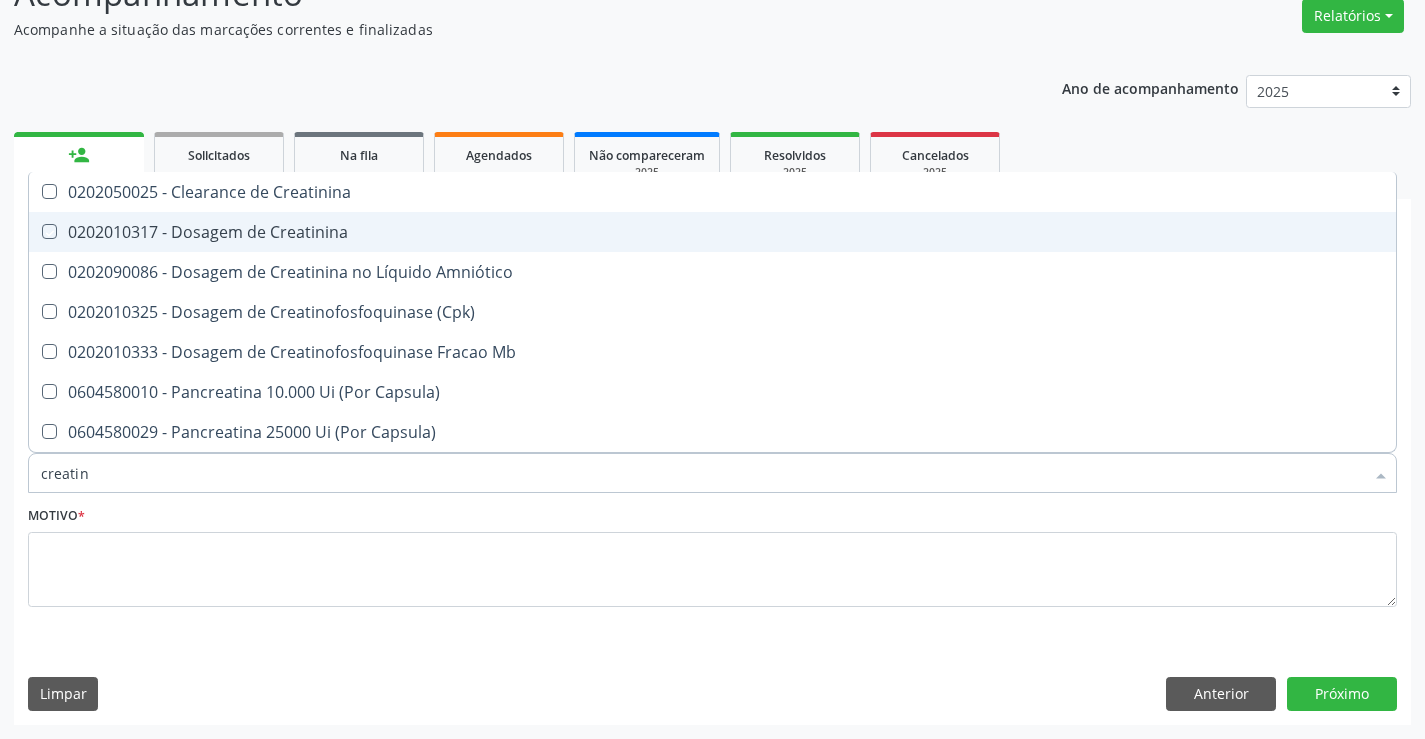 checkbox on "true" 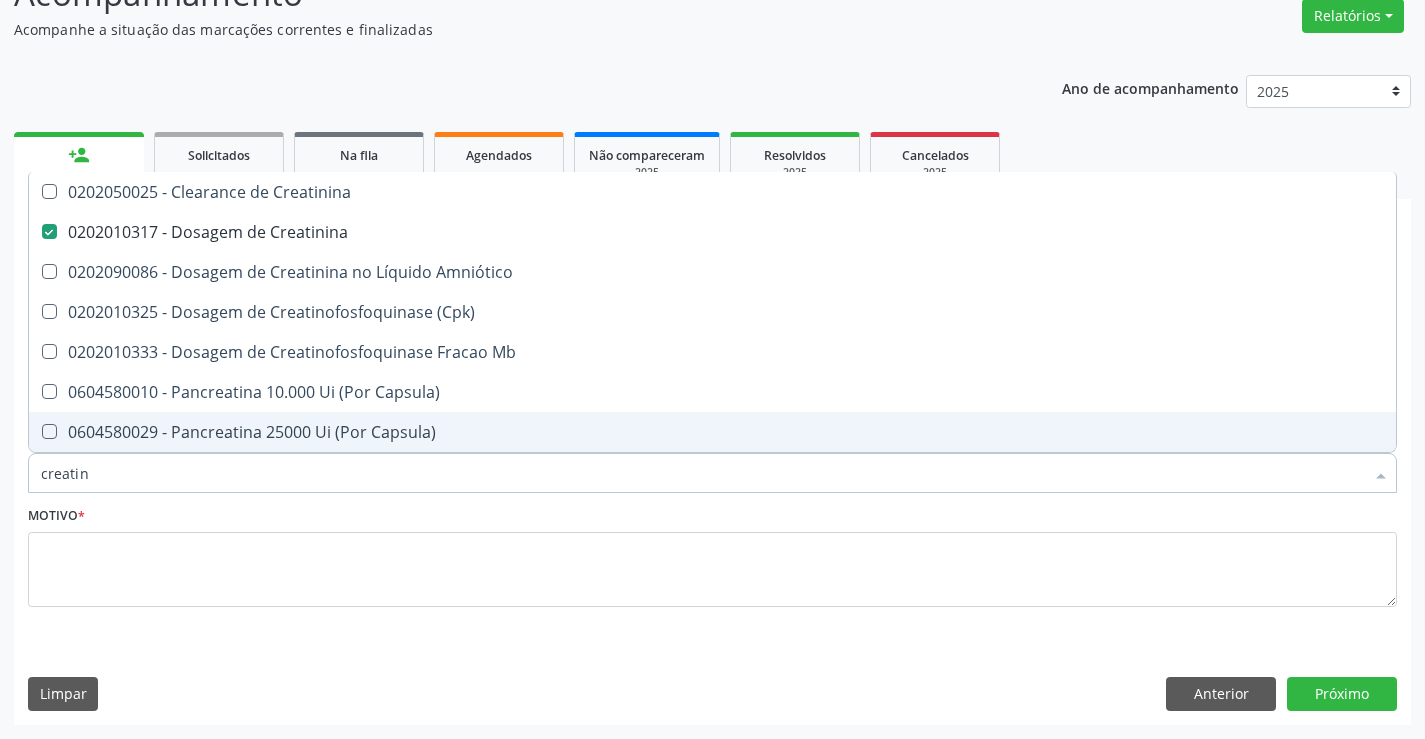 drag, startPoint x: 99, startPoint y: 476, endPoint x: 0, endPoint y: 475, distance: 99.00505 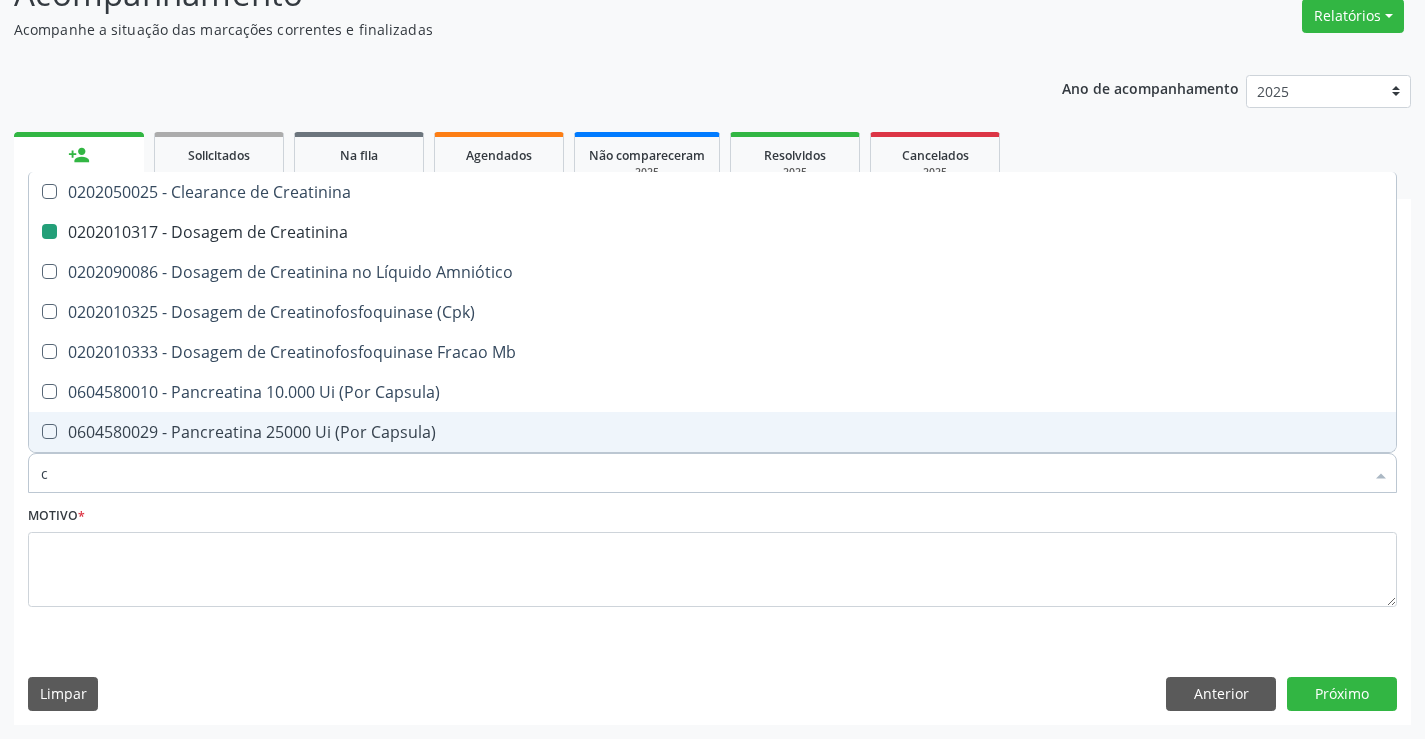 type on "cu" 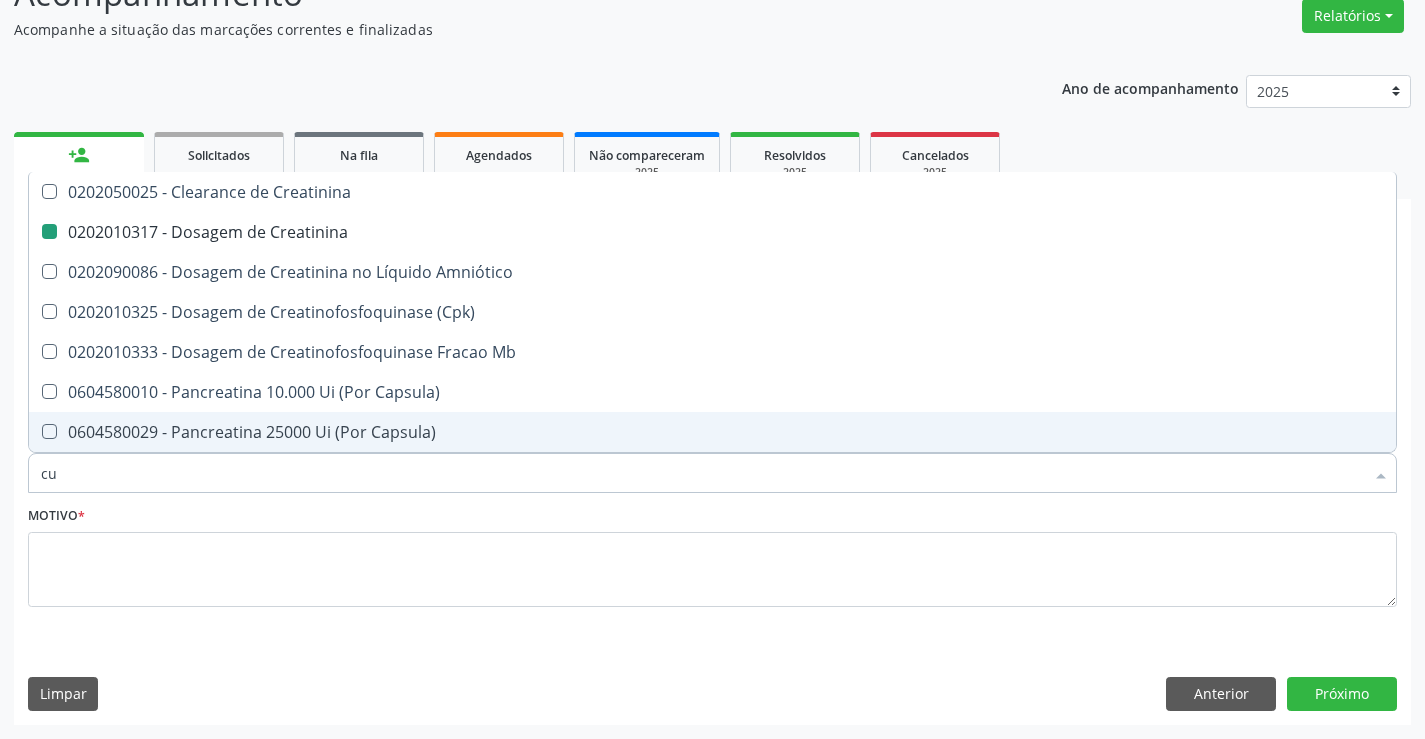 checkbox on "false" 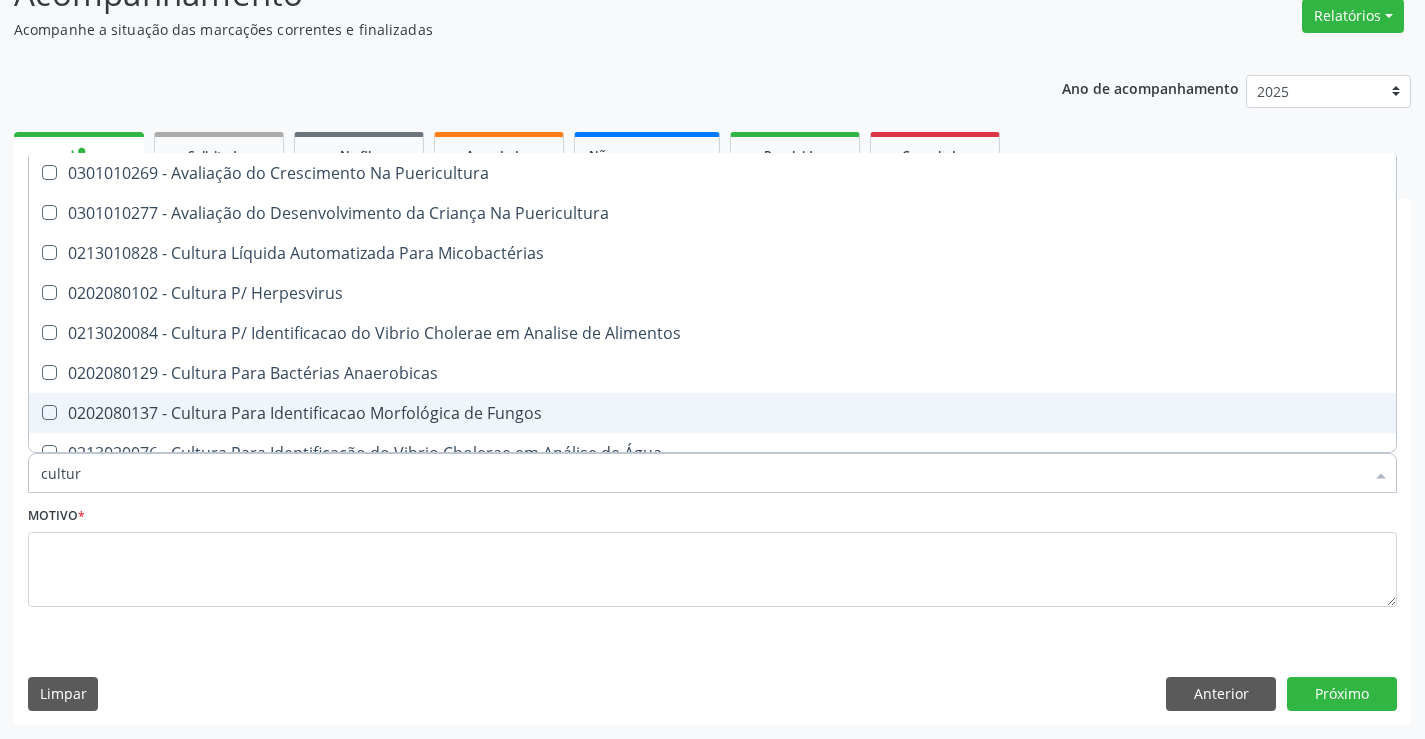 type on "cultura" 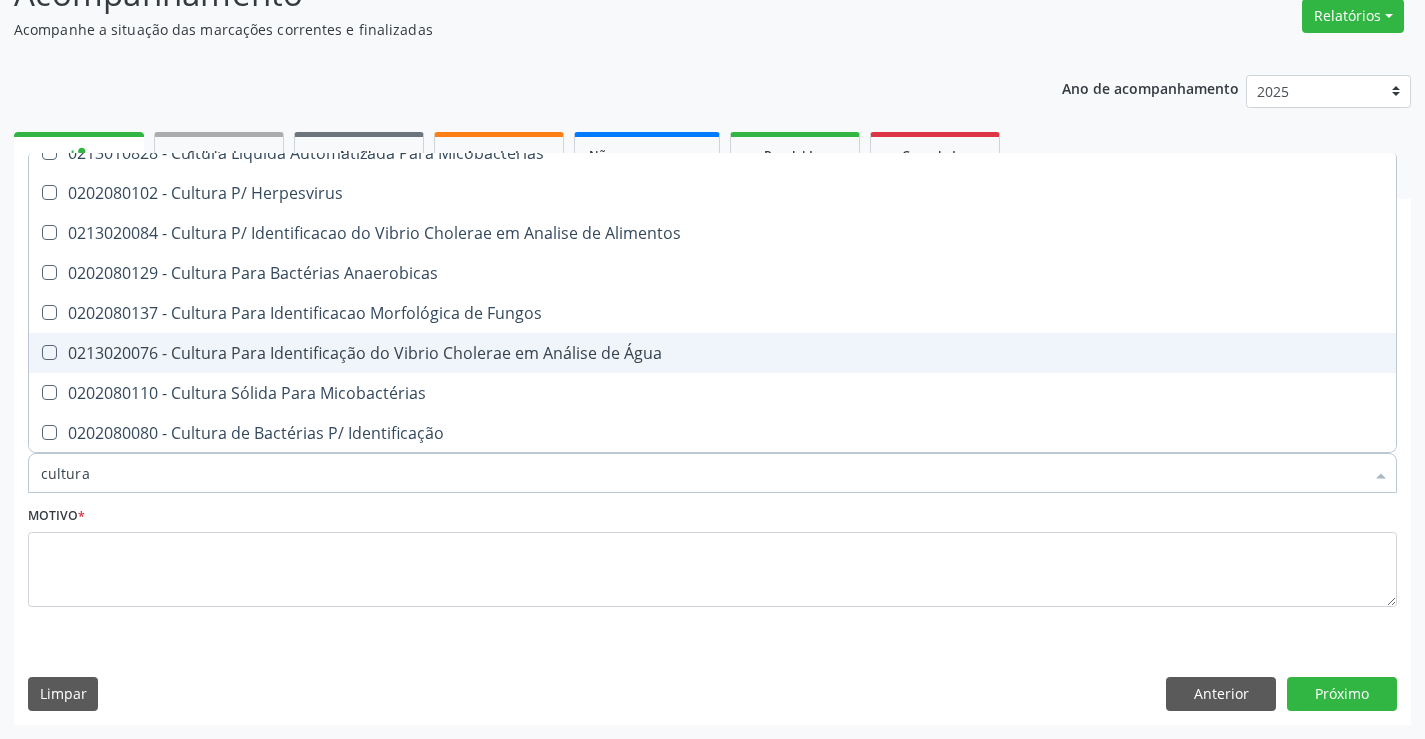 scroll, scrollTop: 200, scrollLeft: 0, axis: vertical 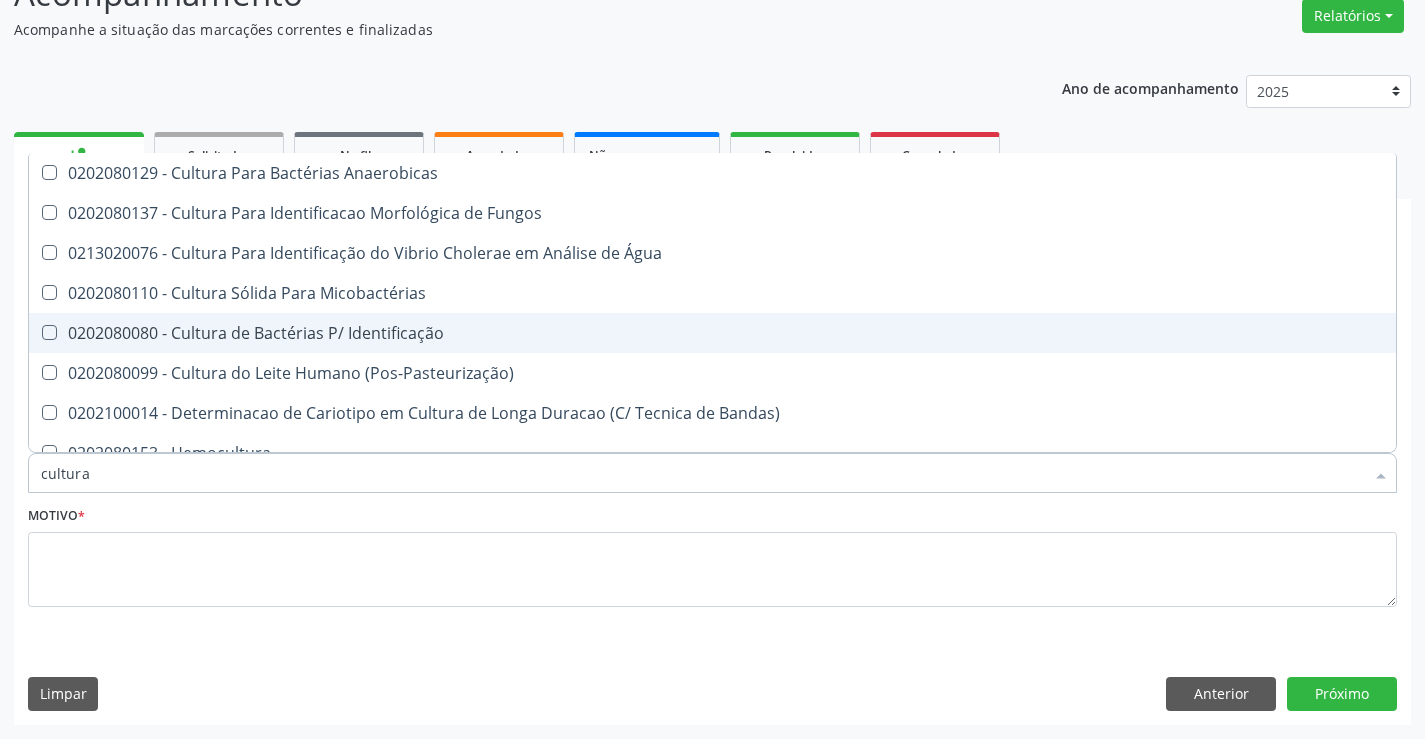 click on "0202080080 - Cultura de Bactérias P/ Identificação" at bounding box center [712, 333] 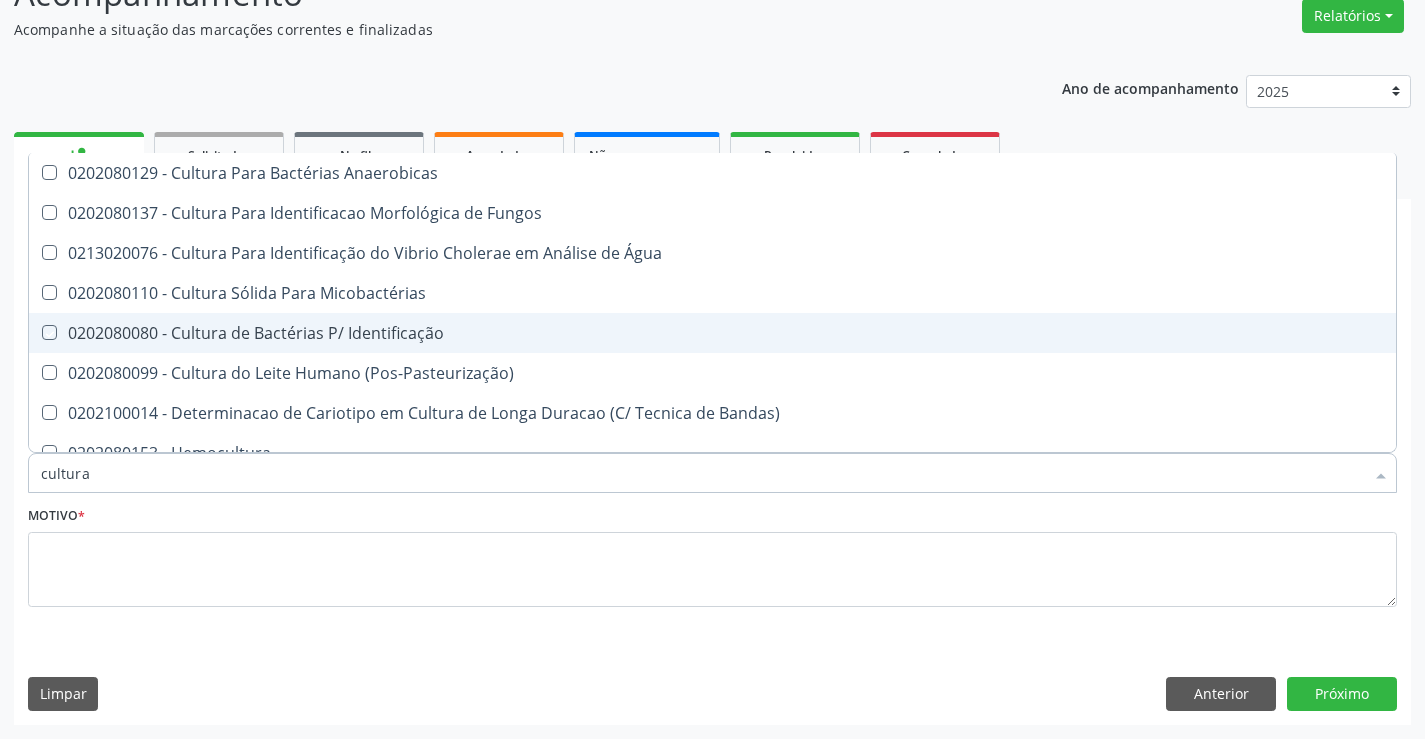 checkbox on "true" 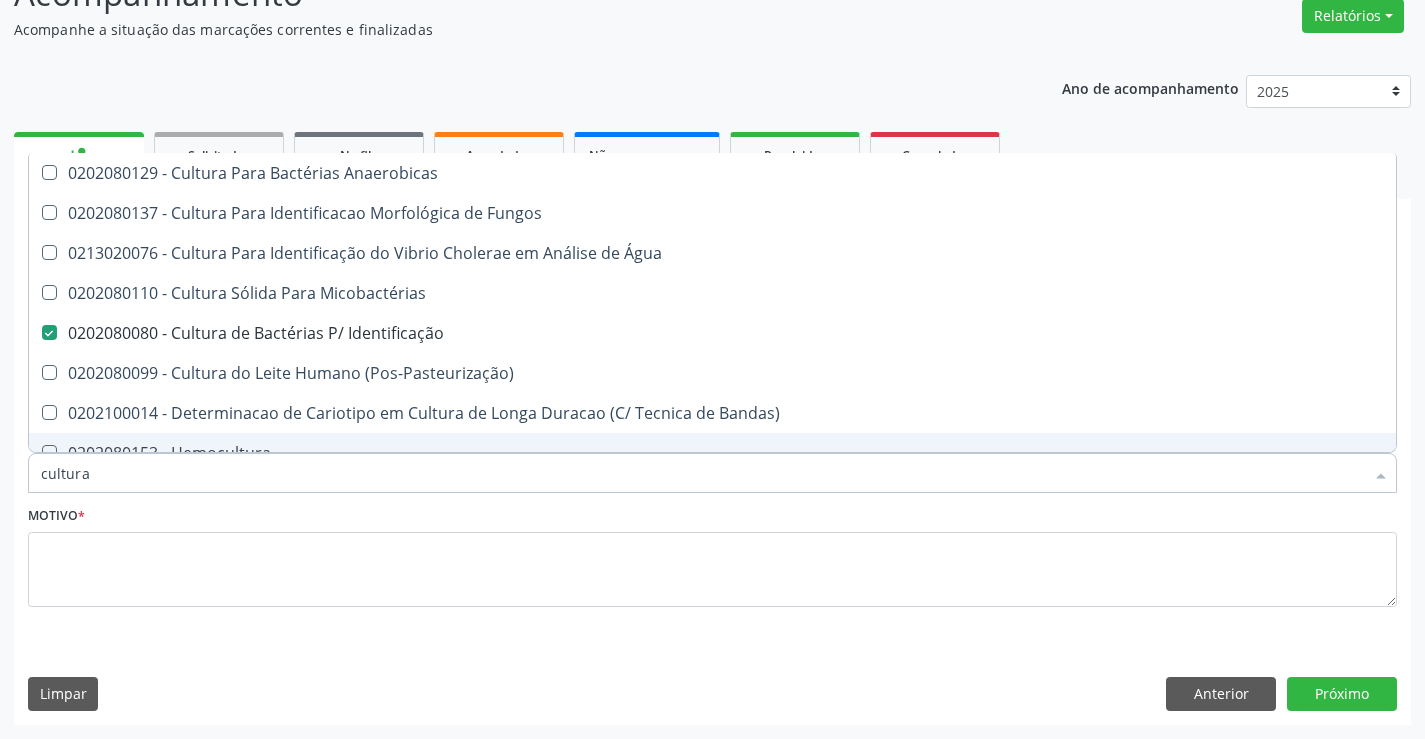 drag, startPoint x: 128, startPoint y: 474, endPoint x: 0, endPoint y: 452, distance: 129.87686 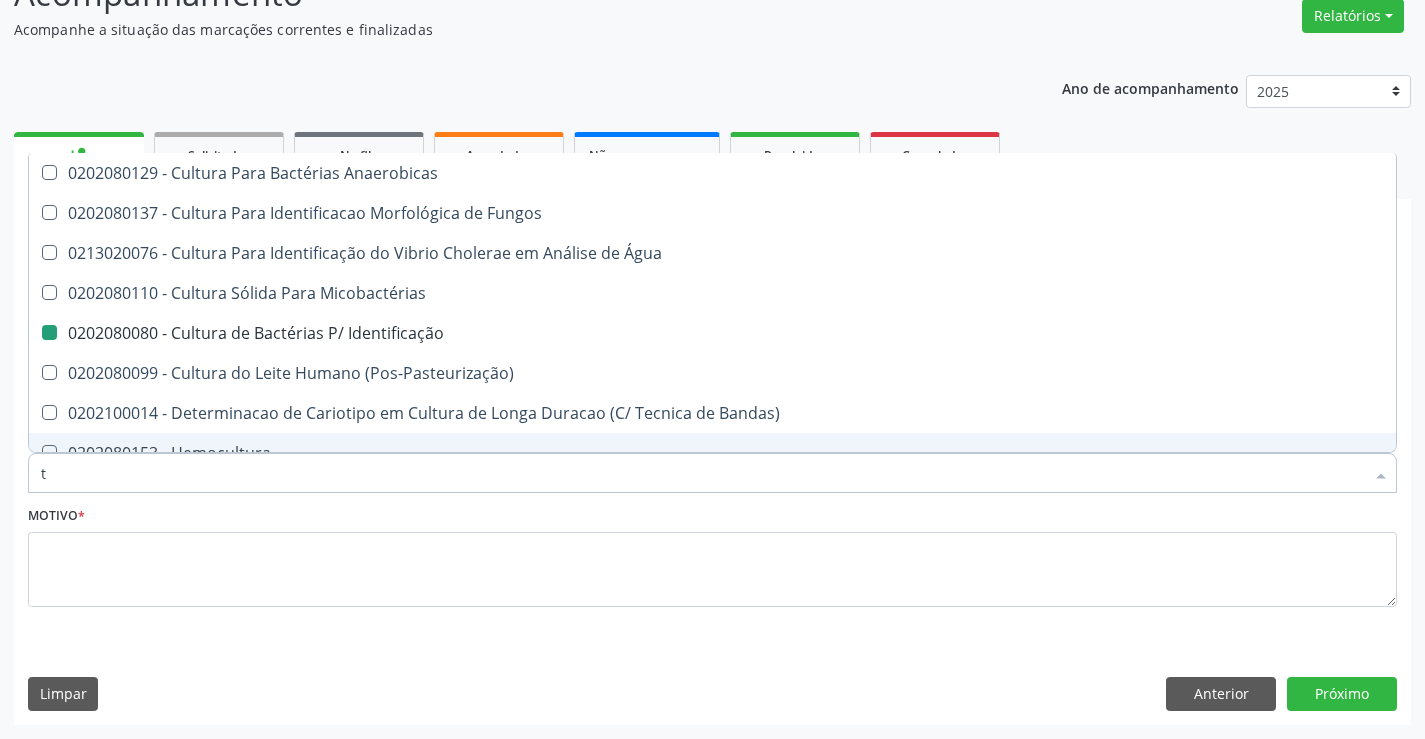 type on "t4" 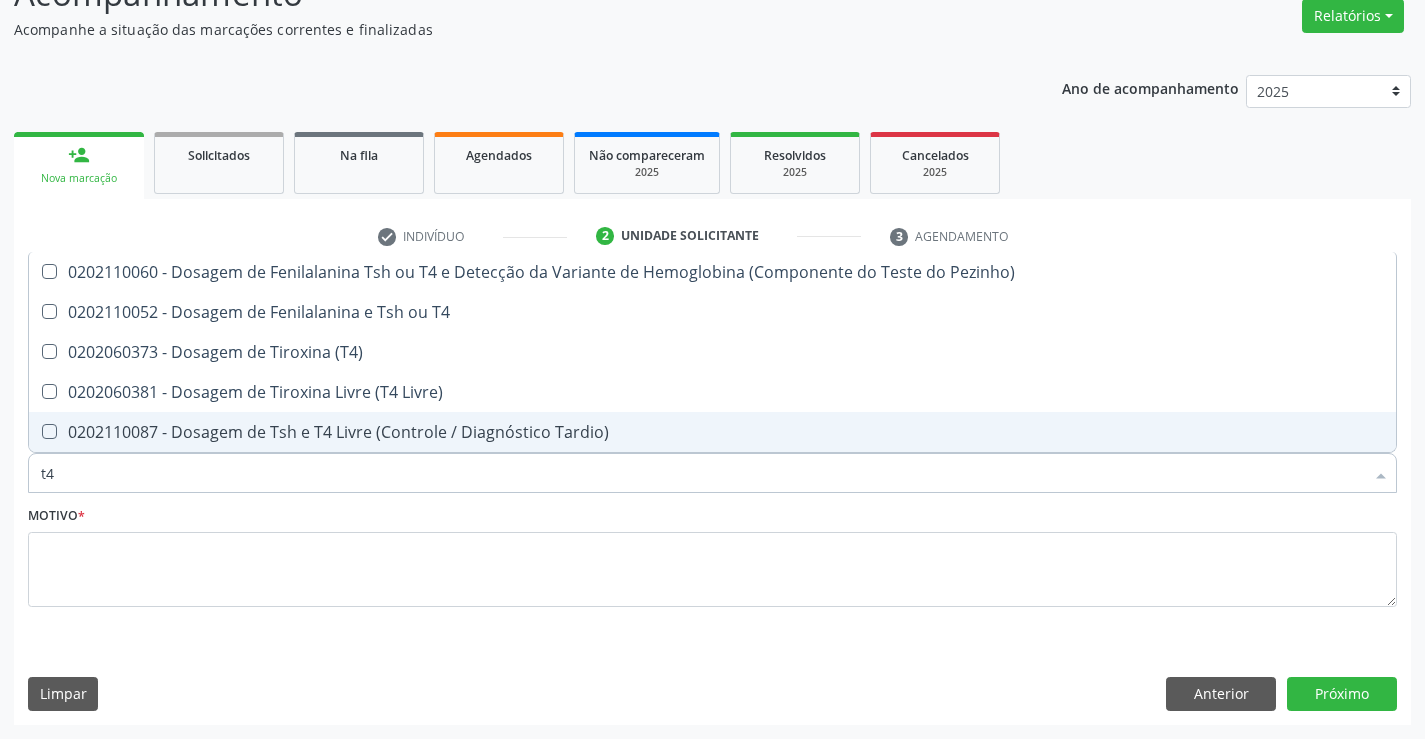 scroll, scrollTop: 0, scrollLeft: 0, axis: both 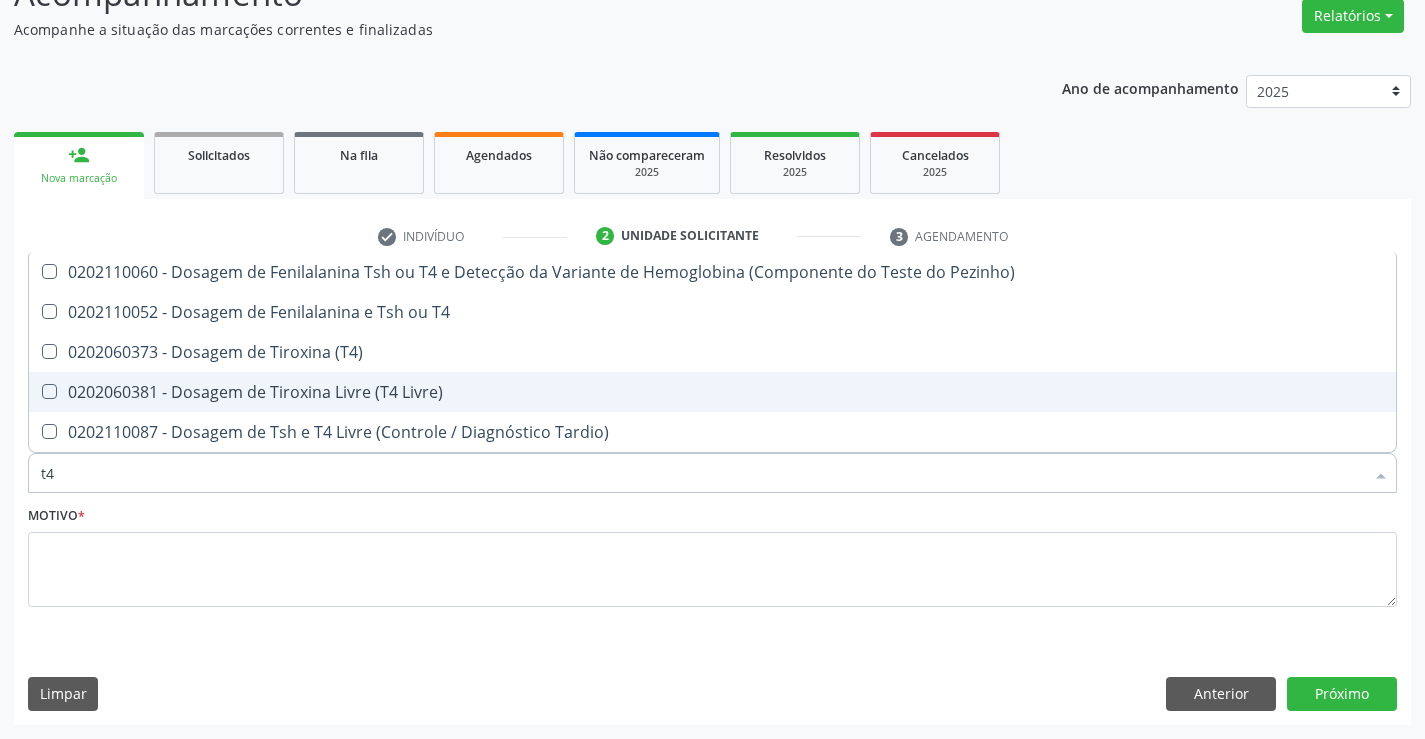 click on "0202060381 - Dosagem de Tiroxina Livre (T4 Livre)" at bounding box center [712, 392] 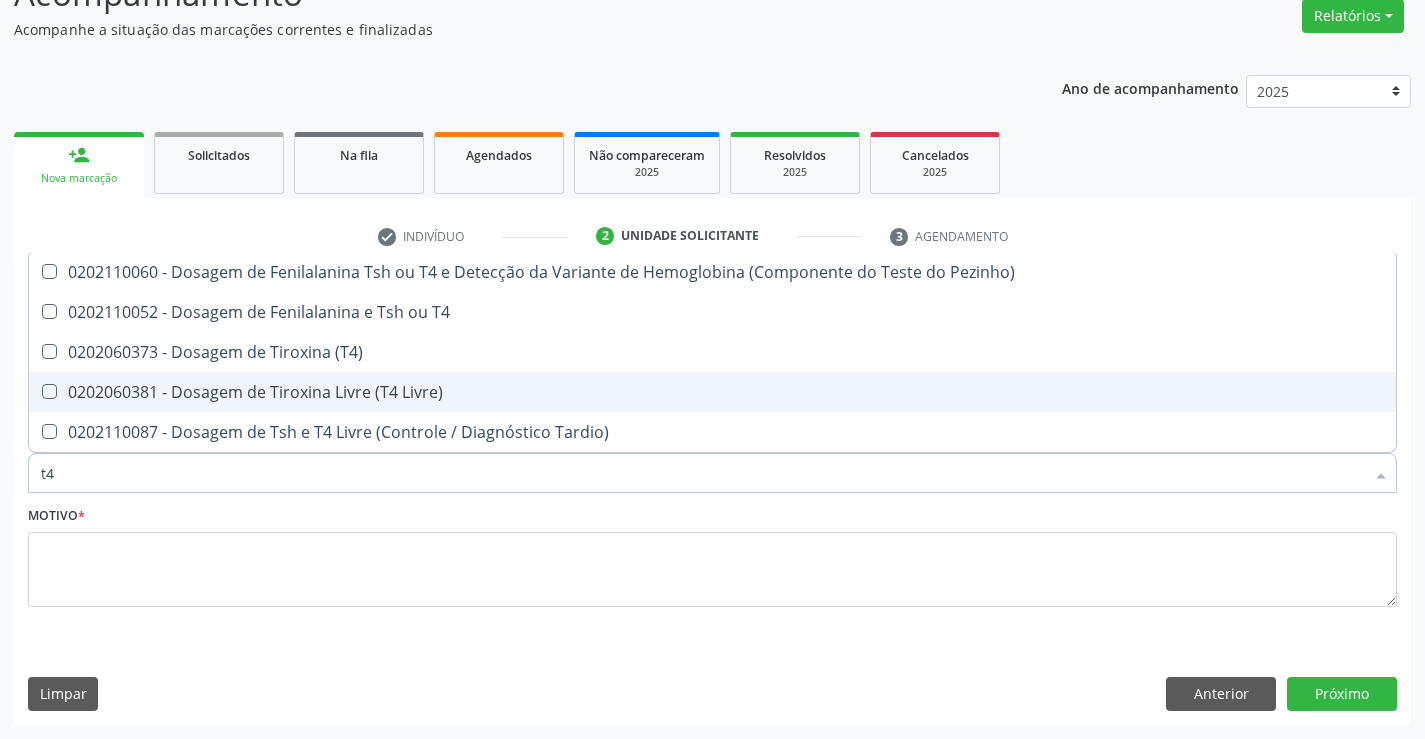checkbox on "true" 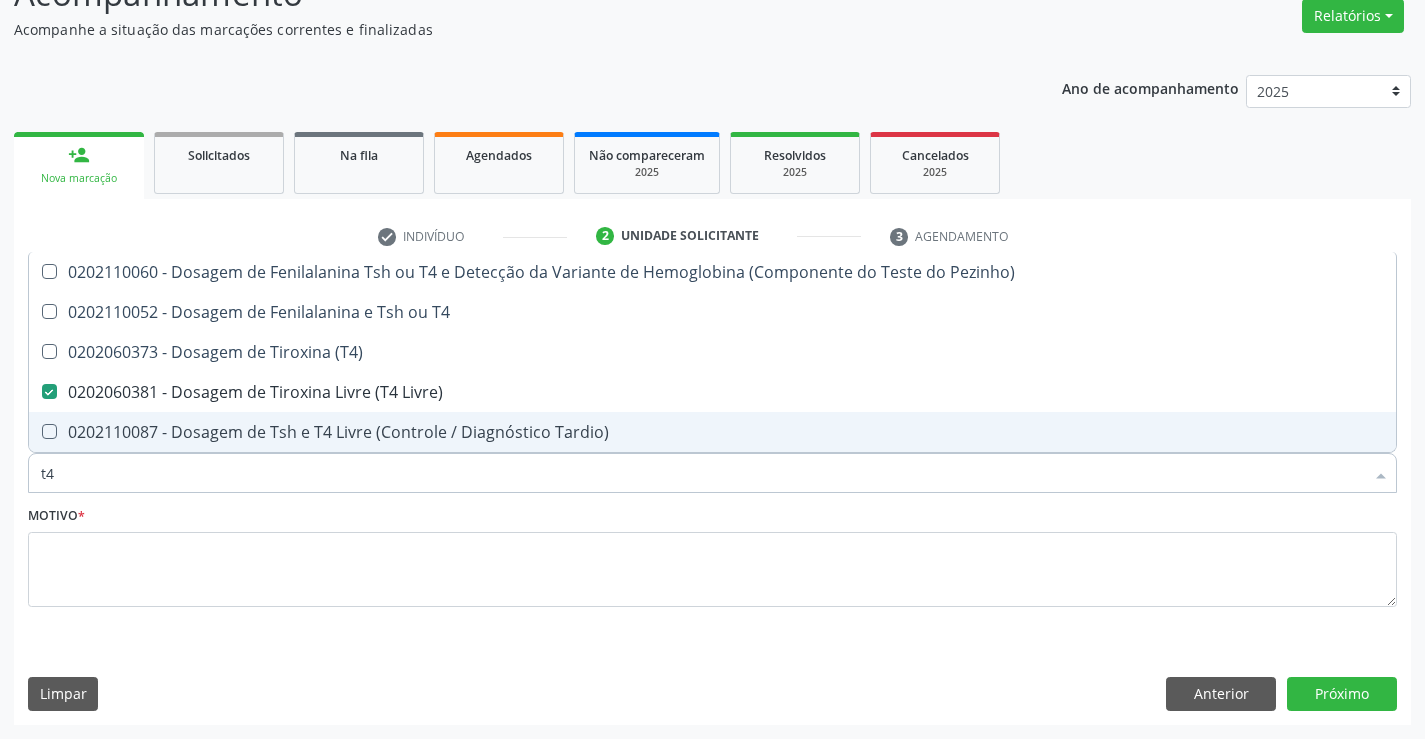 drag, startPoint x: 97, startPoint y: 469, endPoint x: 0, endPoint y: 467, distance: 97.020615 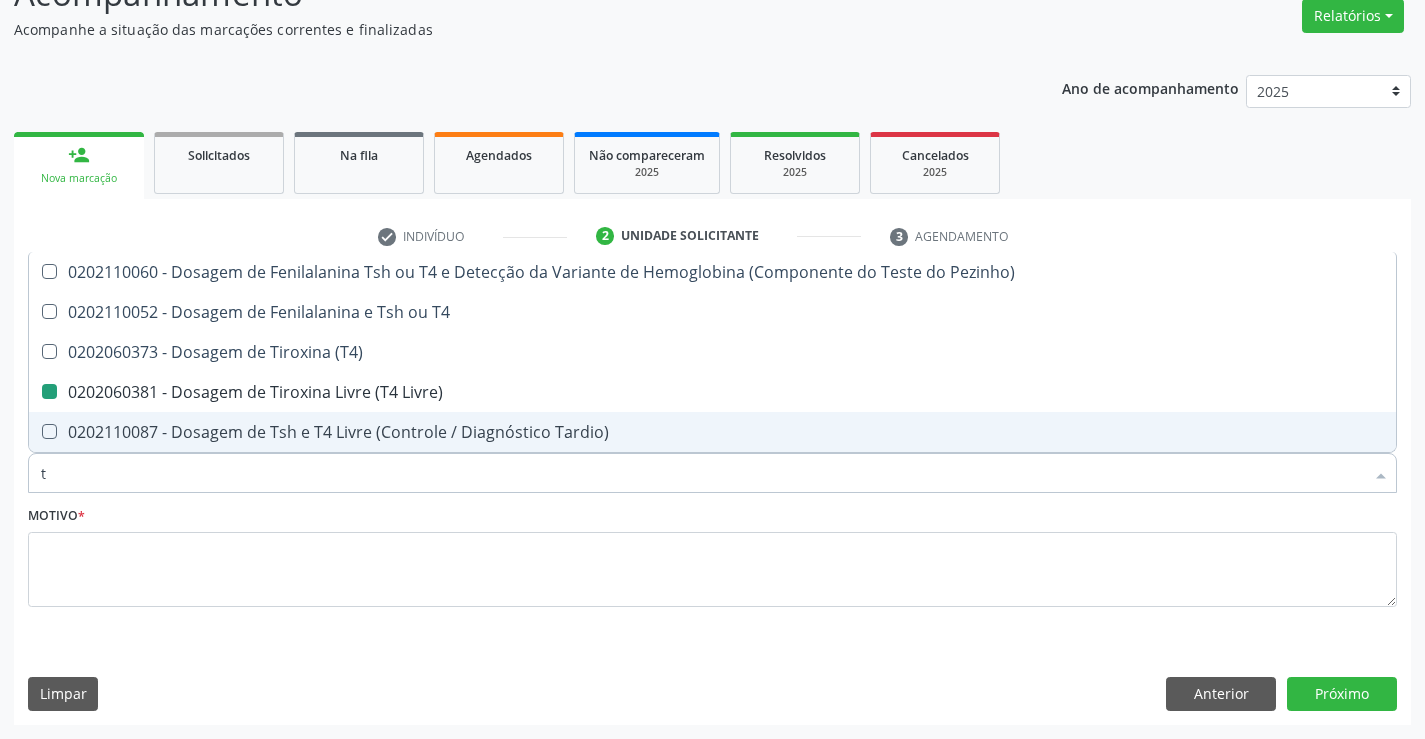 type on "tg" 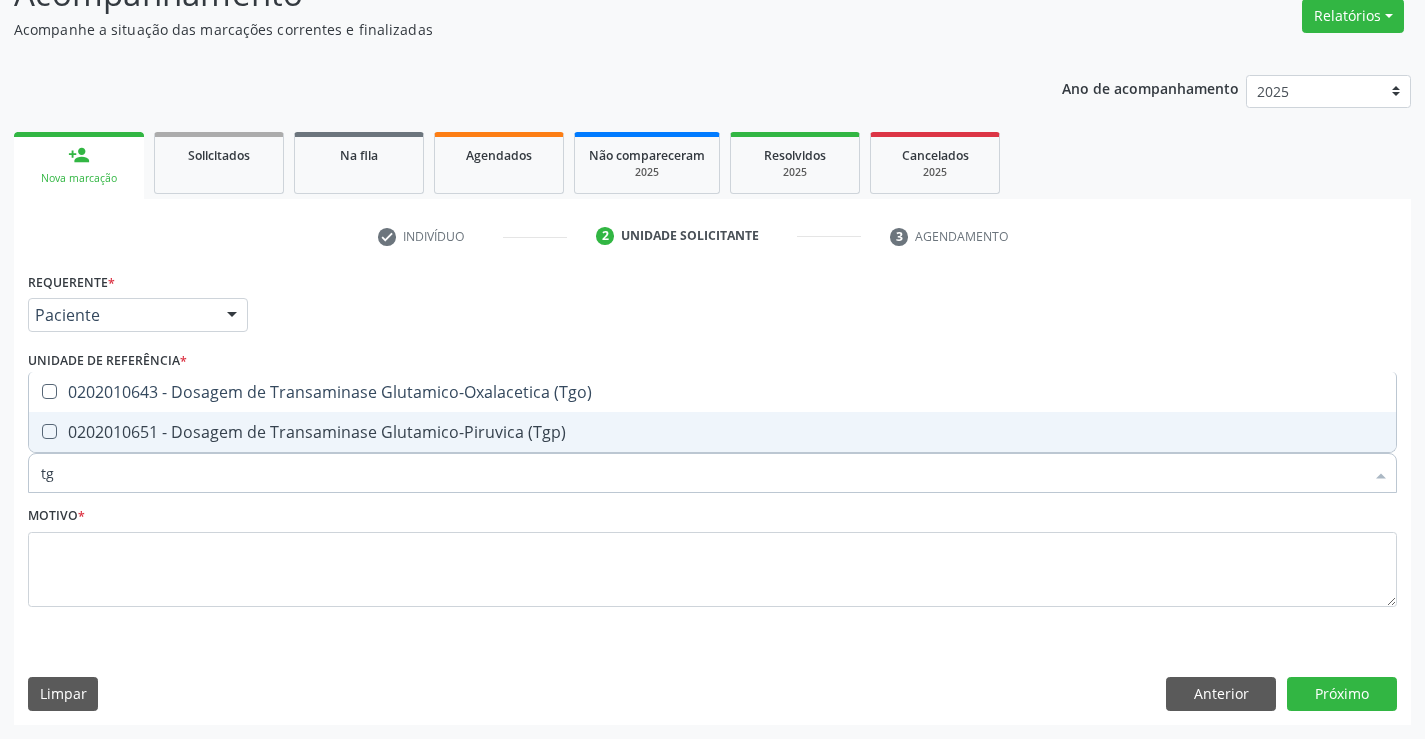 click on "0202010651 - Dosagem de Transaminase Glutamico-Piruvica (Tgp)" at bounding box center [712, 432] 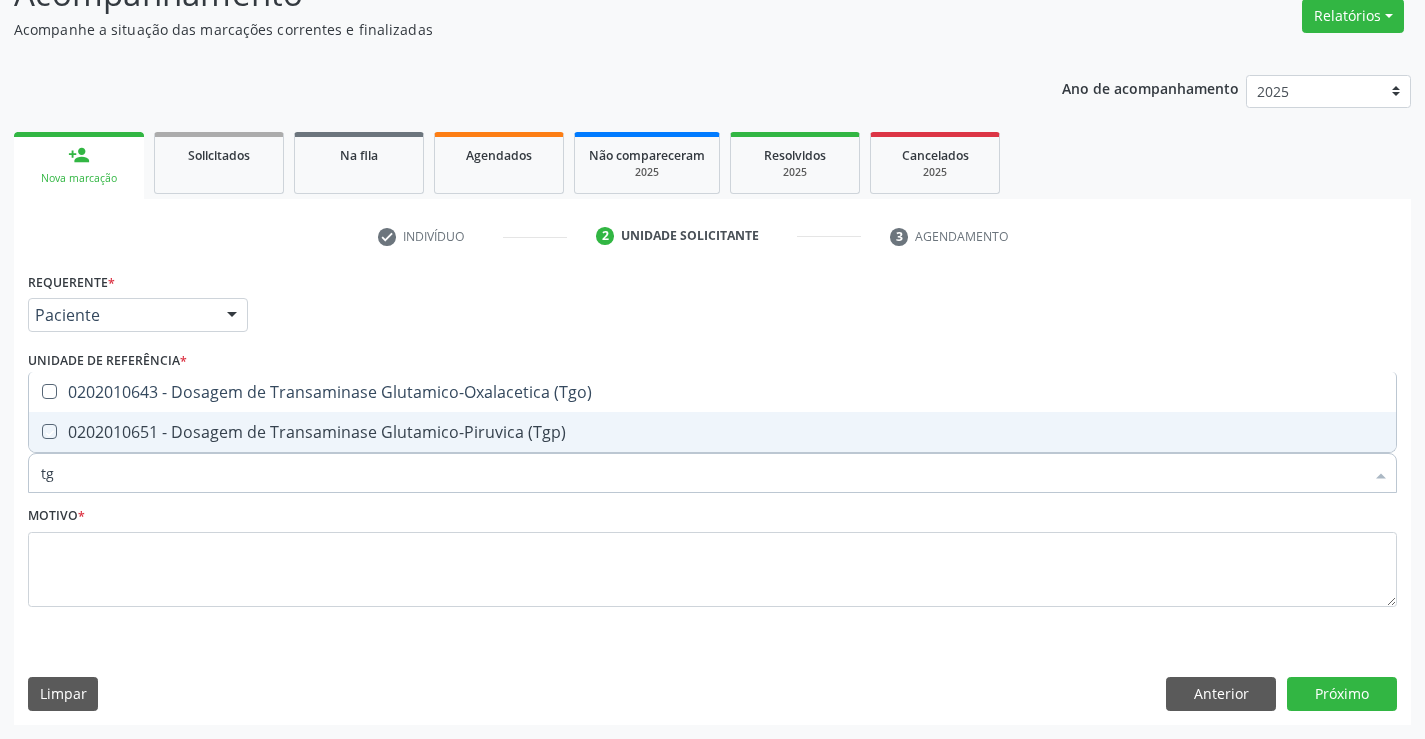 checkbox on "true" 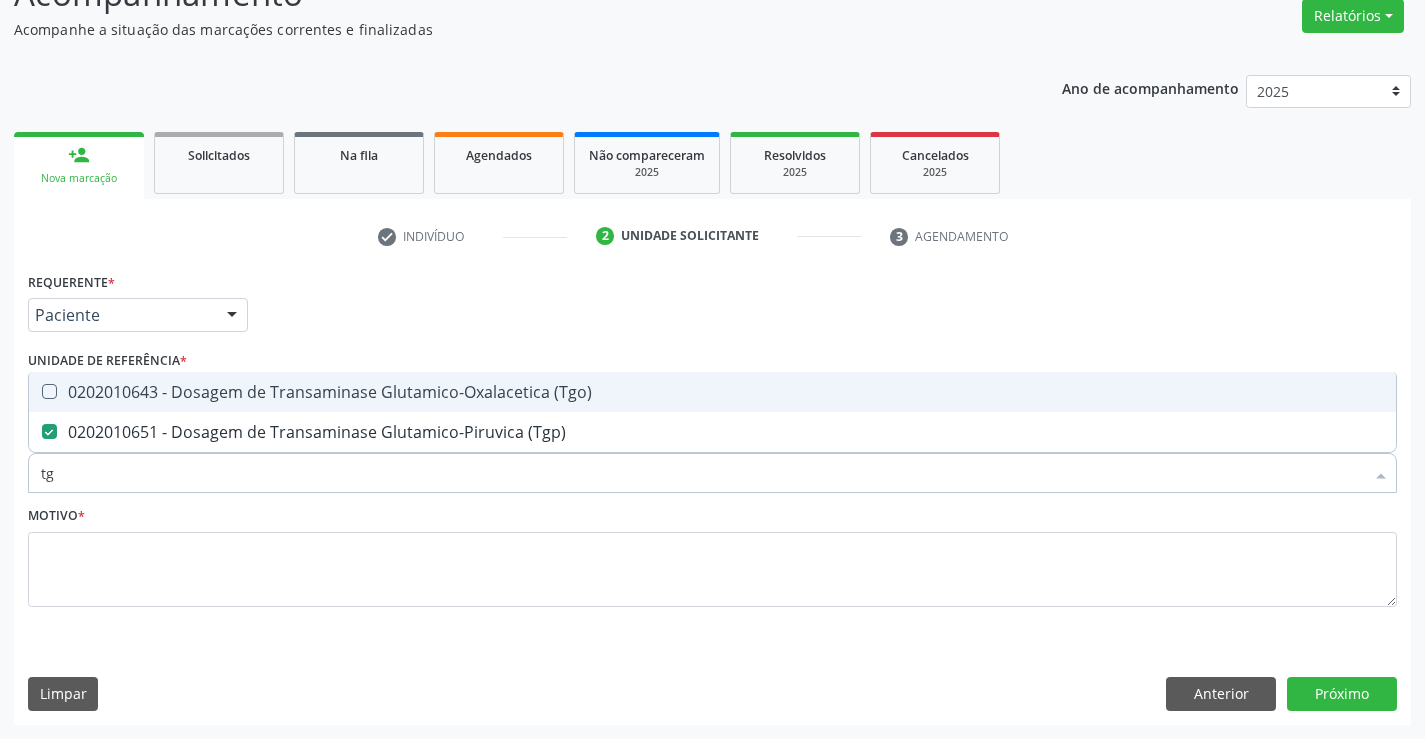 click on "0202010643 - Dosagem de Transaminase Glutamico-Oxalacetica (Tgo)" at bounding box center (712, 392) 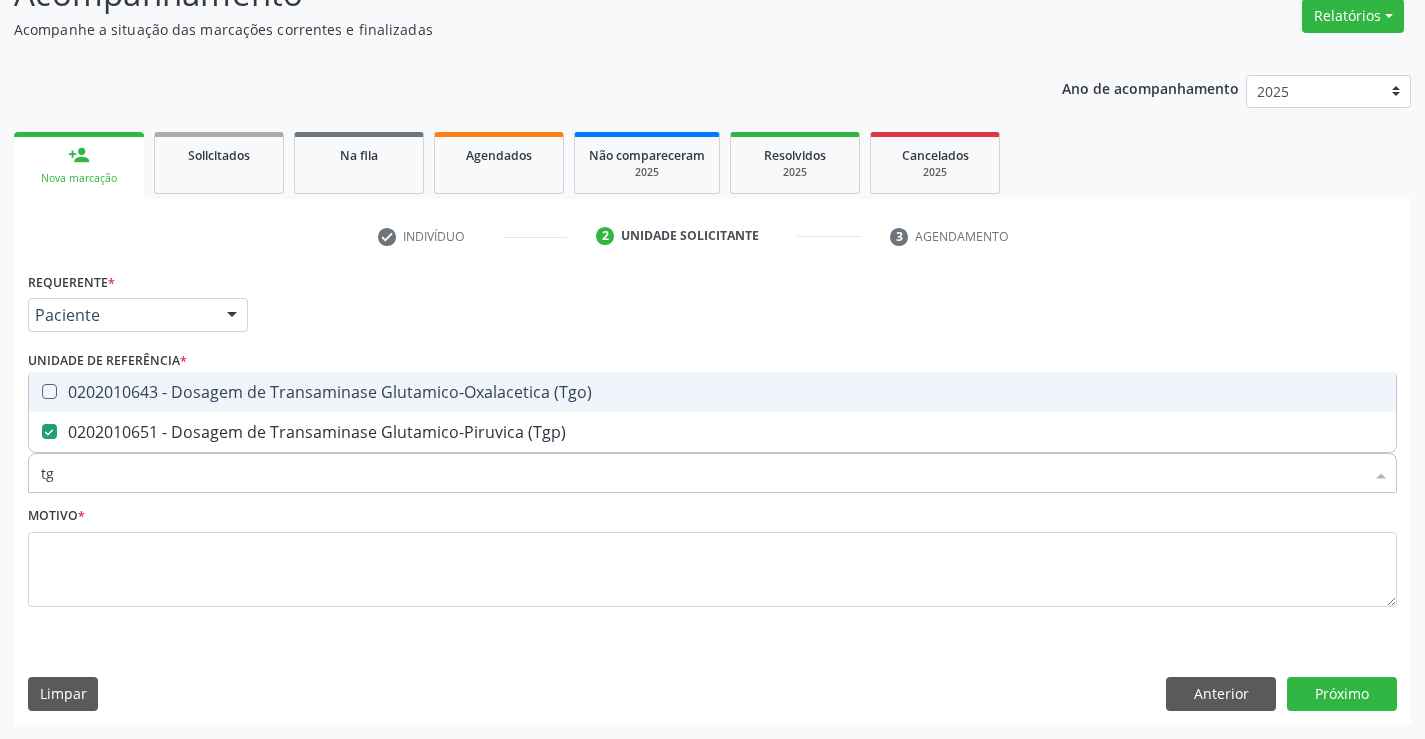 checkbox on "true" 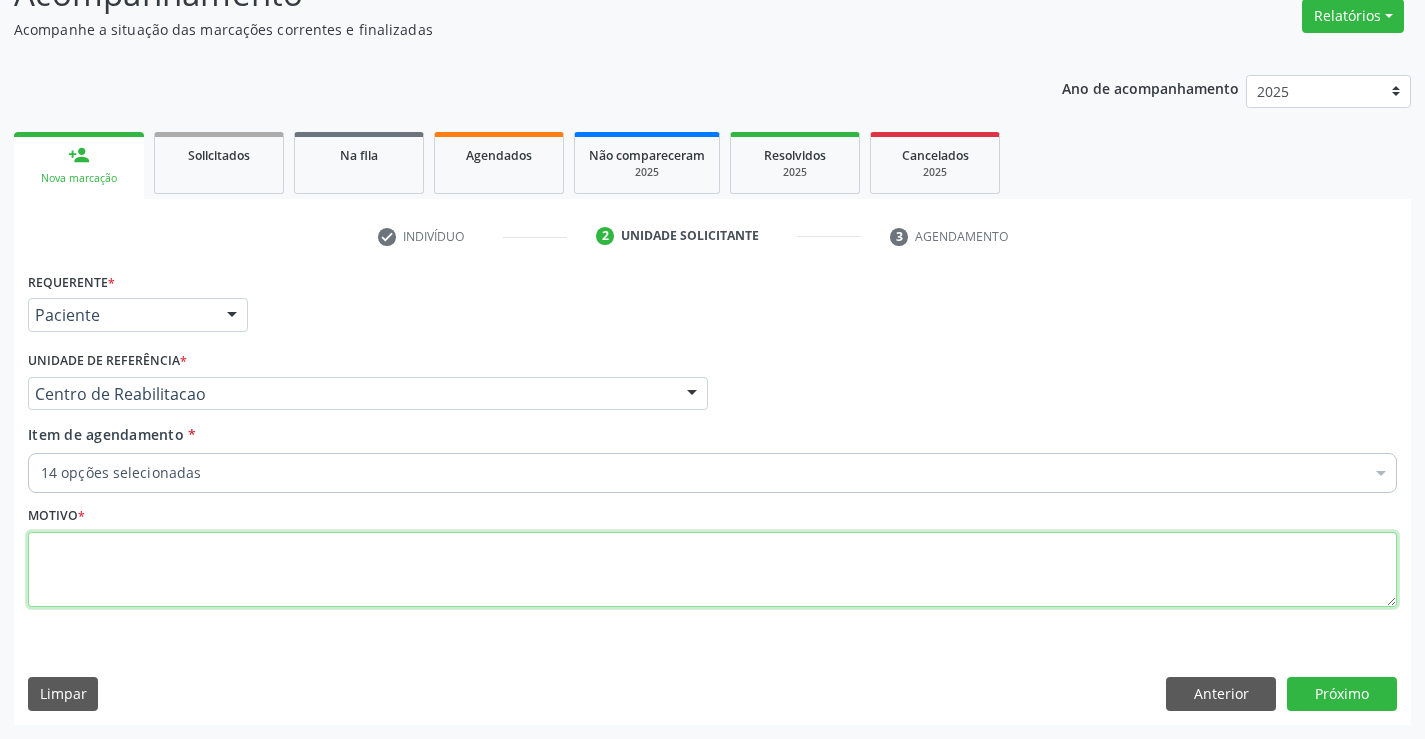 click at bounding box center (712, 570) 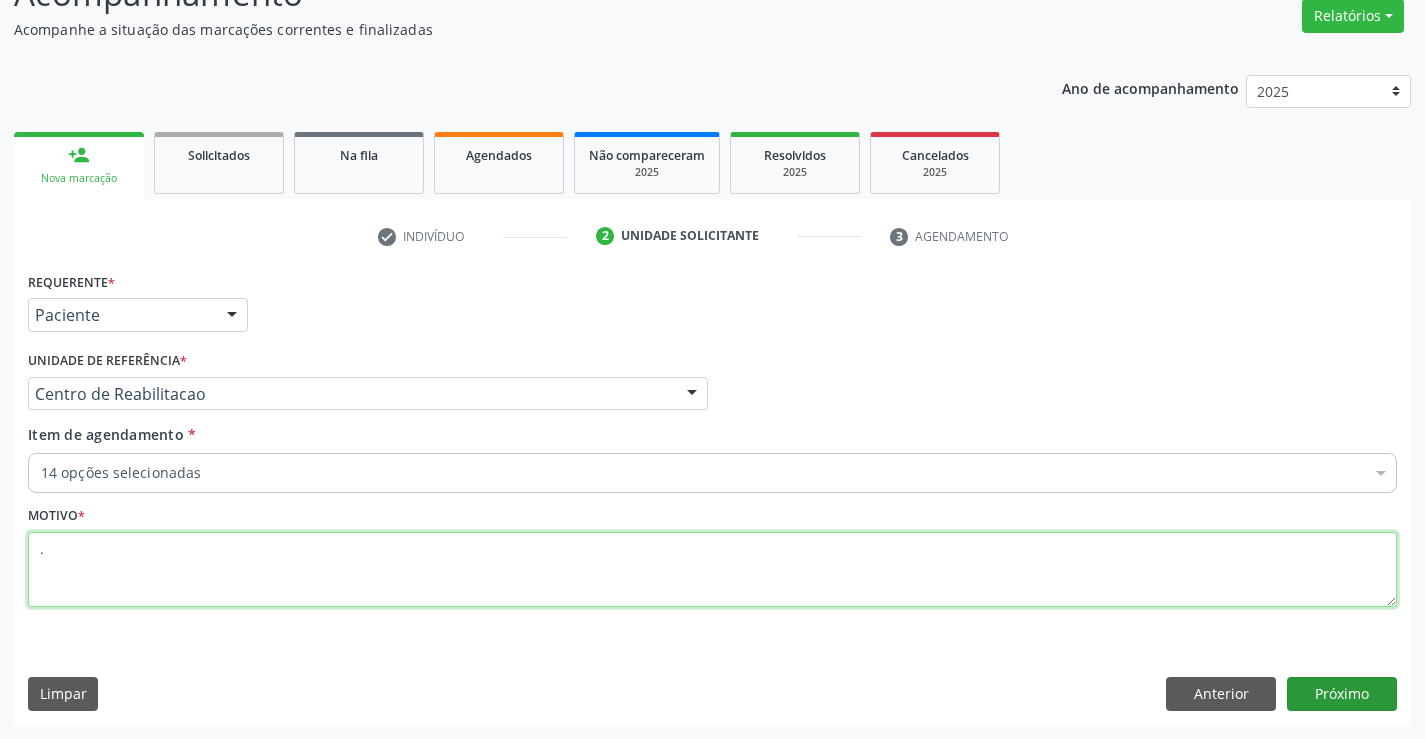 type on "." 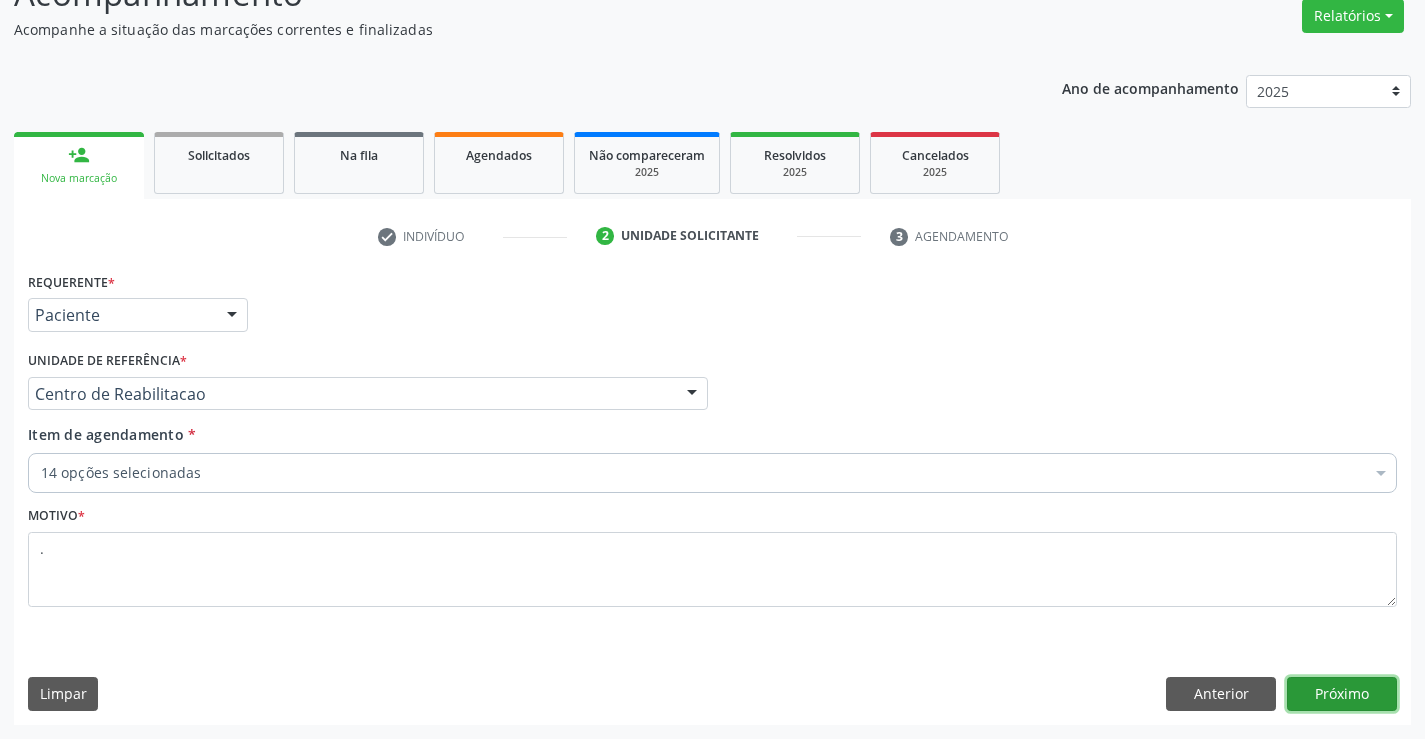 click on "Próximo" at bounding box center [1342, 694] 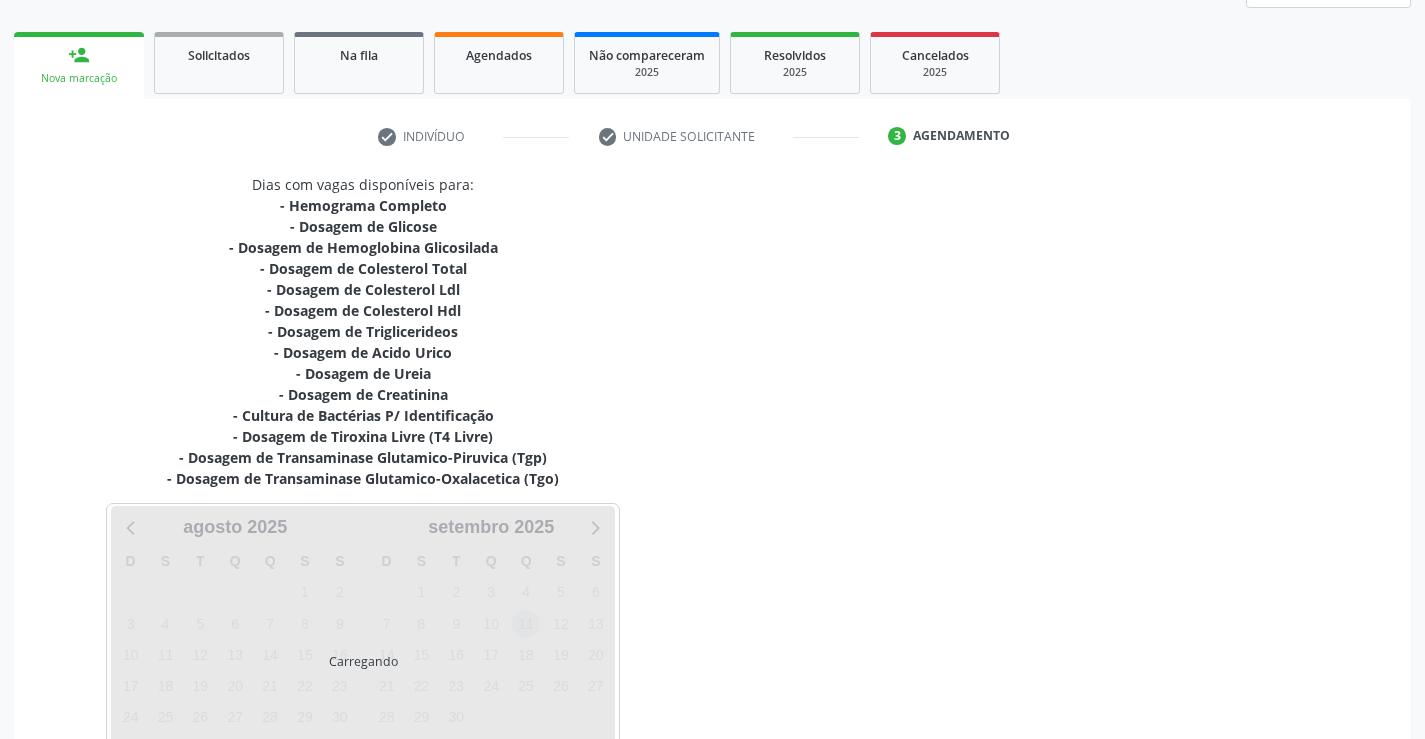scroll, scrollTop: 404, scrollLeft: 0, axis: vertical 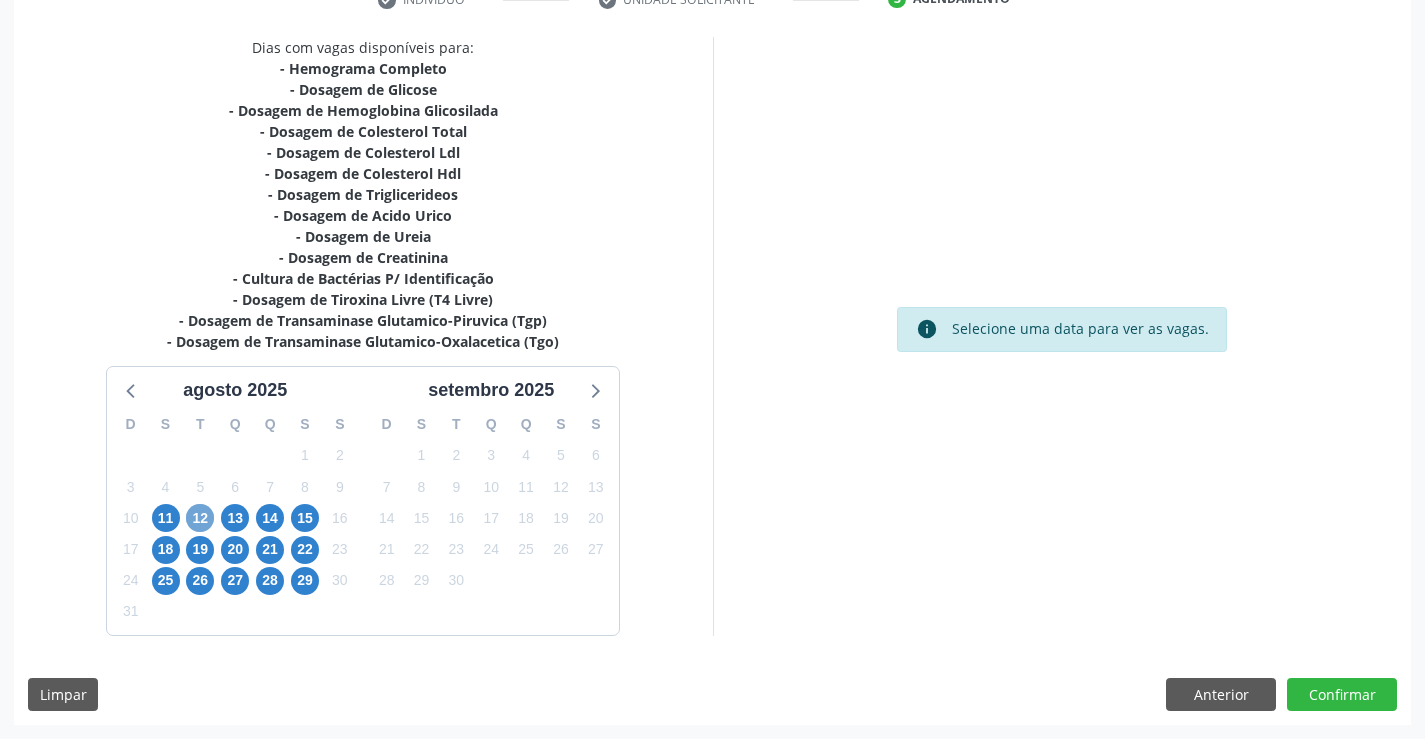 click on "12" at bounding box center [200, 518] 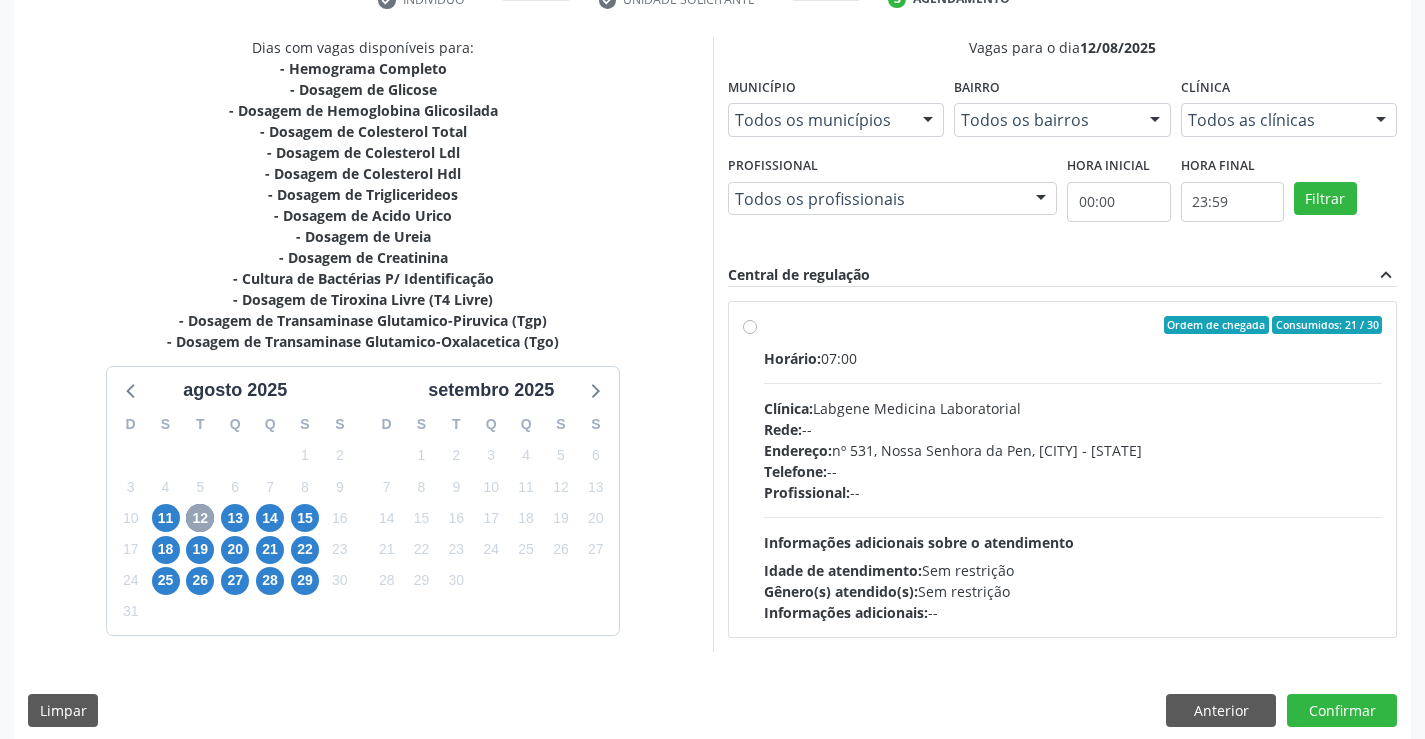 scroll, scrollTop: 420, scrollLeft: 0, axis: vertical 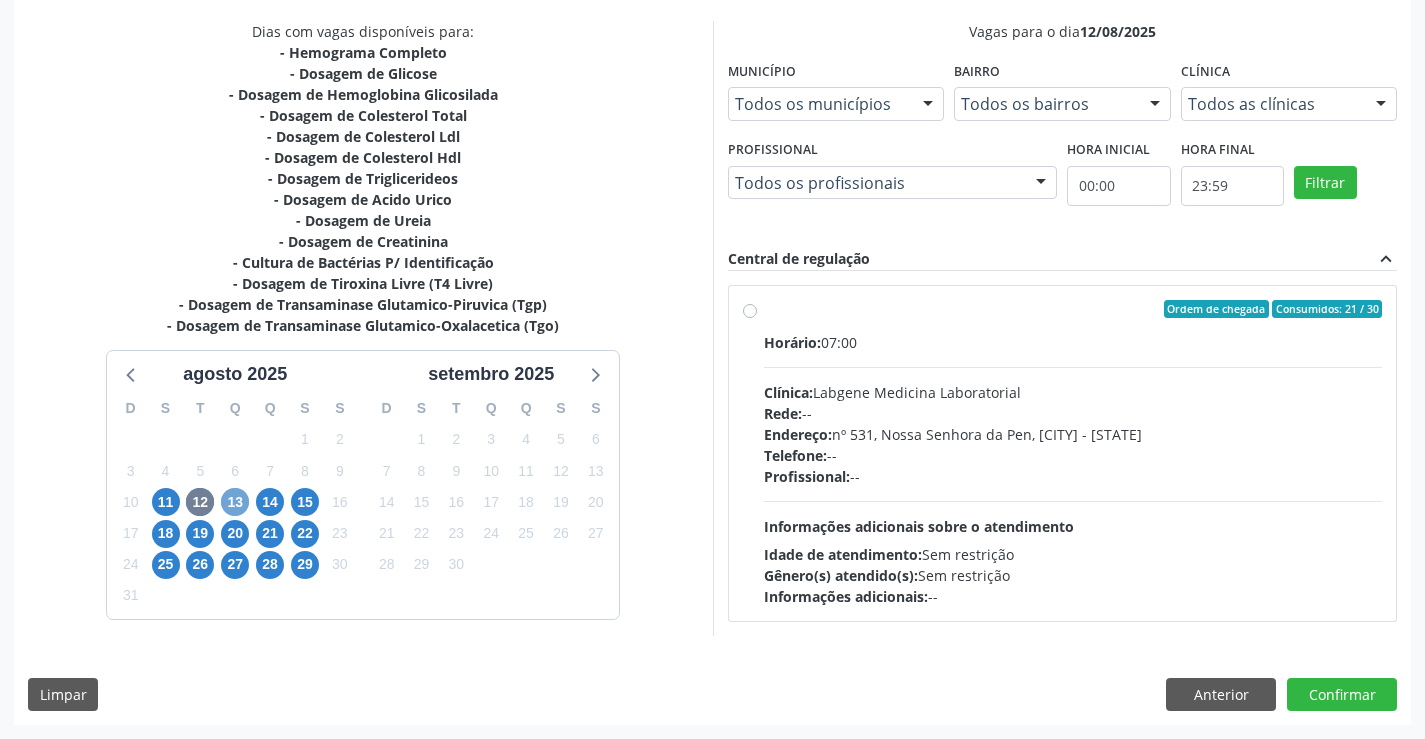 click on "13" at bounding box center (235, 502) 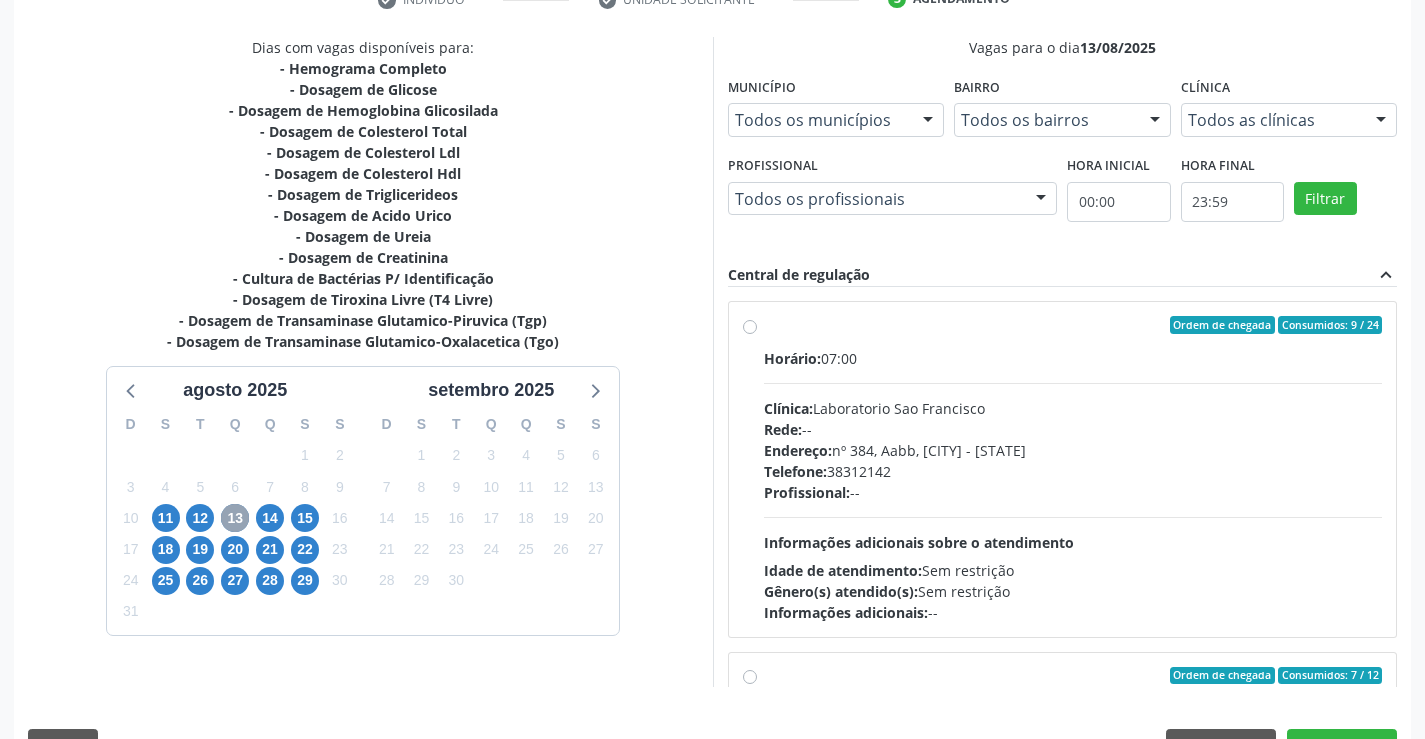 scroll, scrollTop: 420, scrollLeft: 0, axis: vertical 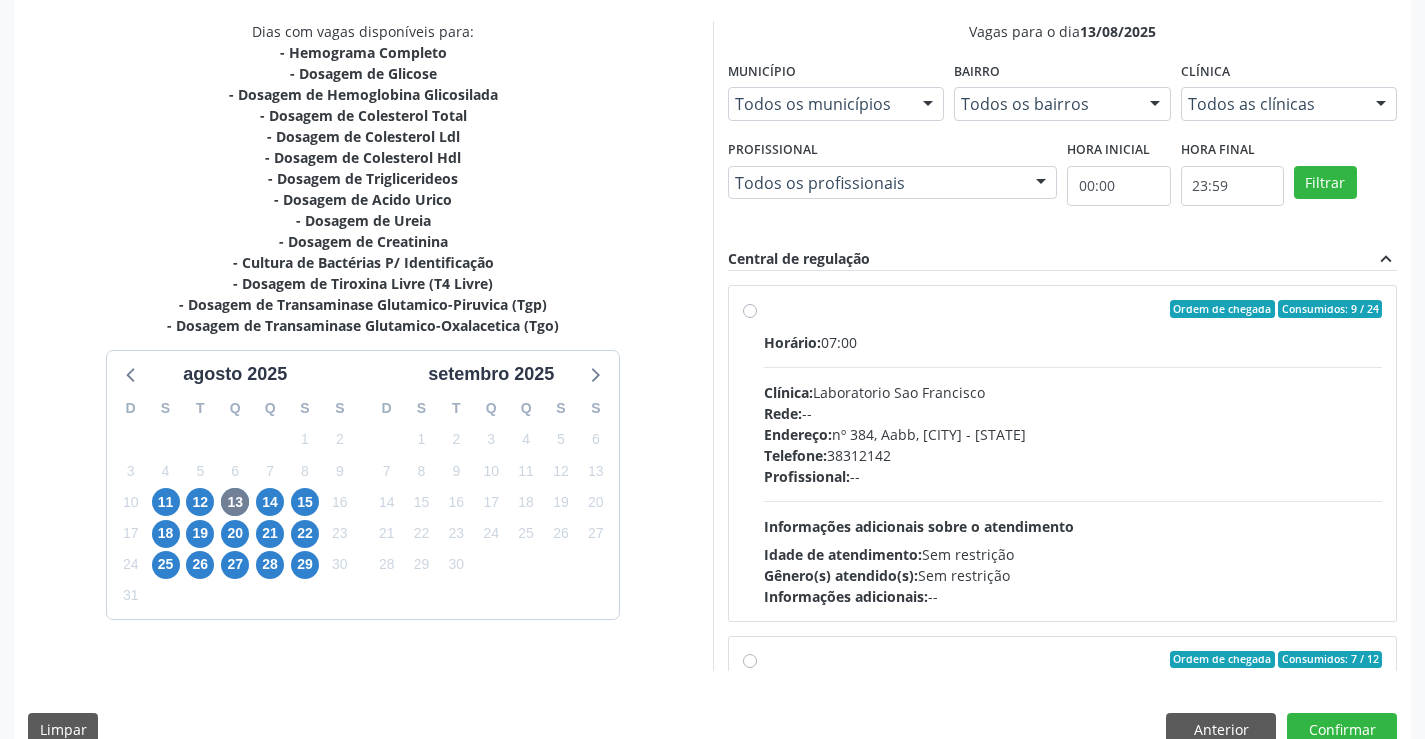 click on "Informações adicionais sobre o atendimento" at bounding box center [919, 526] 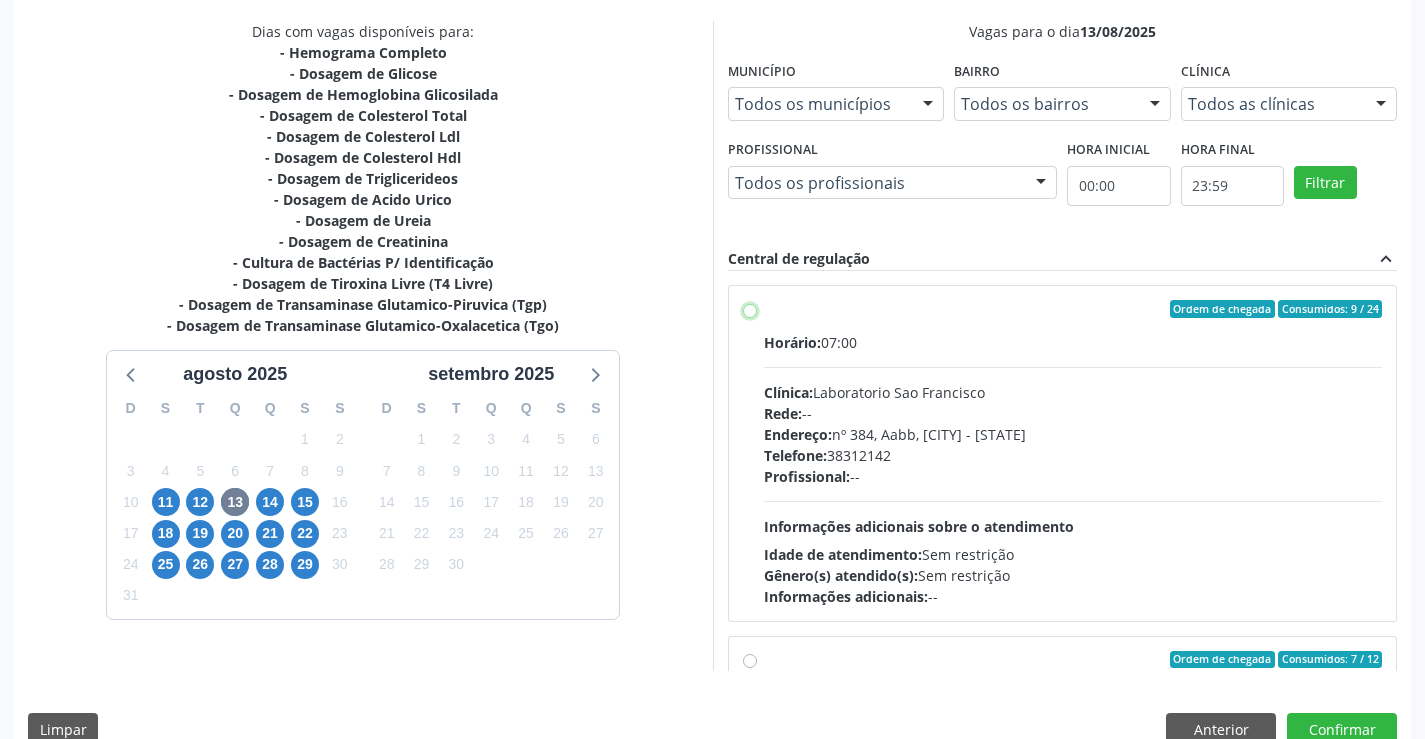 click on "Ordem de chegada
Consumidos: 9 / 24
Horário:   07:00
Clínica:  Laboratorio Sao Francisco
Rede:
--
Endereço:   nº 384, Aabb, [CITY] - [STATE]
Telefone:   [PHONE]
Profissional:
--
Informações adicionais sobre o atendimento
Idade de atendimento:
Sem restrição
Gênero(s) atendido(s):
Sem restrição
Informações adicionais:
--" at bounding box center [750, 309] 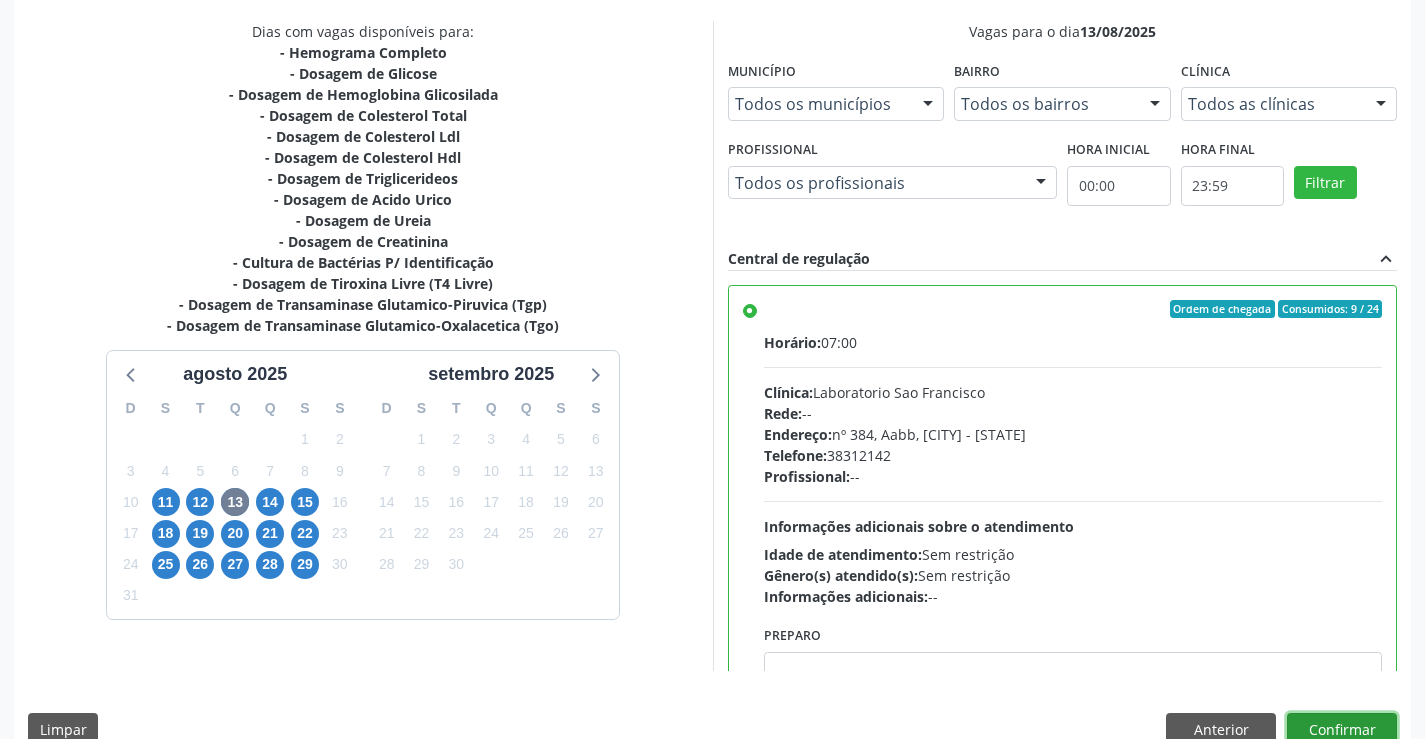 click on "Confirmar" at bounding box center (1342, 730) 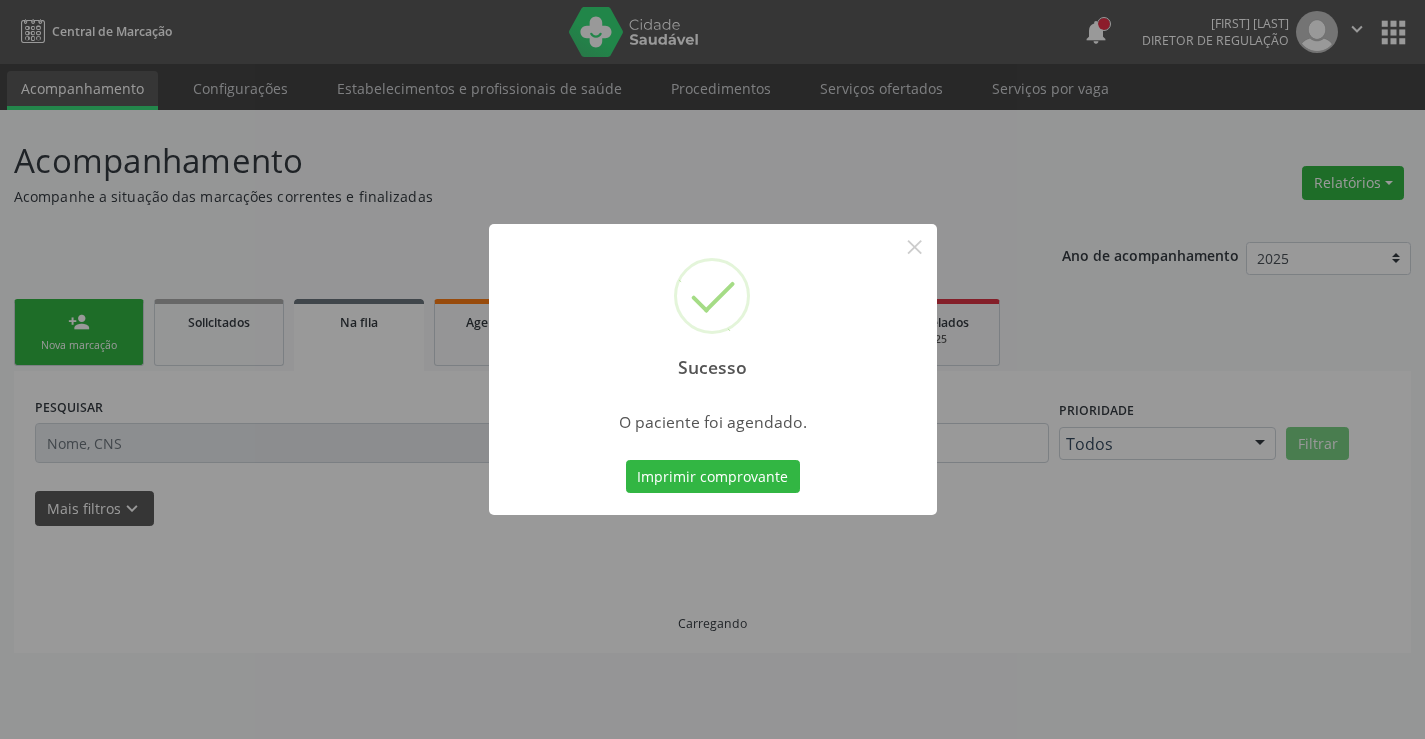 scroll, scrollTop: 0, scrollLeft: 0, axis: both 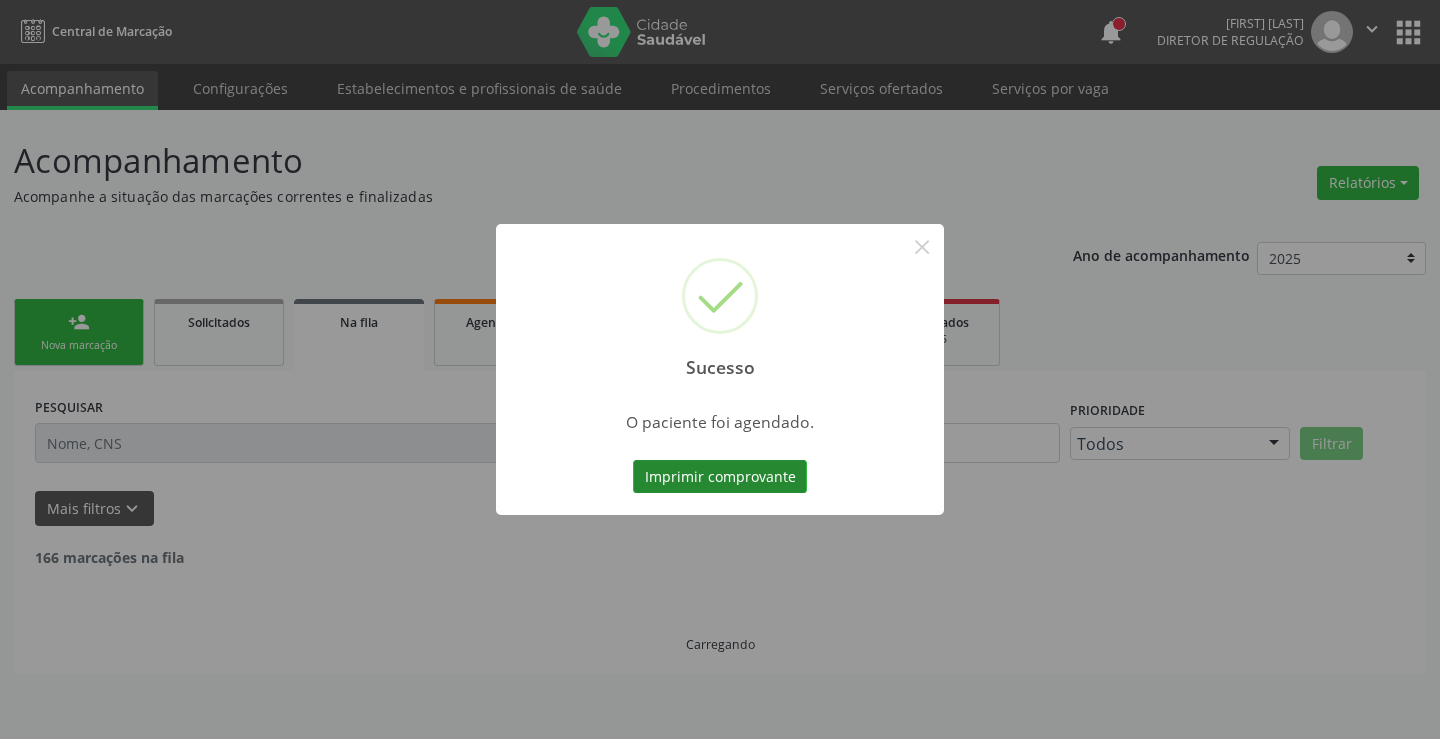 click on "Imprimir comprovante" at bounding box center [720, 477] 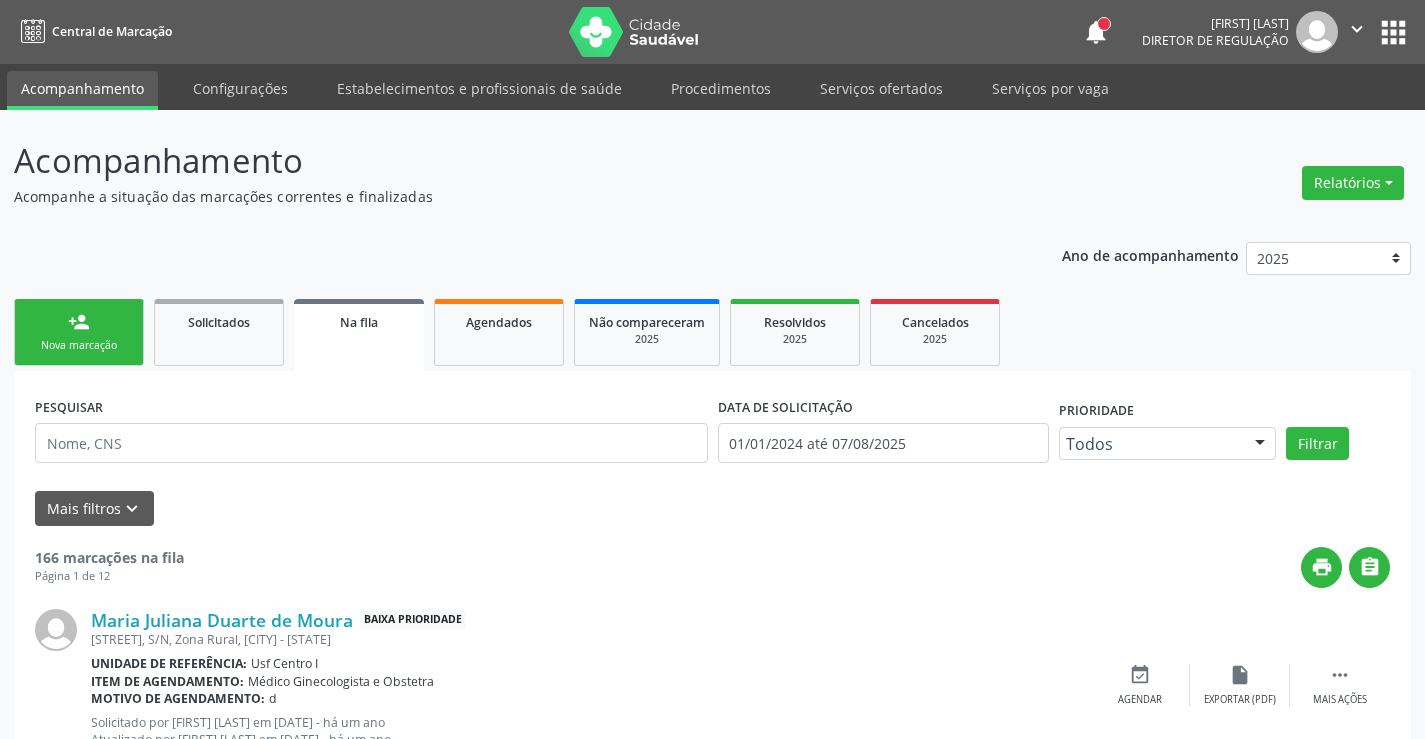 click on "person_add
Nova marcação" at bounding box center (79, 332) 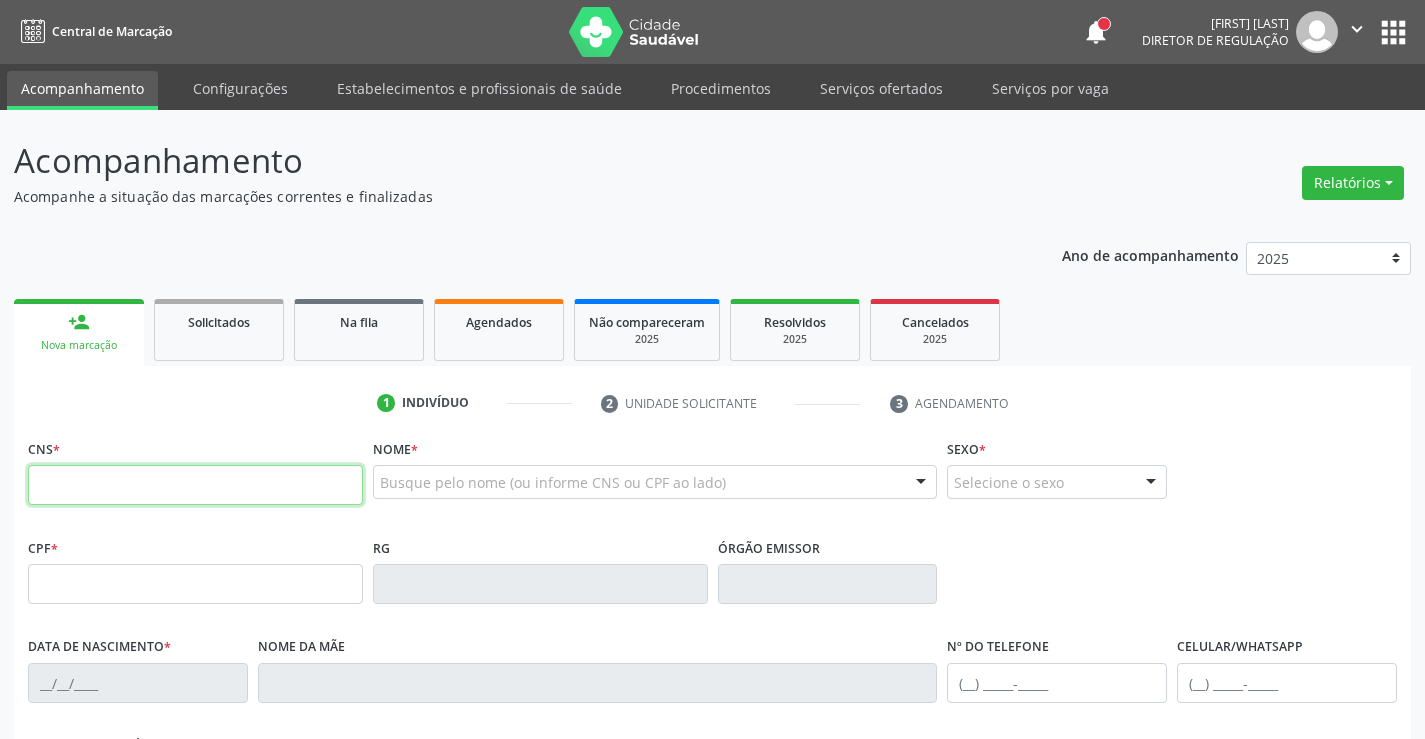 click at bounding box center [195, 485] 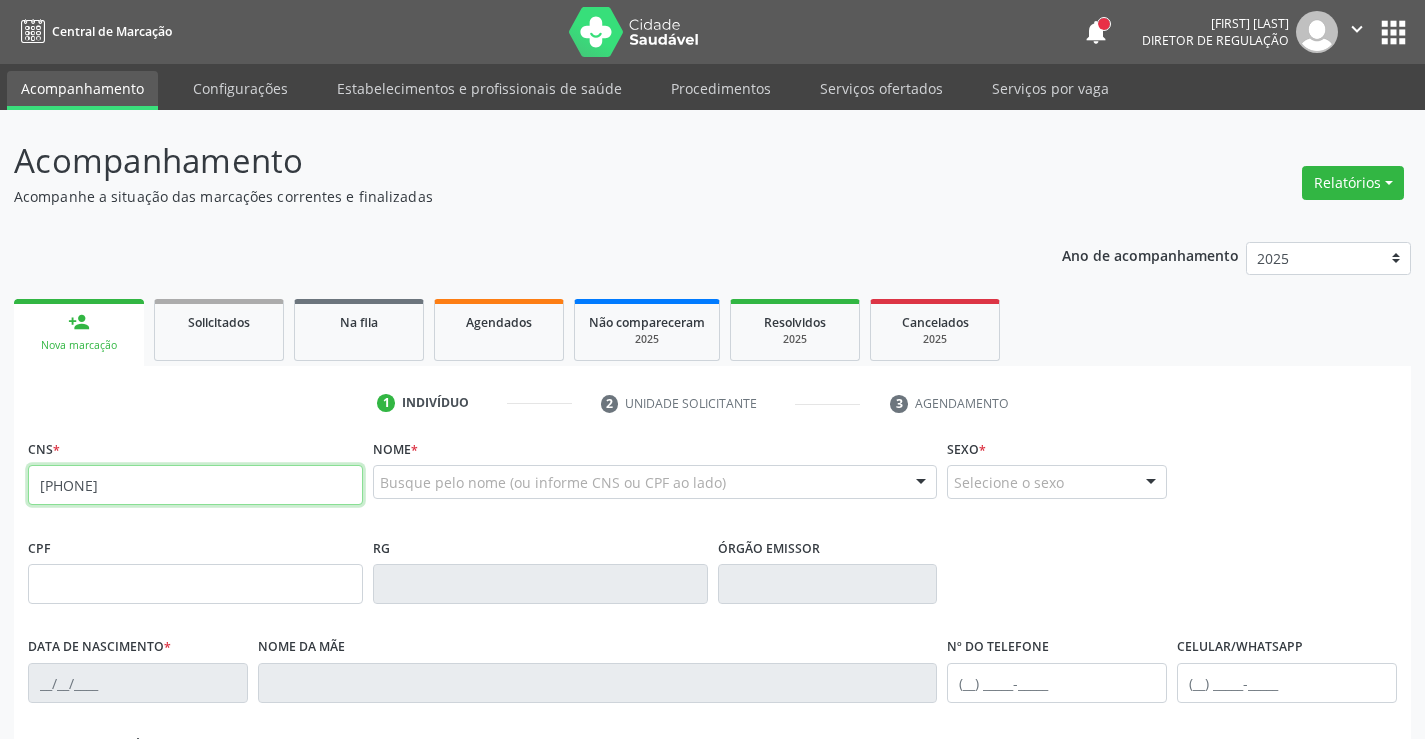 type on "[PHONE]" 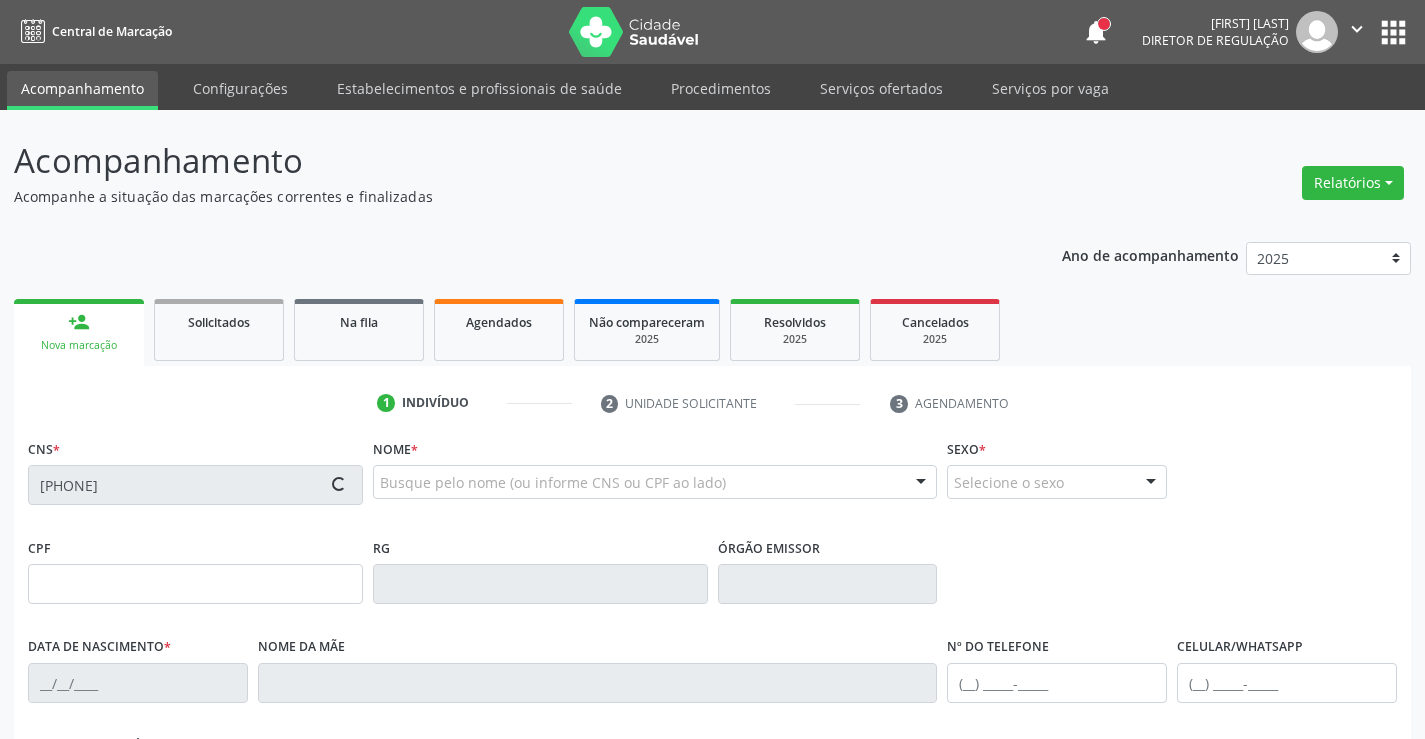 type on "[CPF]" 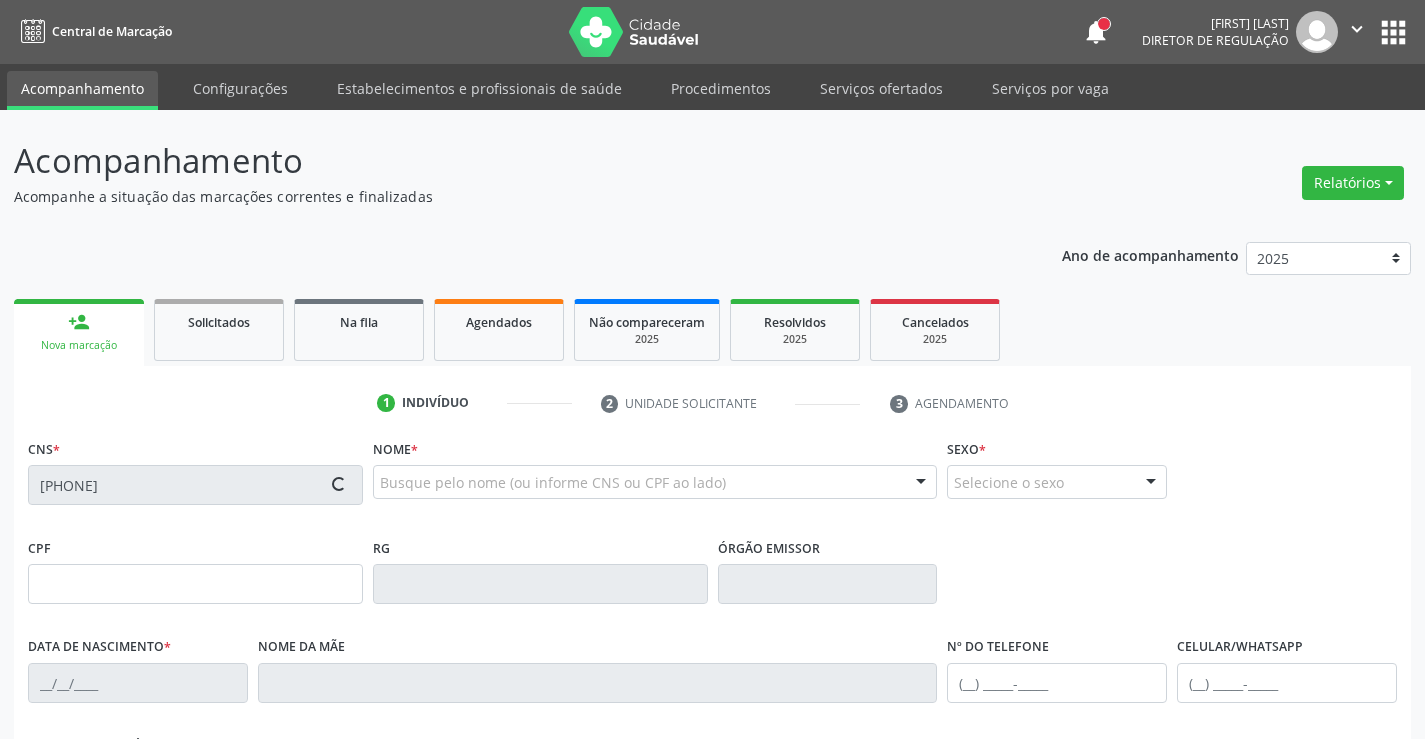 type on "[DATE]" 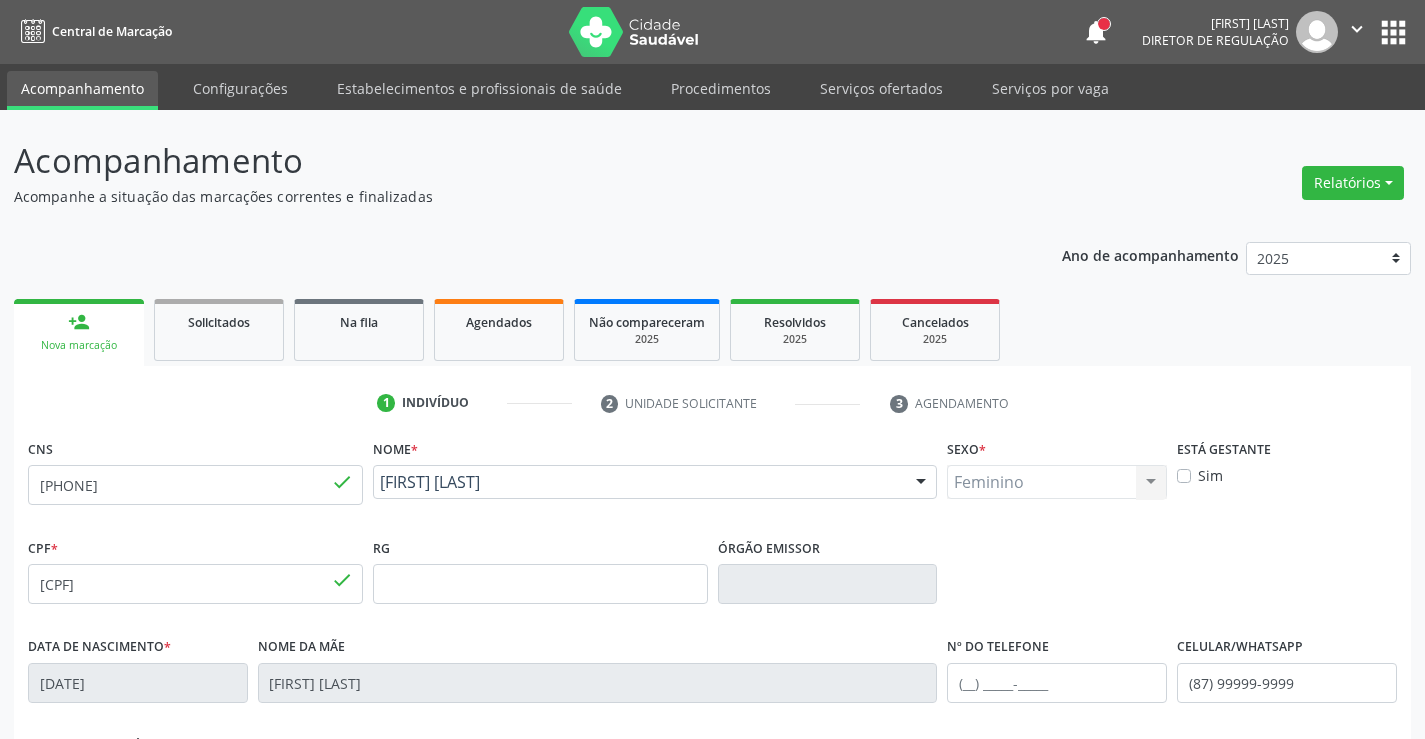 scroll, scrollTop: 345, scrollLeft: 0, axis: vertical 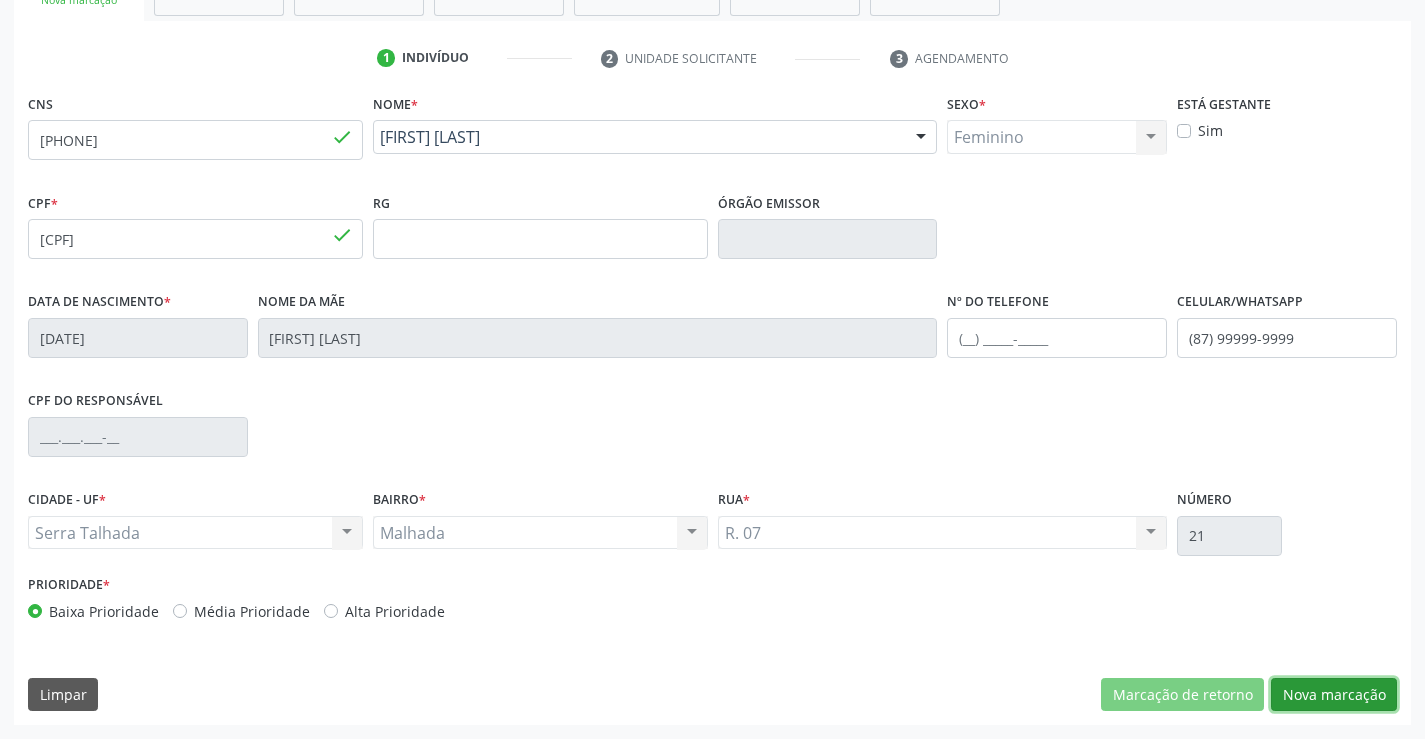 click on "Nova marcação" at bounding box center [1334, 695] 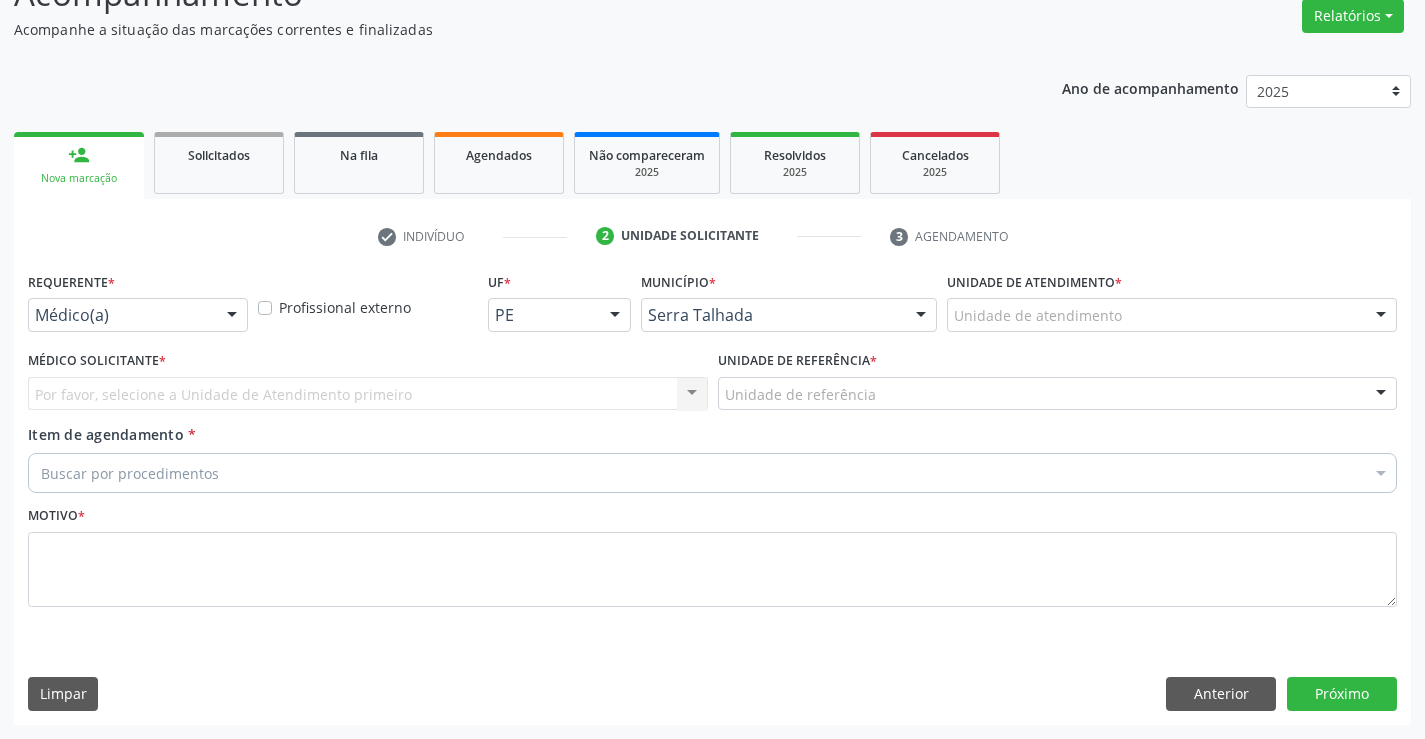 scroll, scrollTop: 167, scrollLeft: 0, axis: vertical 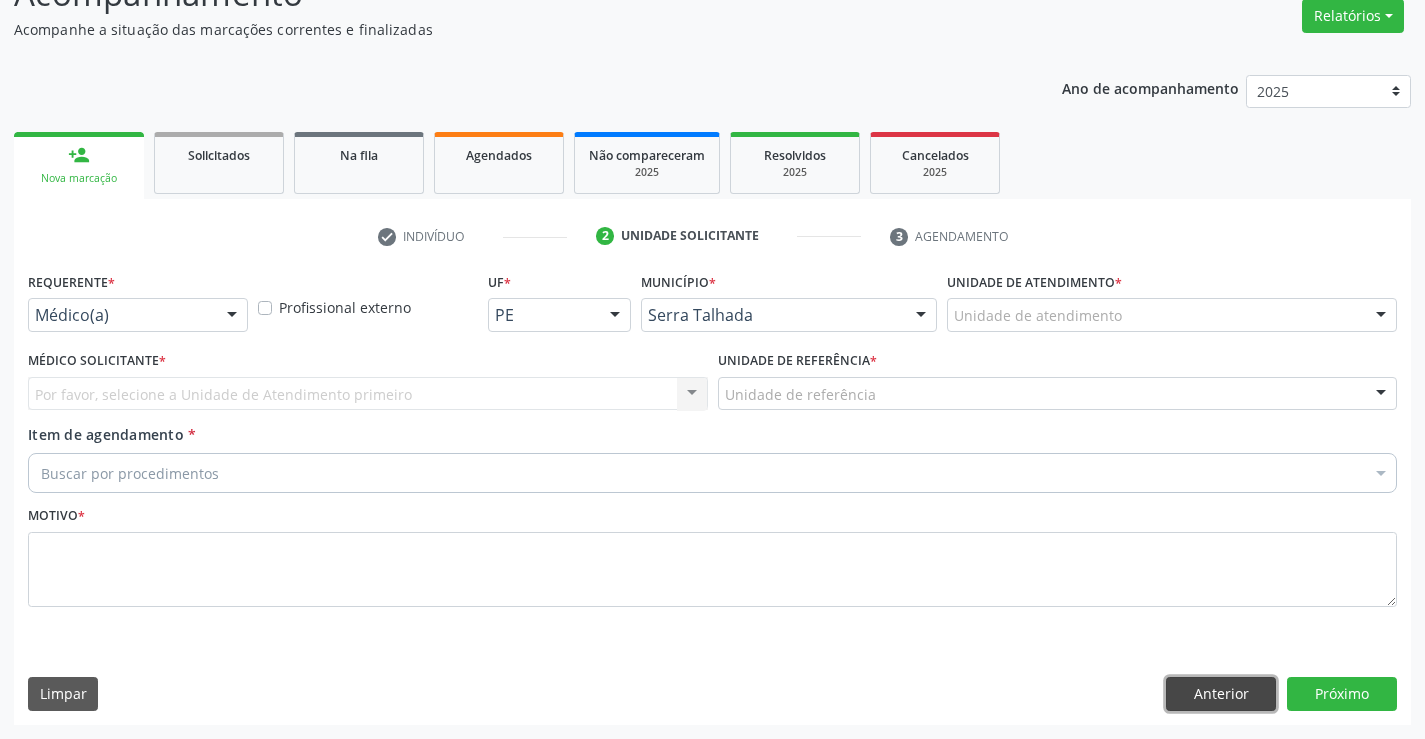 click on "Anterior" at bounding box center [1221, 694] 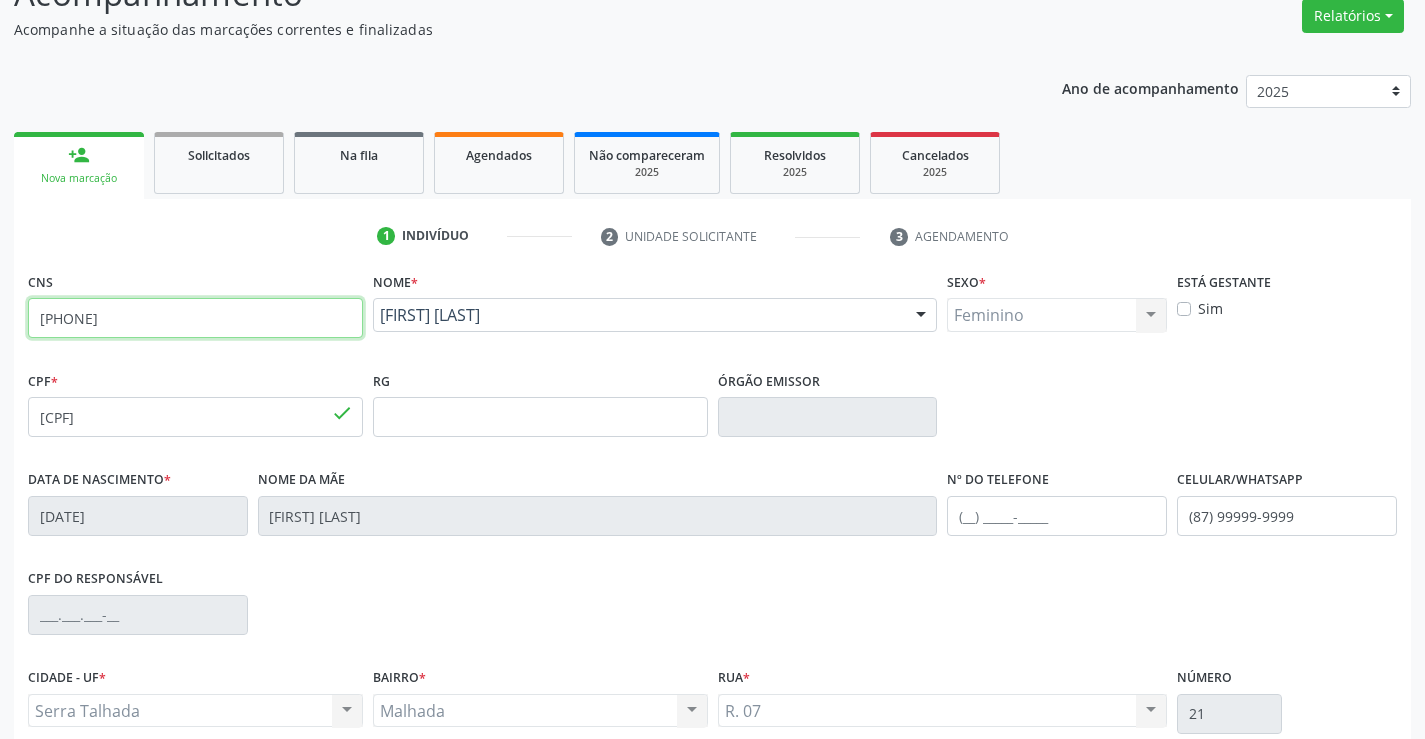 drag, startPoint x: 174, startPoint y: 321, endPoint x: 0, endPoint y: 307, distance: 174.56232 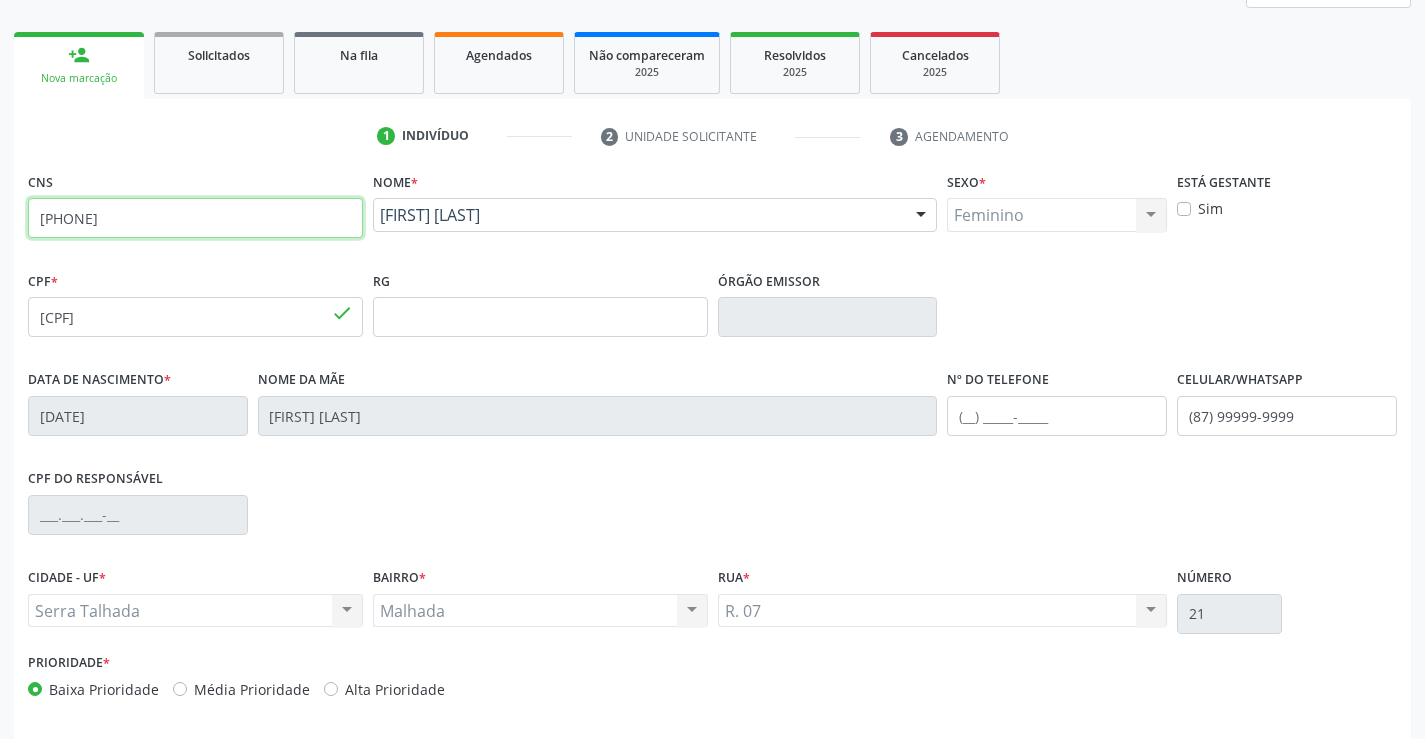 scroll, scrollTop: 345, scrollLeft: 0, axis: vertical 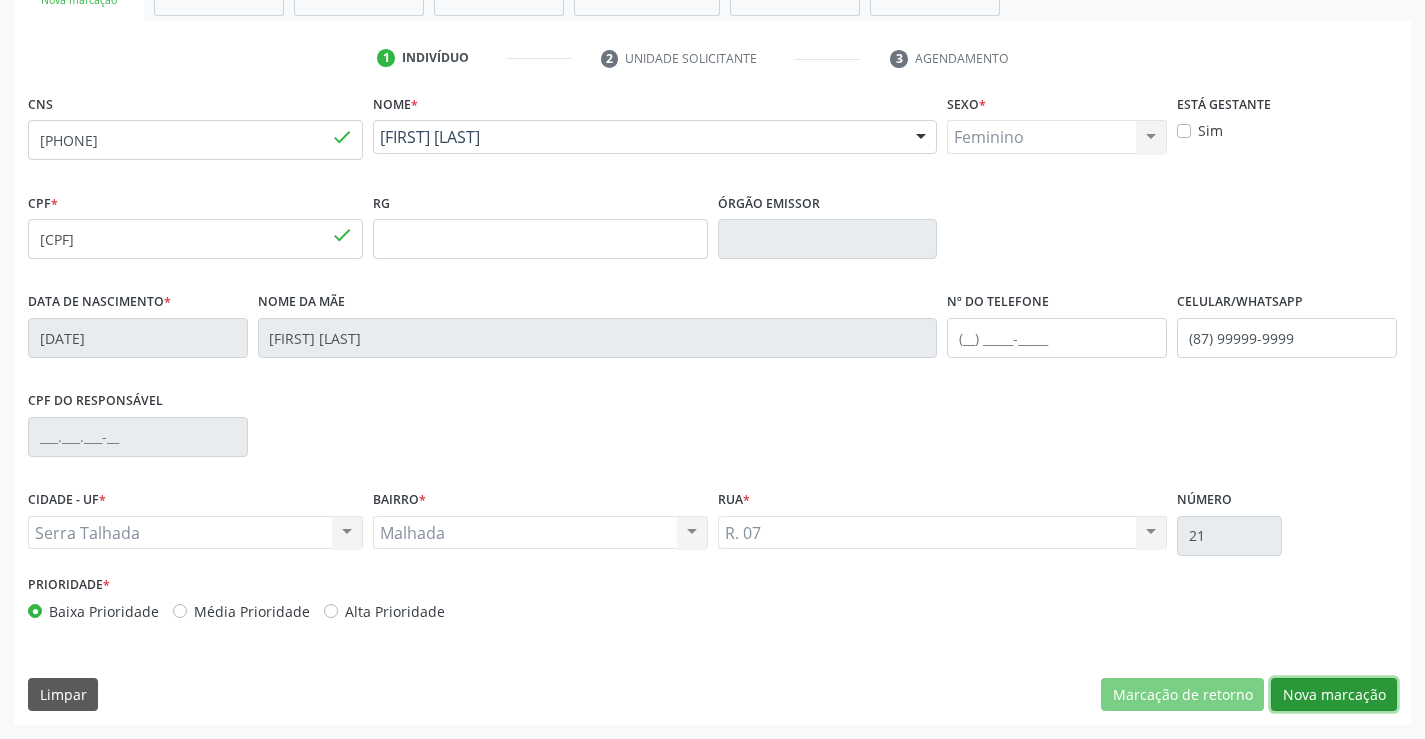 click on "Nova marcação" at bounding box center [1334, 695] 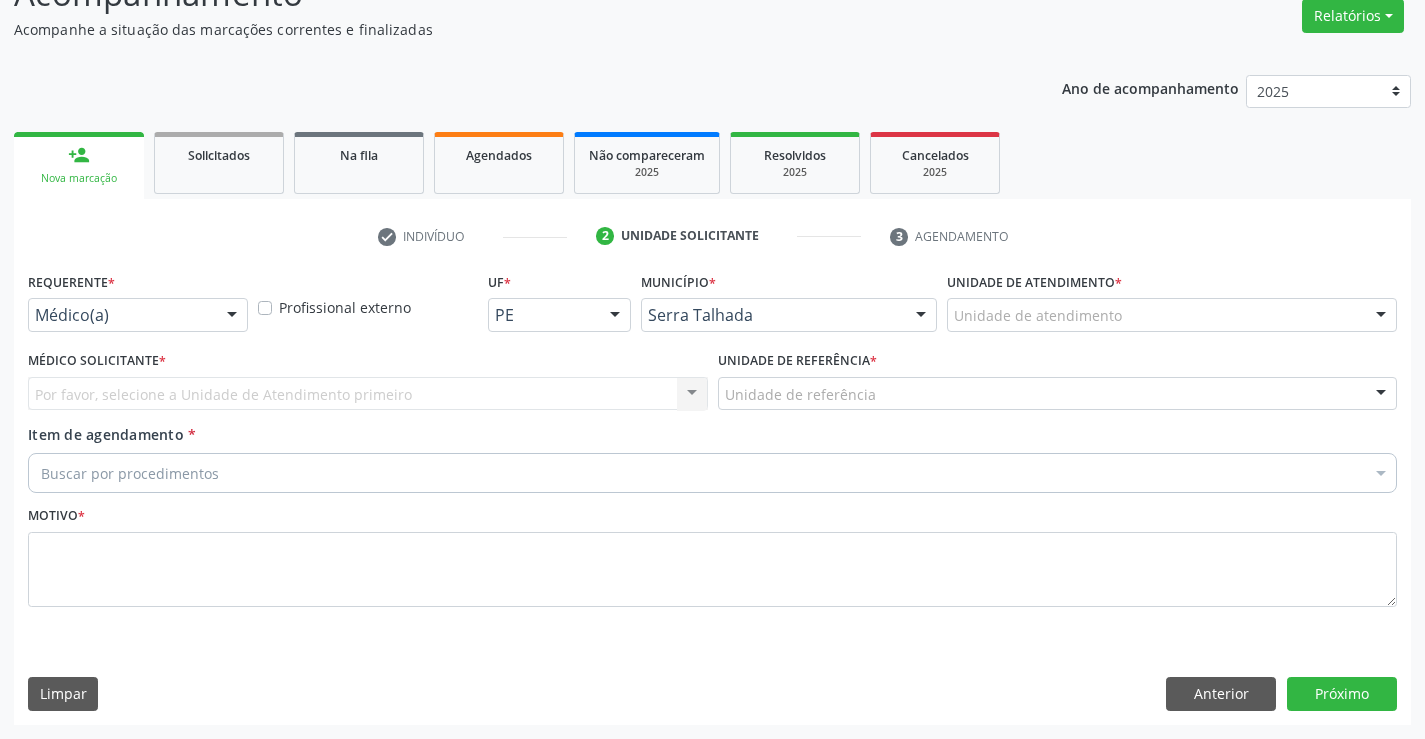 scroll, scrollTop: 167, scrollLeft: 0, axis: vertical 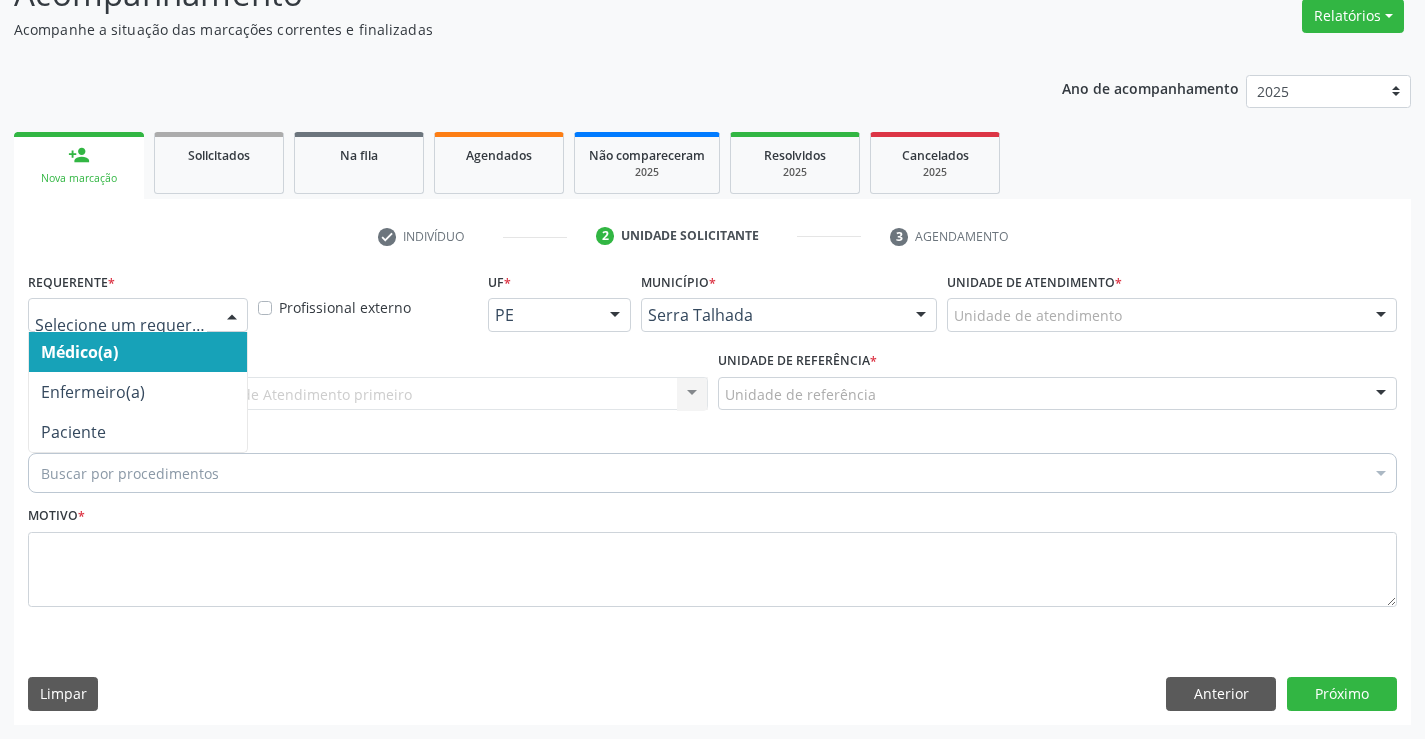 click at bounding box center (232, 316) 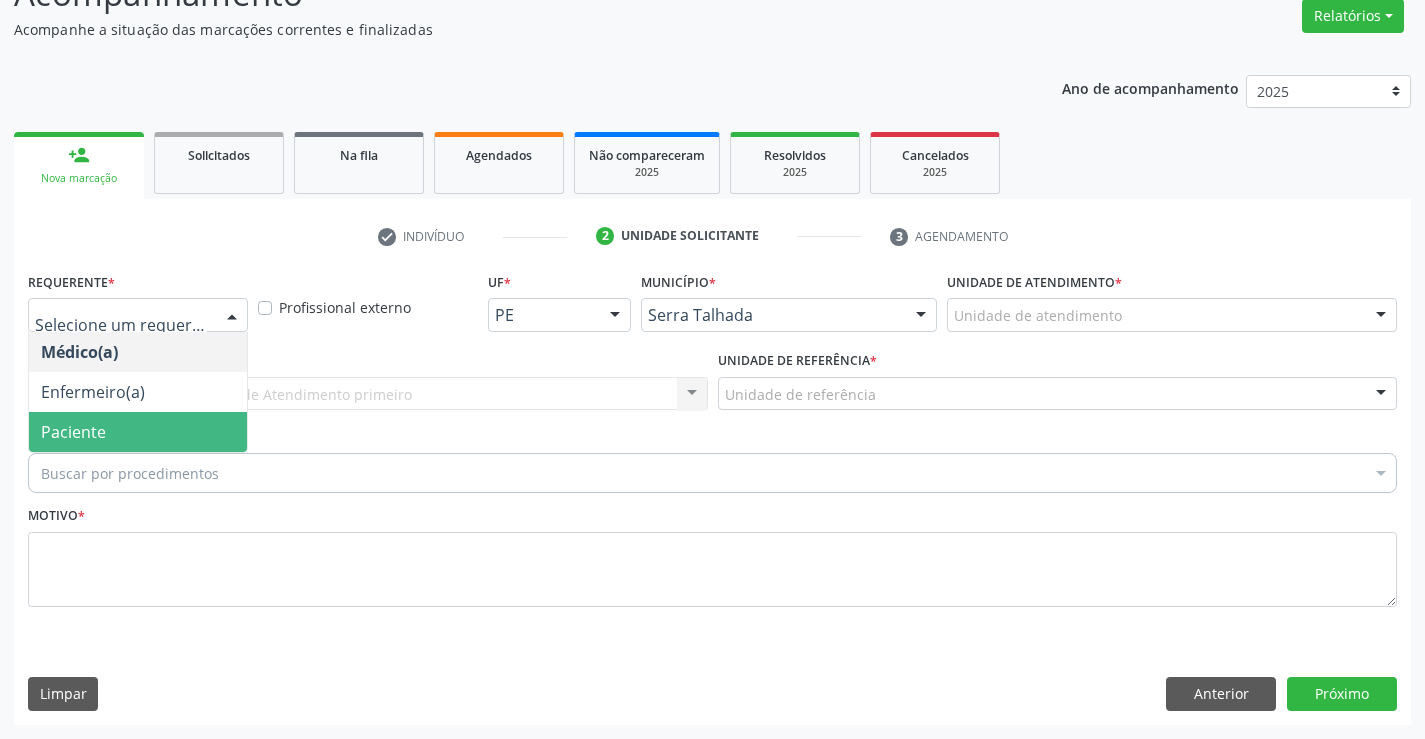 click on "Paciente" at bounding box center [138, 432] 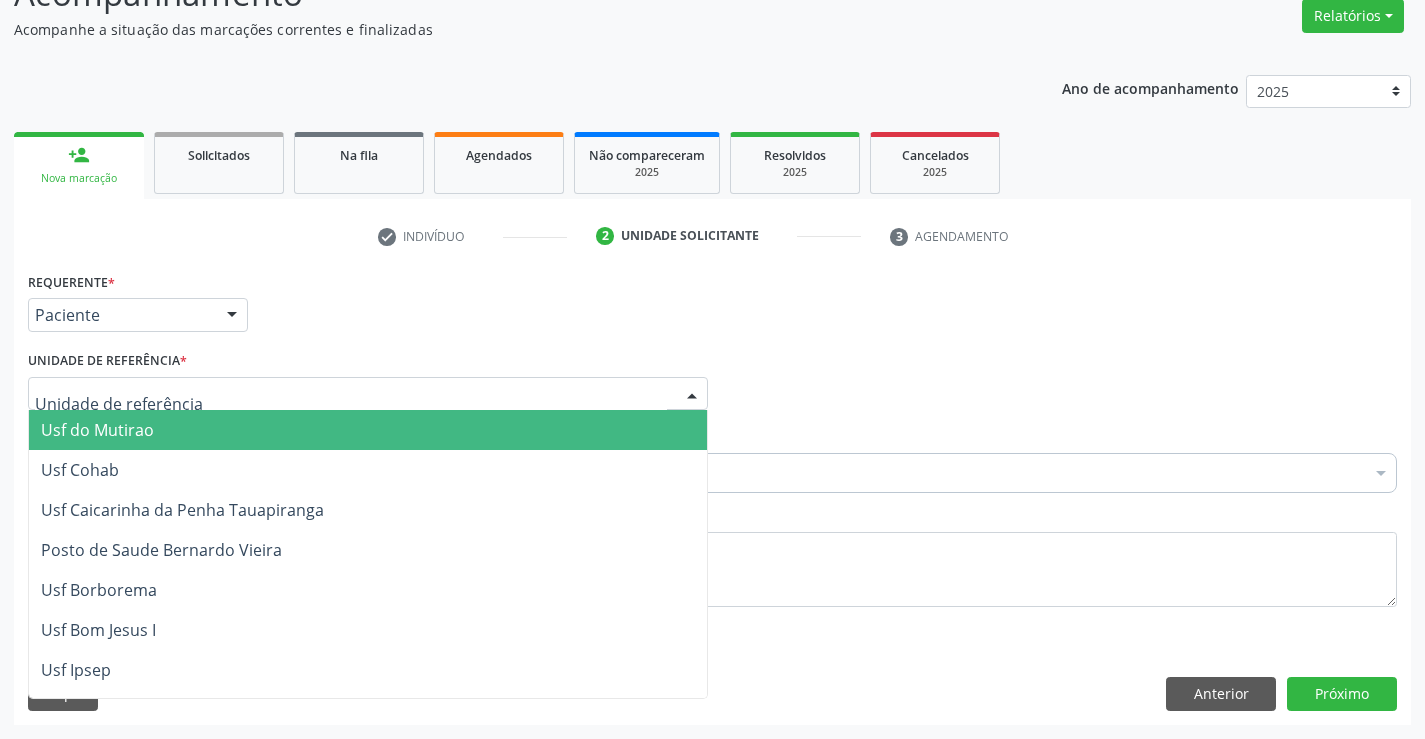 click at bounding box center [368, 394] 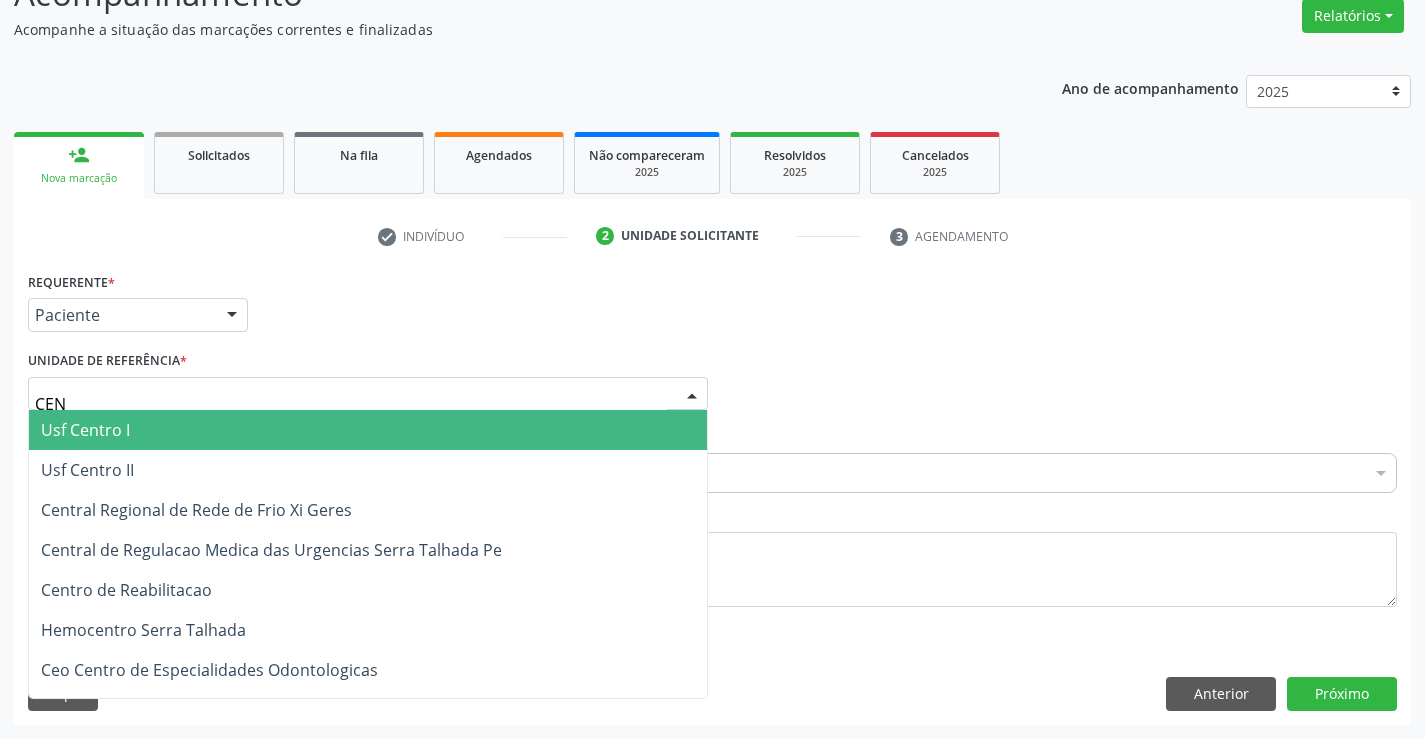 type on "CENT" 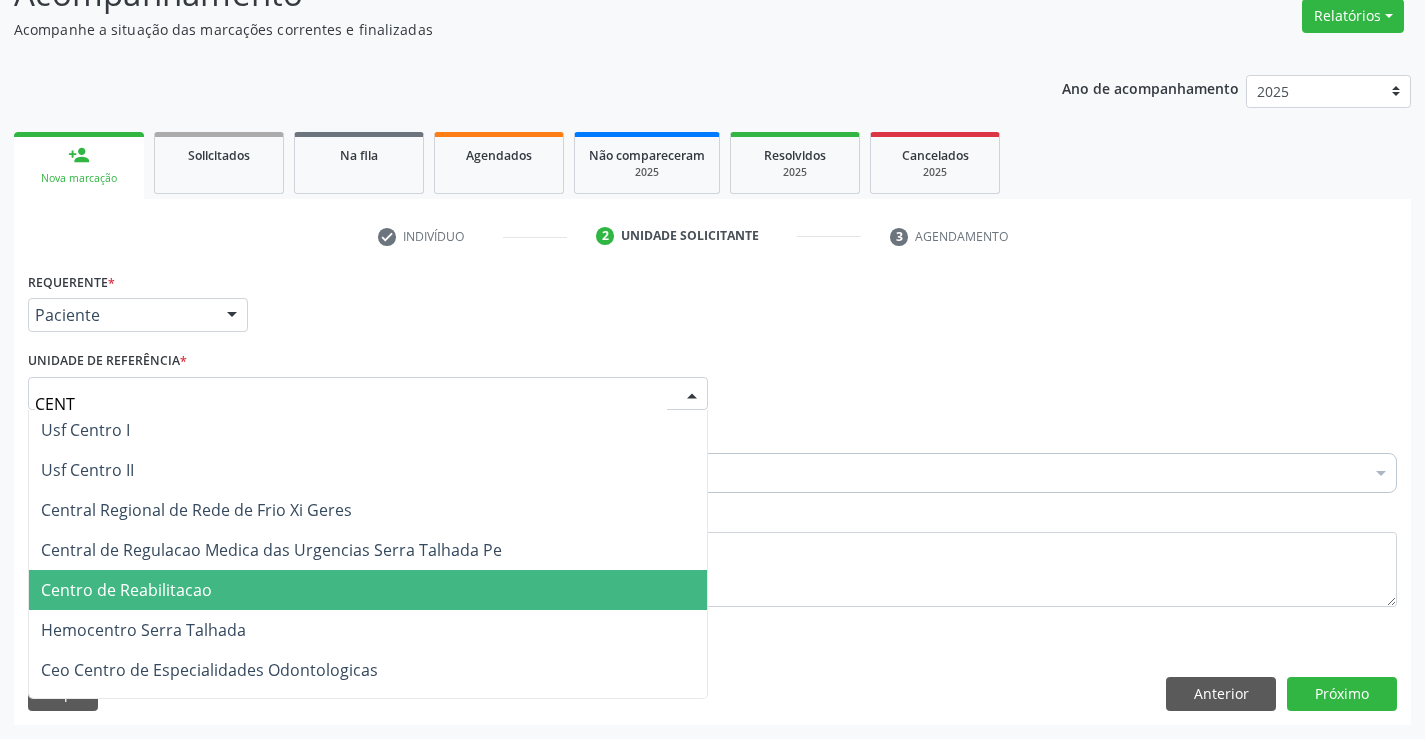 click on "Centro de Reabilitacao" at bounding box center (368, 590) 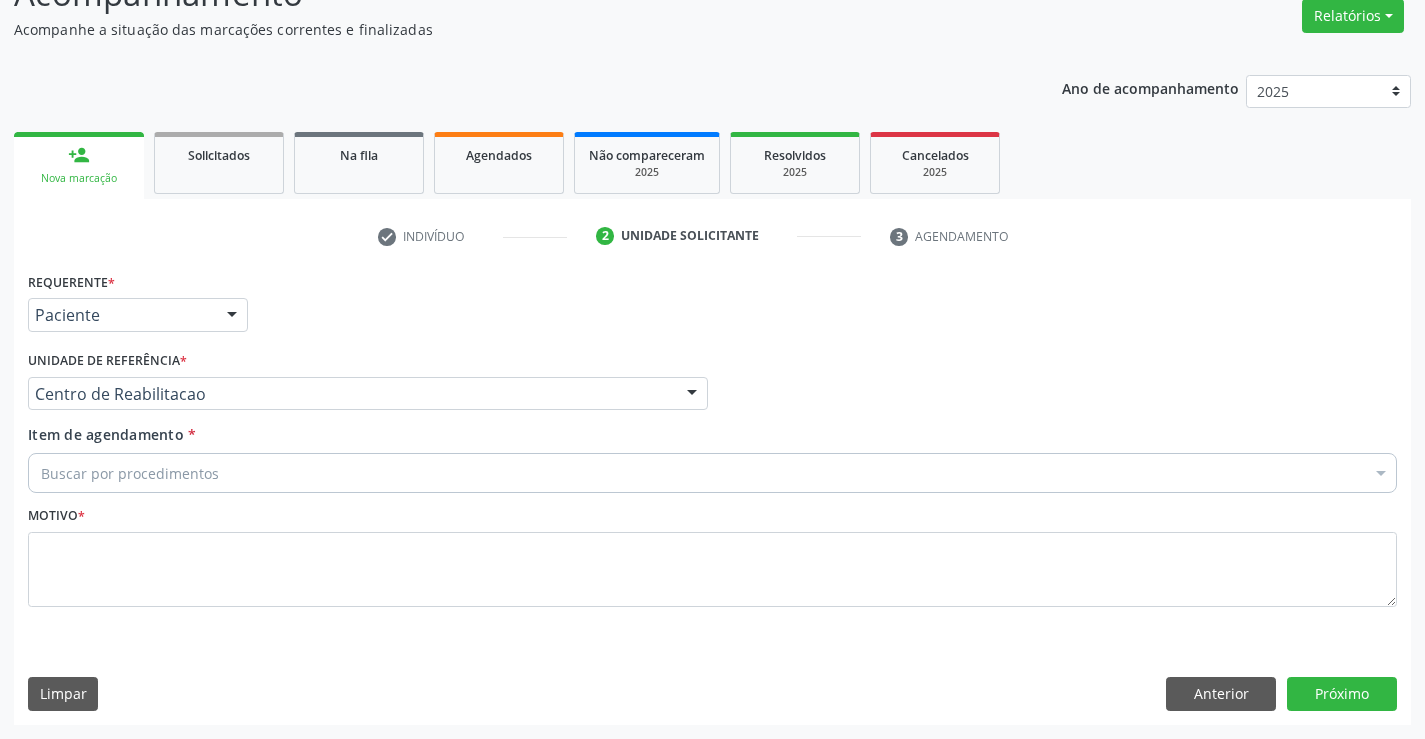 click on "Buscar por procedimentos" at bounding box center (712, 473) 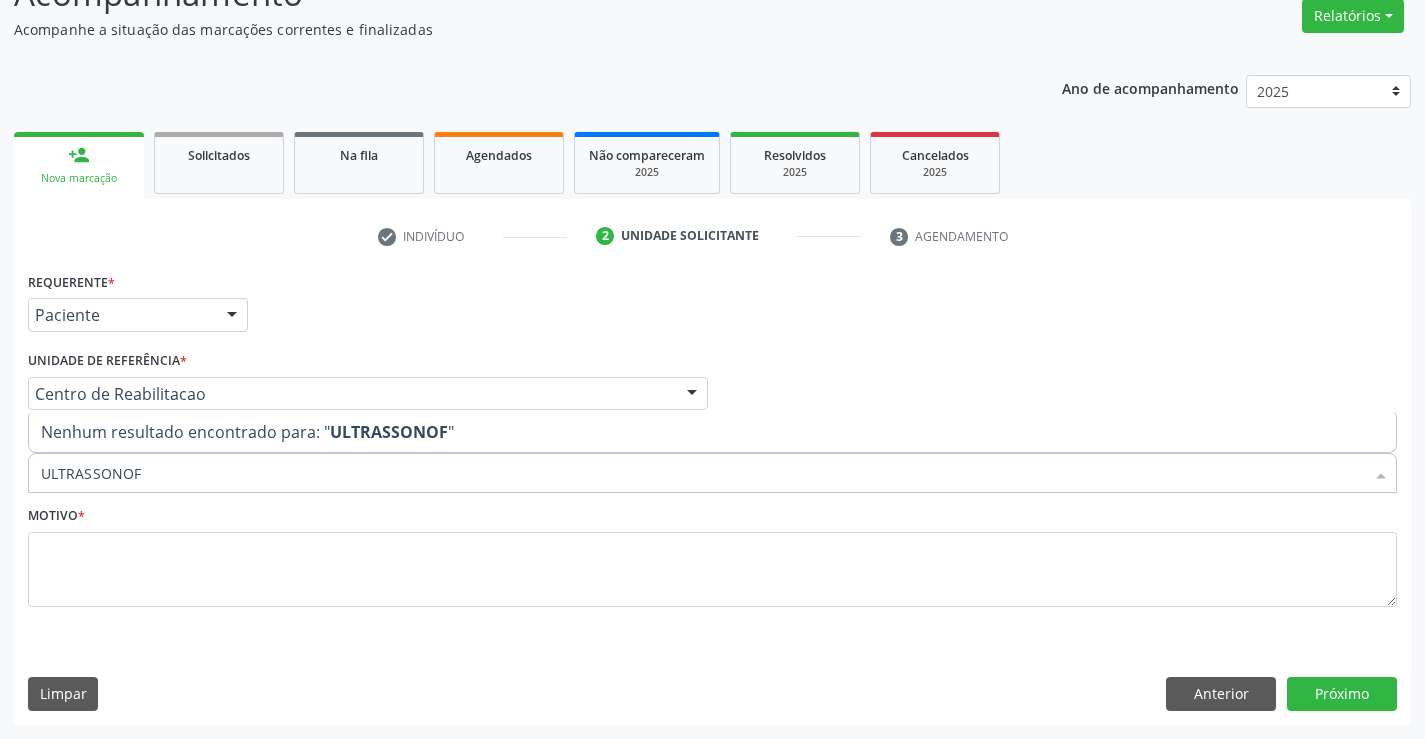 type on "ULTRASSONO" 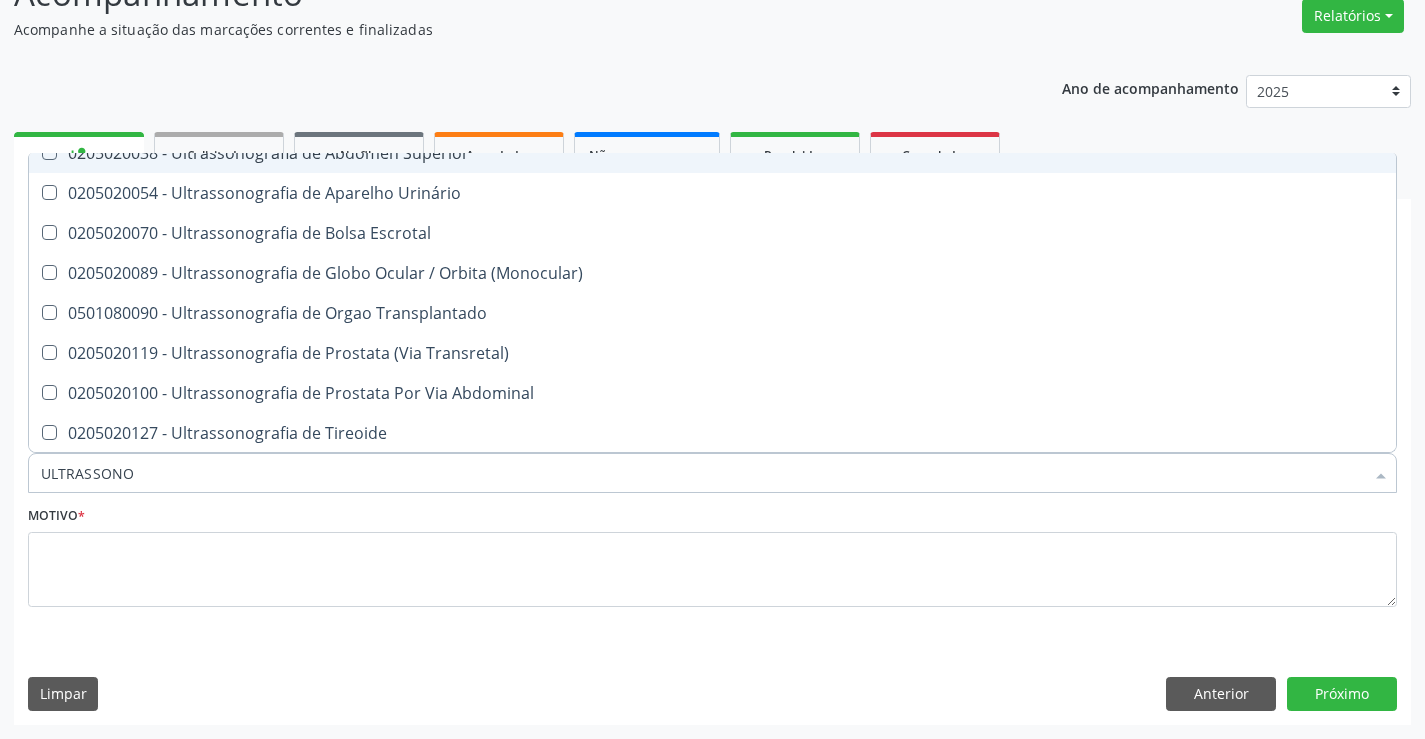 scroll, scrollTop: 541, scrollLeft: 0, axis: vertical 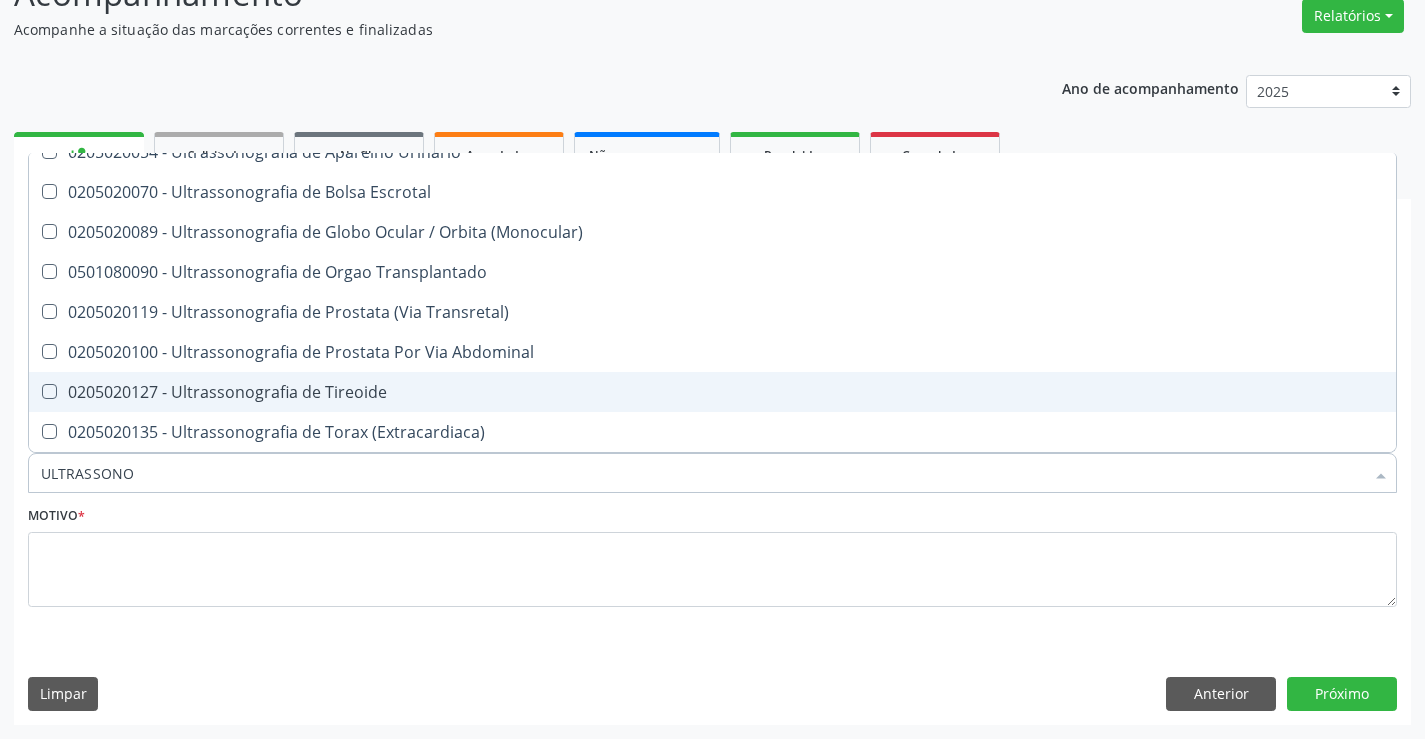 click on "0205020127 - Ultrassonografia de Tireoide" at bounding box center (712, 392) 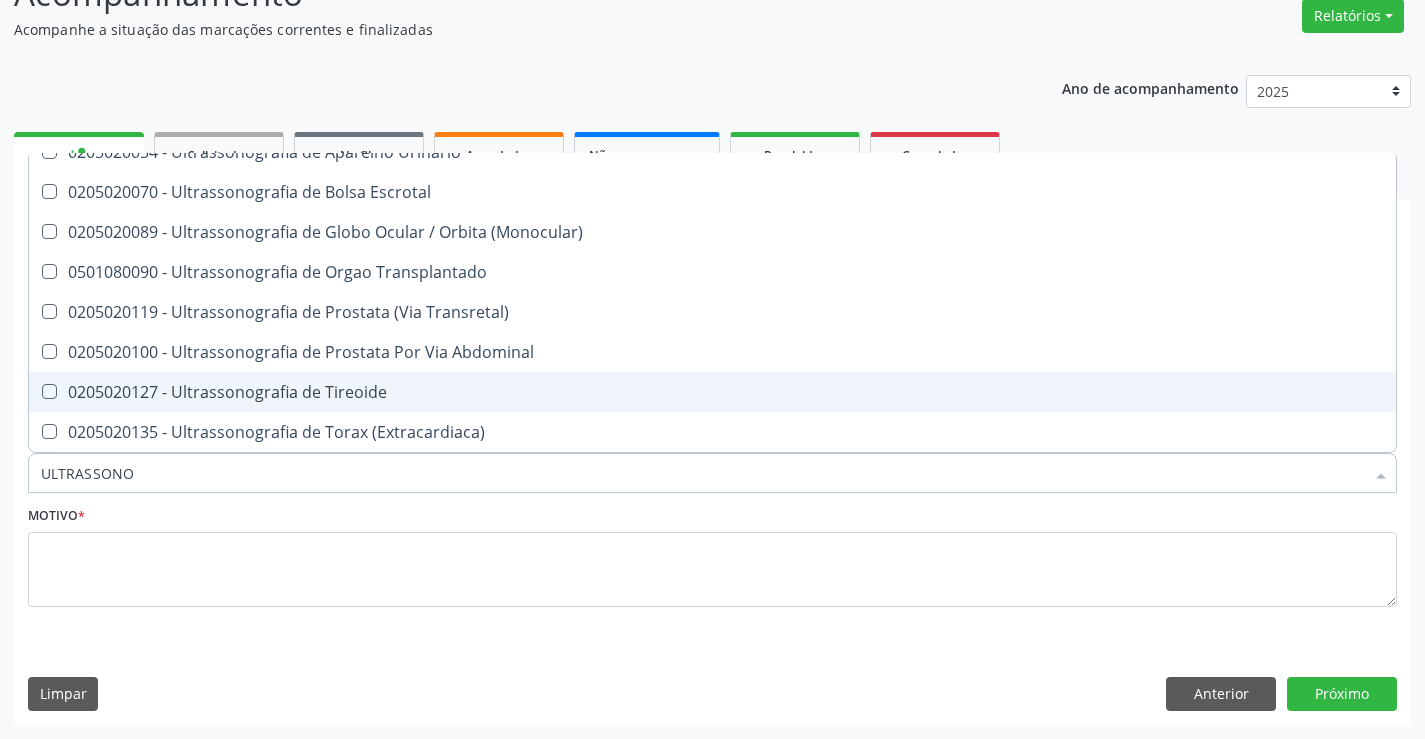 checkbox on "true" 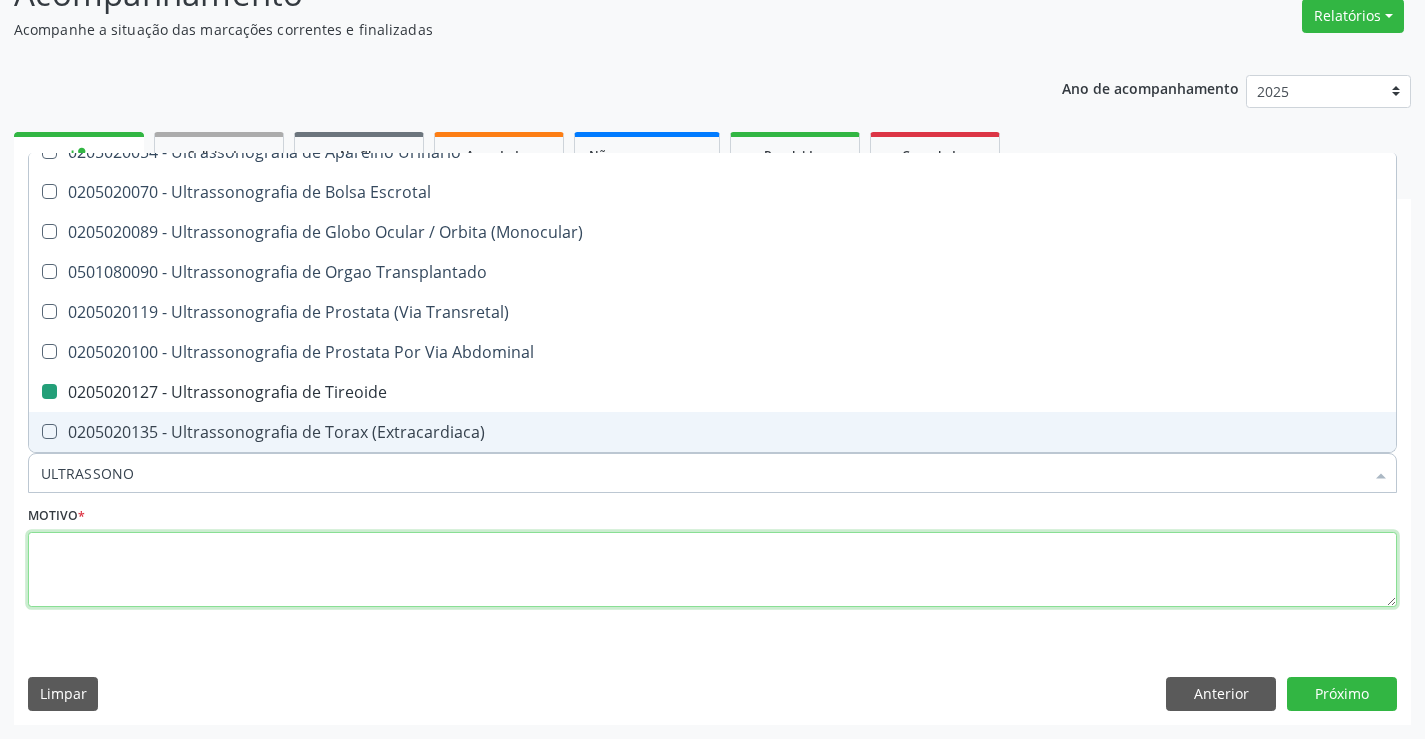 click at bounding box center (712, 570) 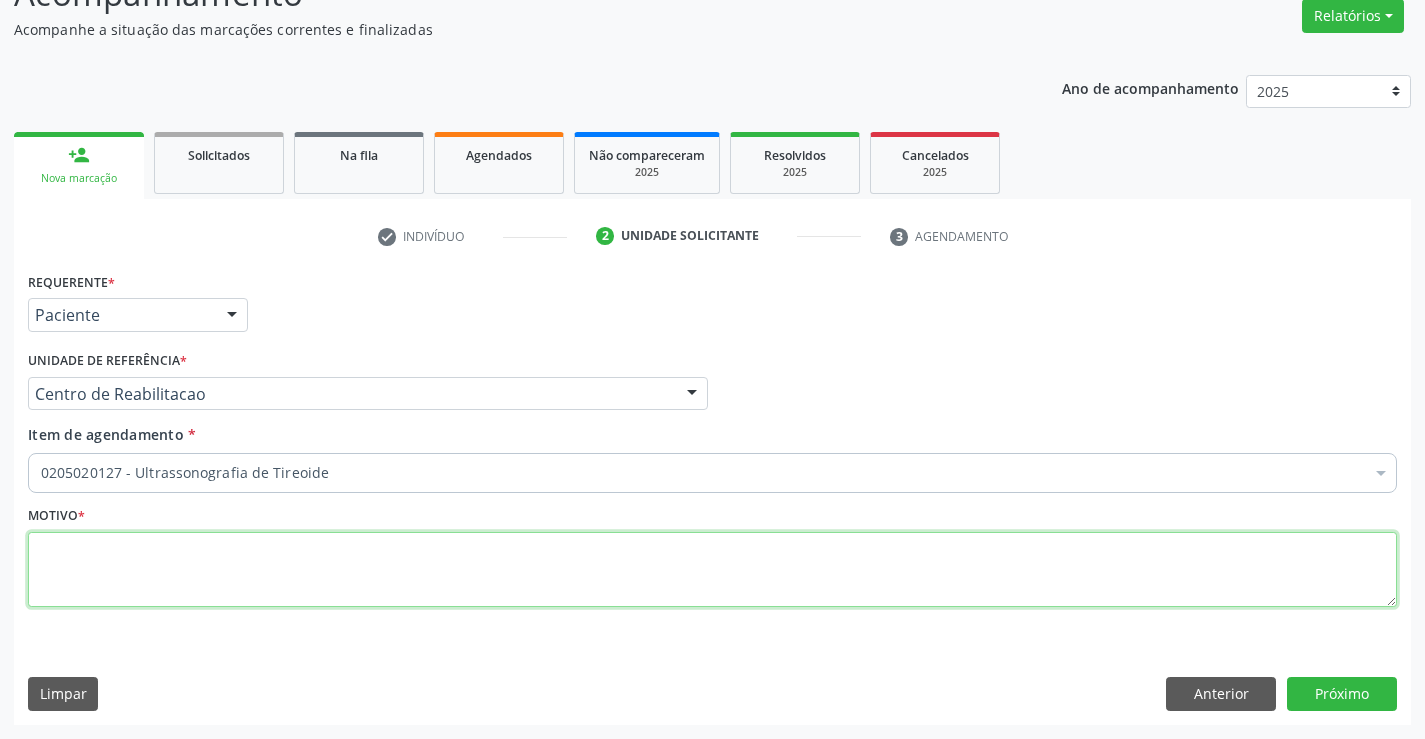scroll, scrollTop: 0, scrollLeft: 0, axis: both 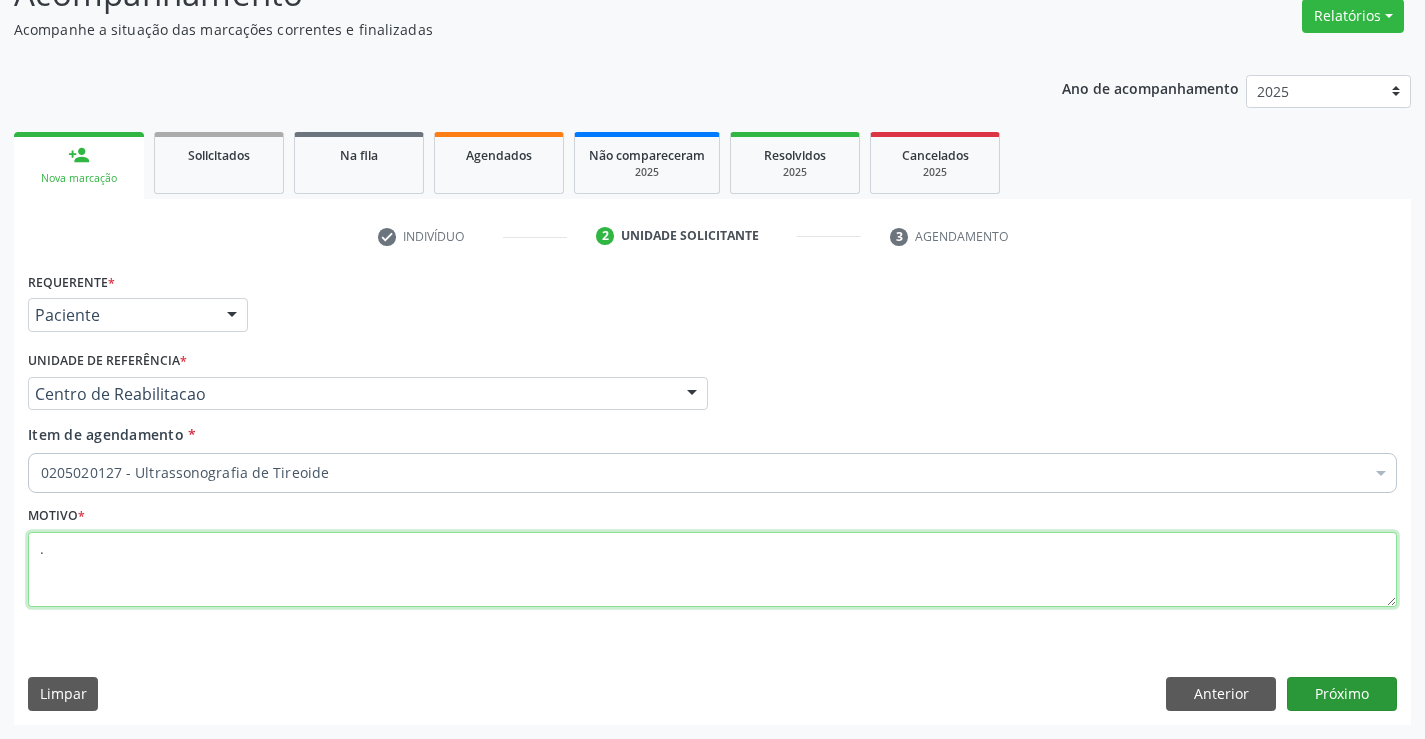 type on "." 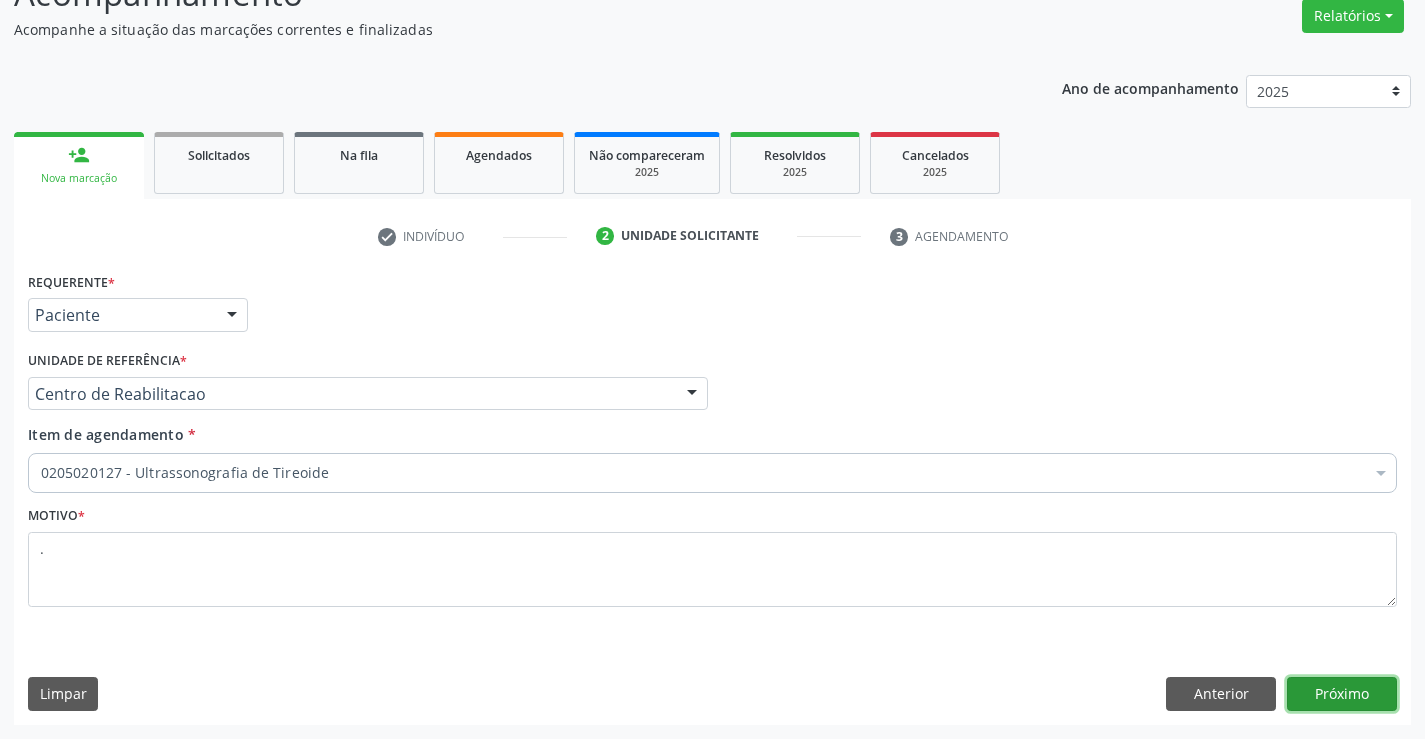 click on "Próximo" at bounding box center [1342, 694] 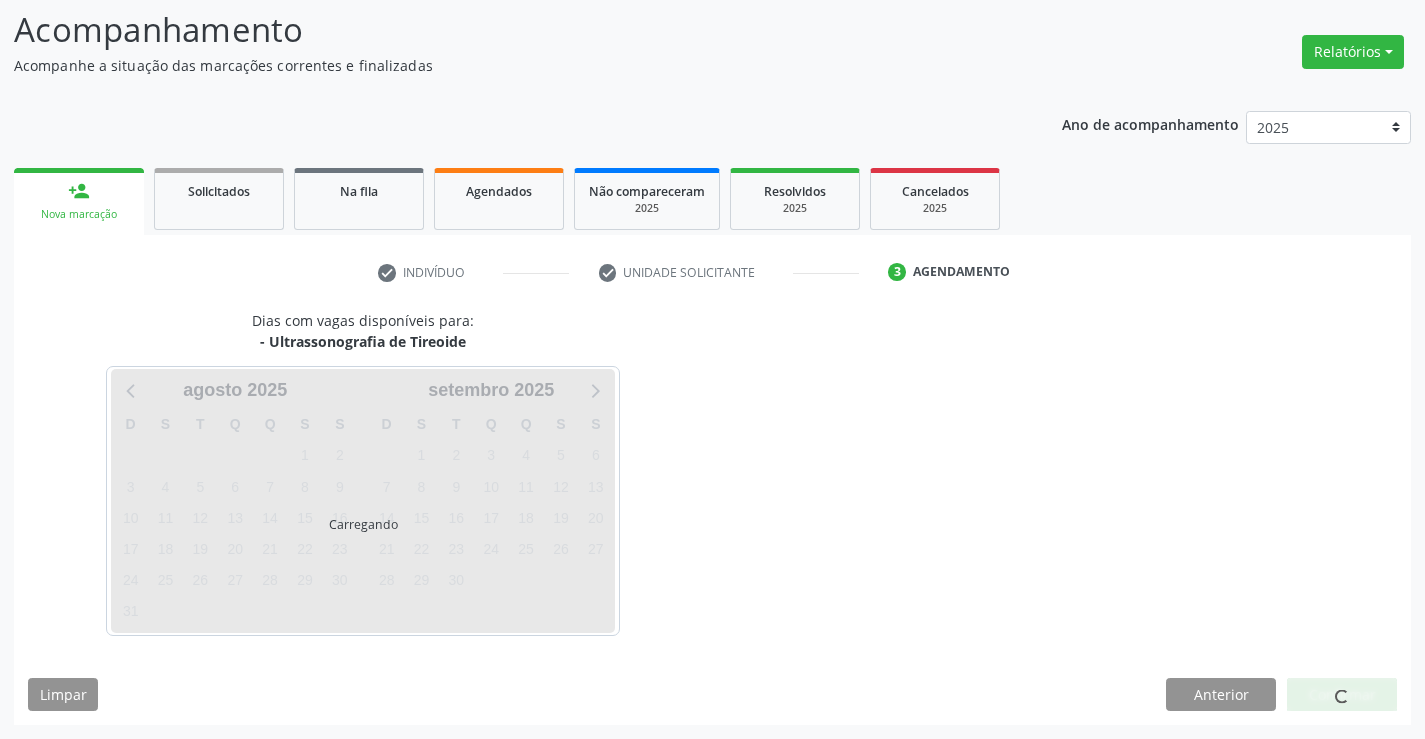 scroll, scrollTop: 131, scrollLeft: 0, axis: vertical 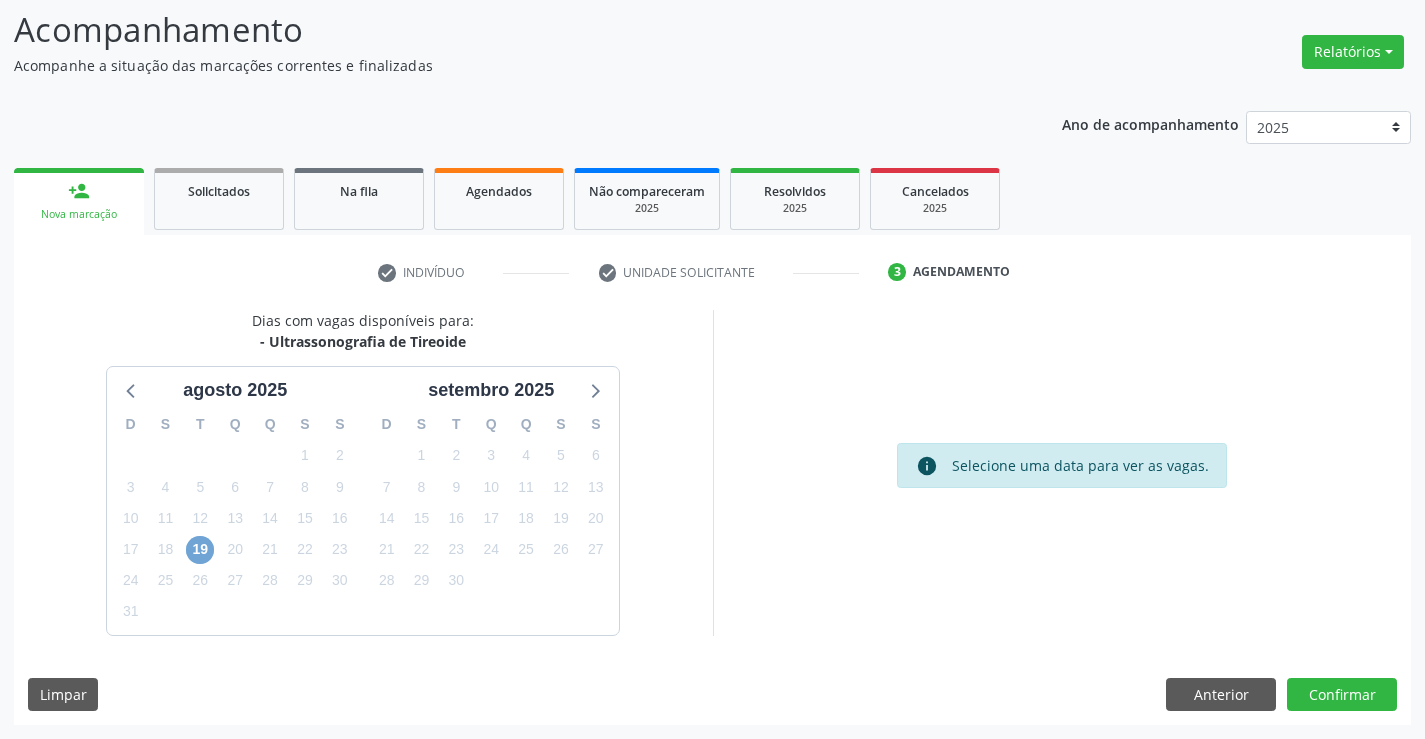 click on "19" at bounding box center (200, 550) 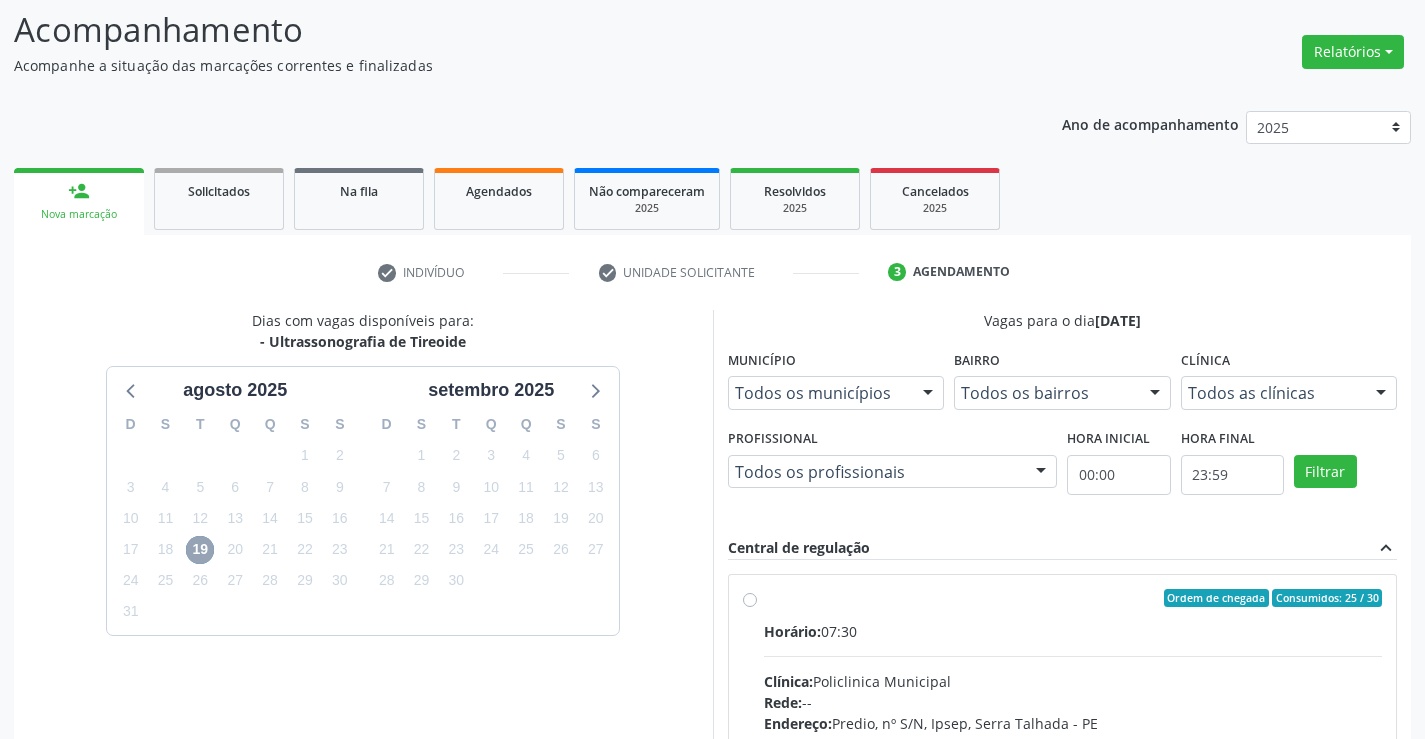 scroll, scrollTop: 420, scrollLeft: 0, axis: vertical 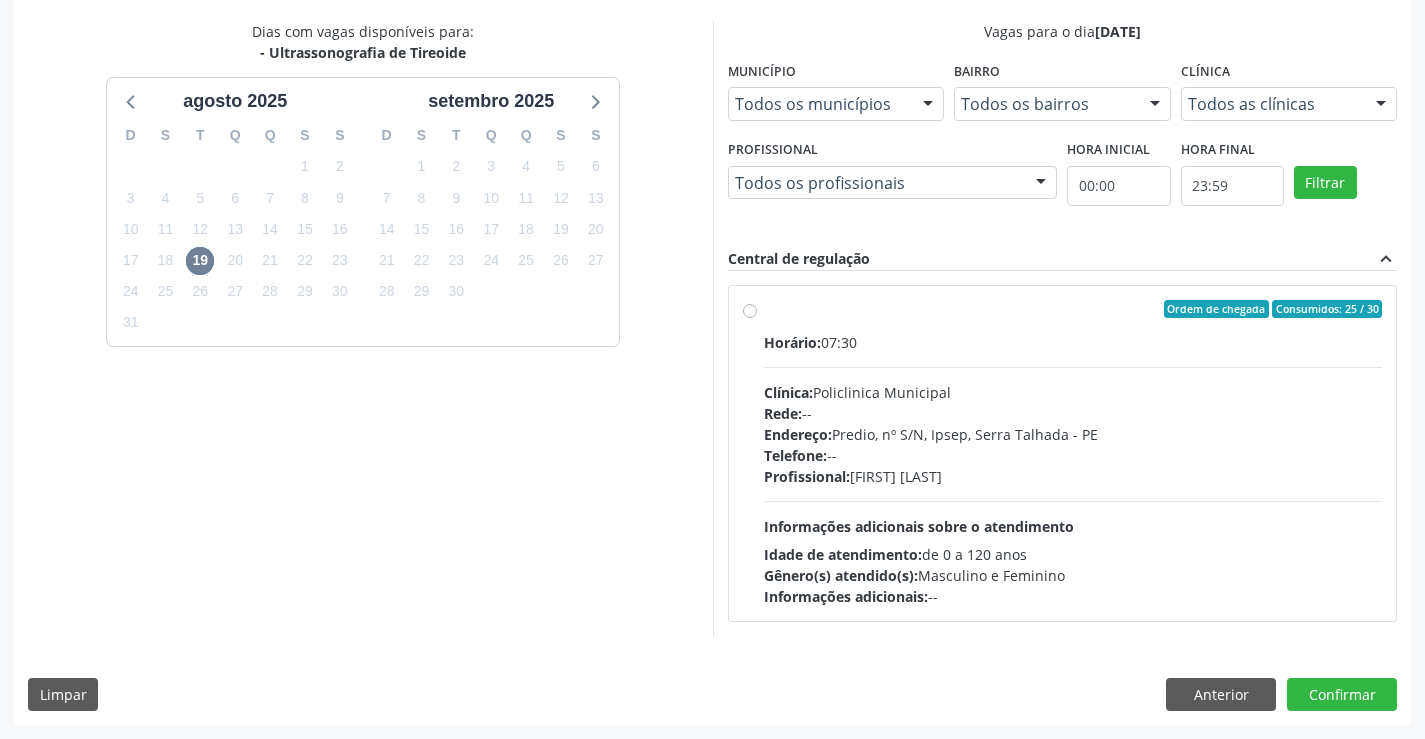 click on "Telefone:   --" at bounding box center (1073, 455) 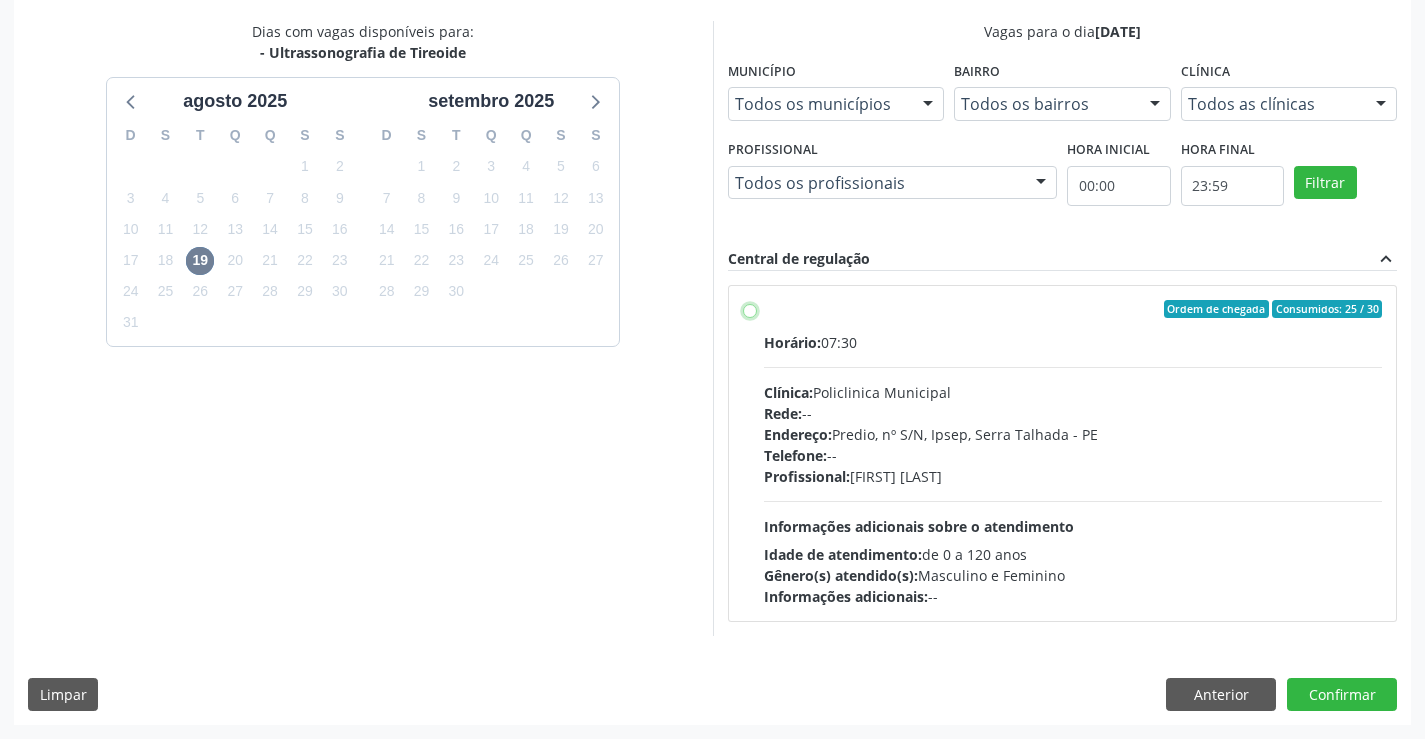 radio on "true" 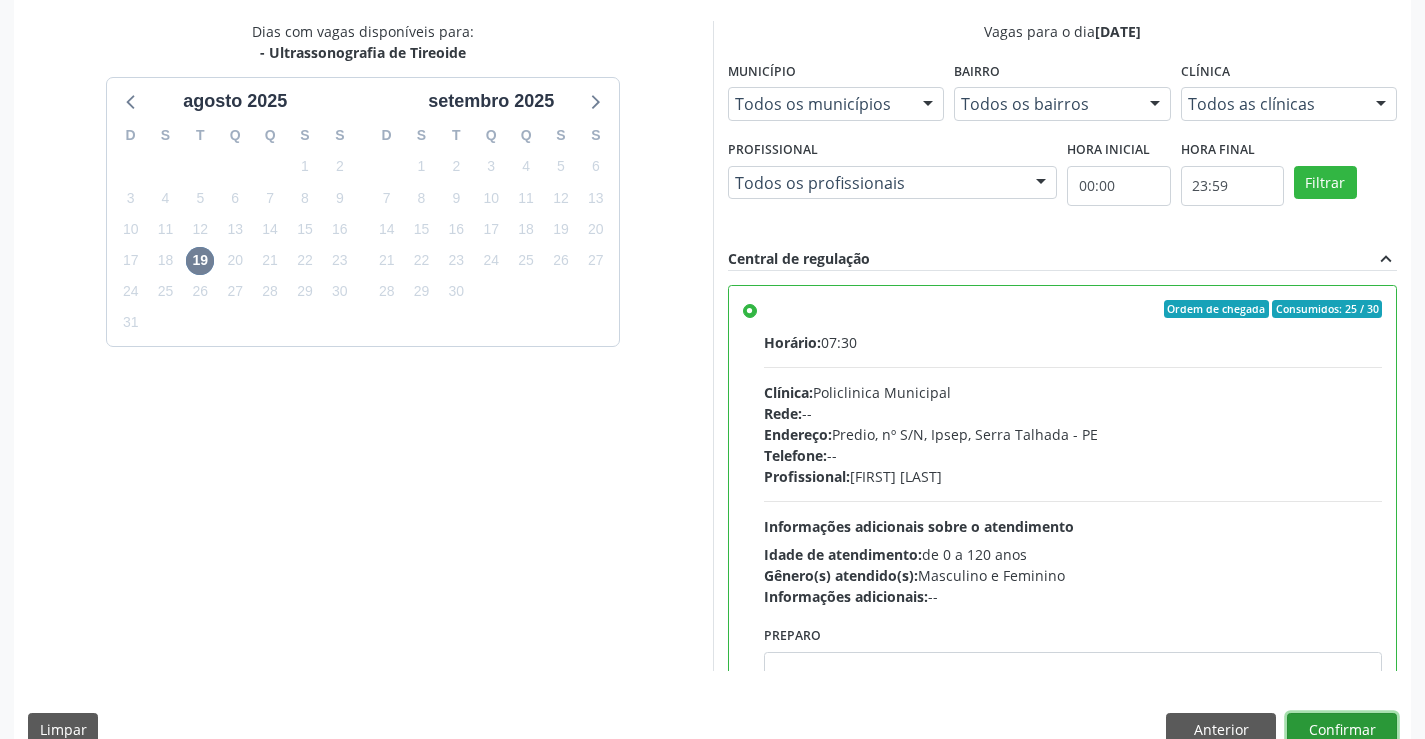 click on "Confirmar" at bounding box center [1342, 730] 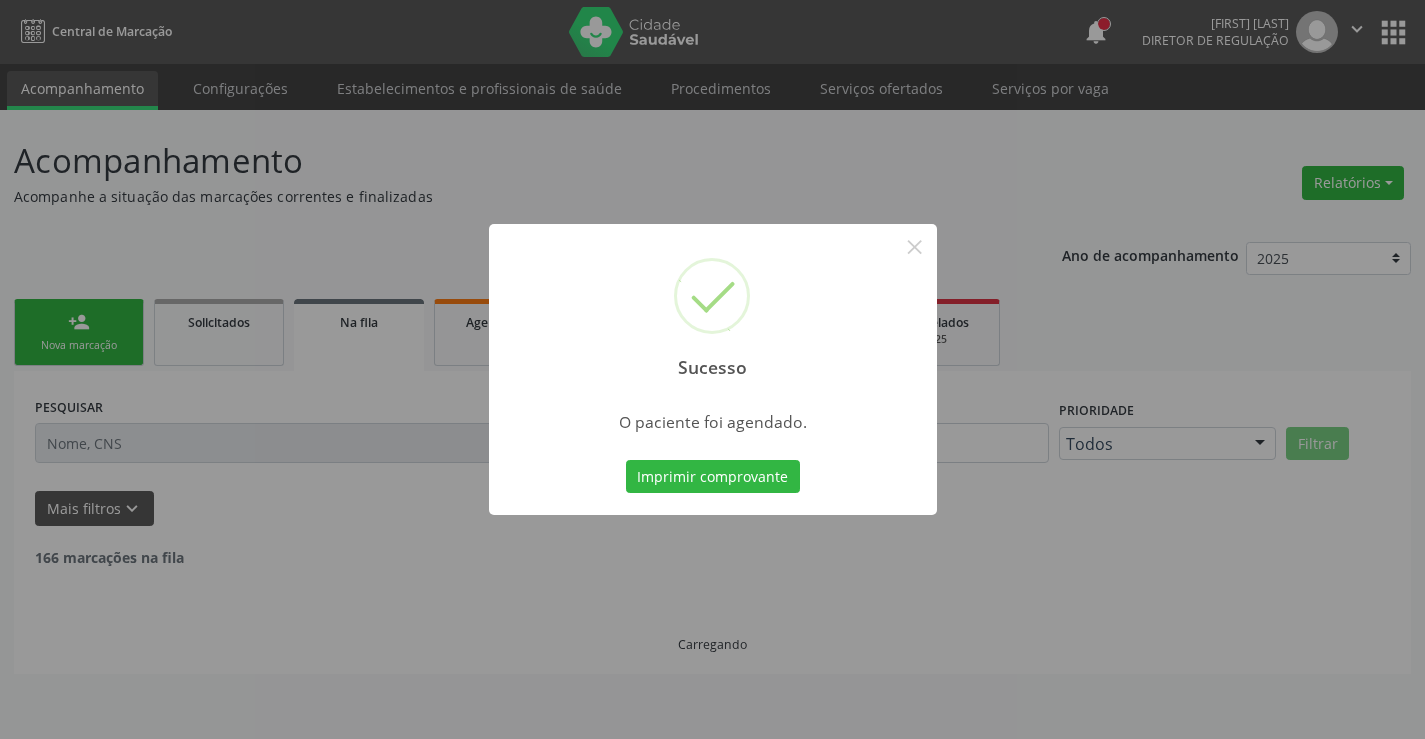 scroll, scrollTop: 0, scrollLeft: 0, axis: both 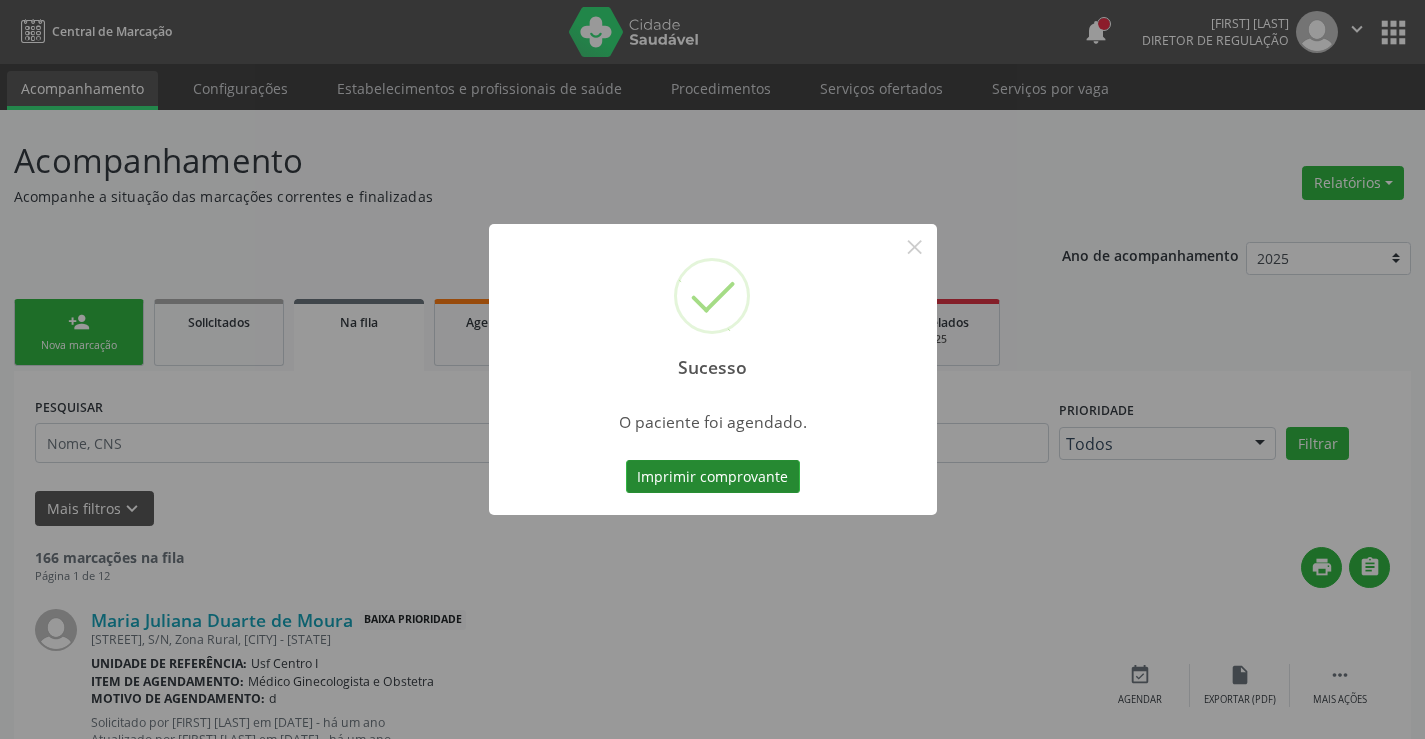 click on "Imprimir comprovante" at bounding box center [713, 477] 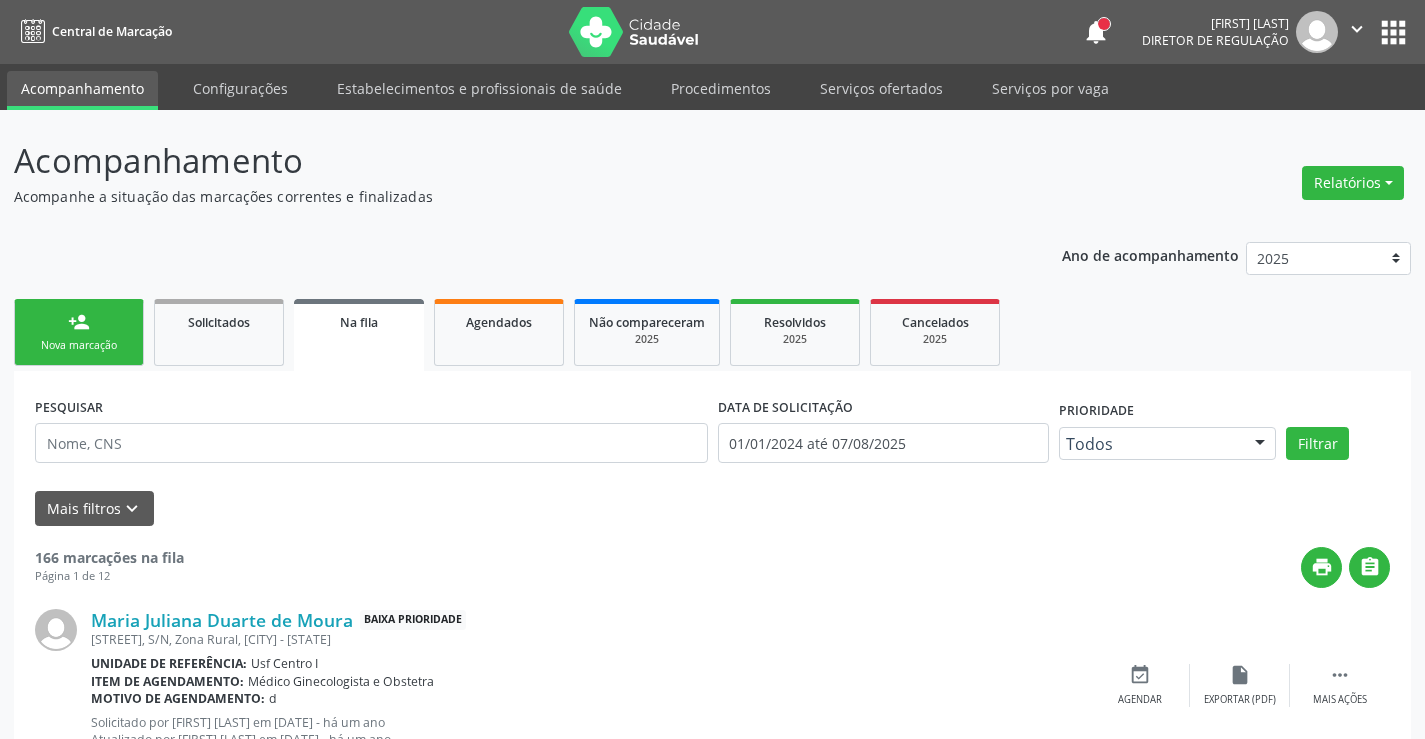 click on "person_add
Nova marcação" at bounding box center (79, 332) 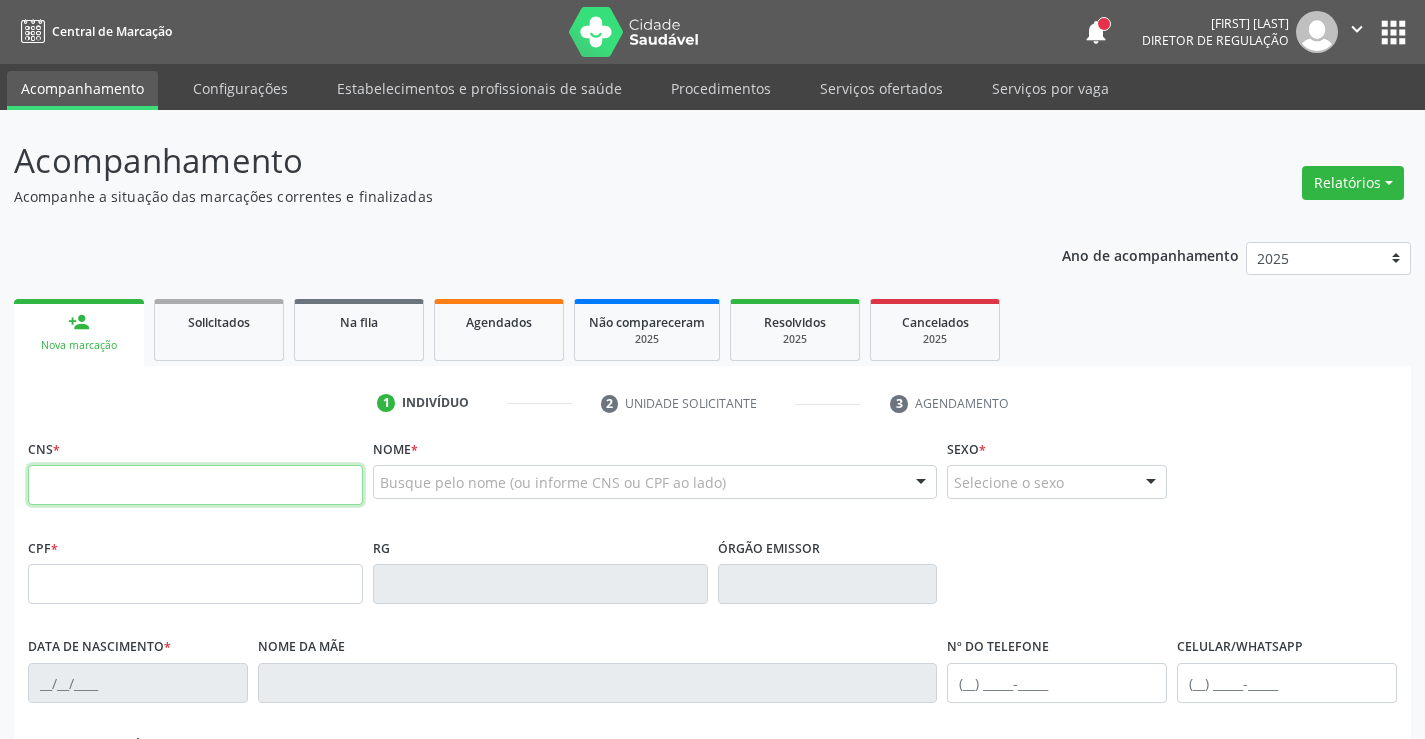 click at bounding box center [195, 485] 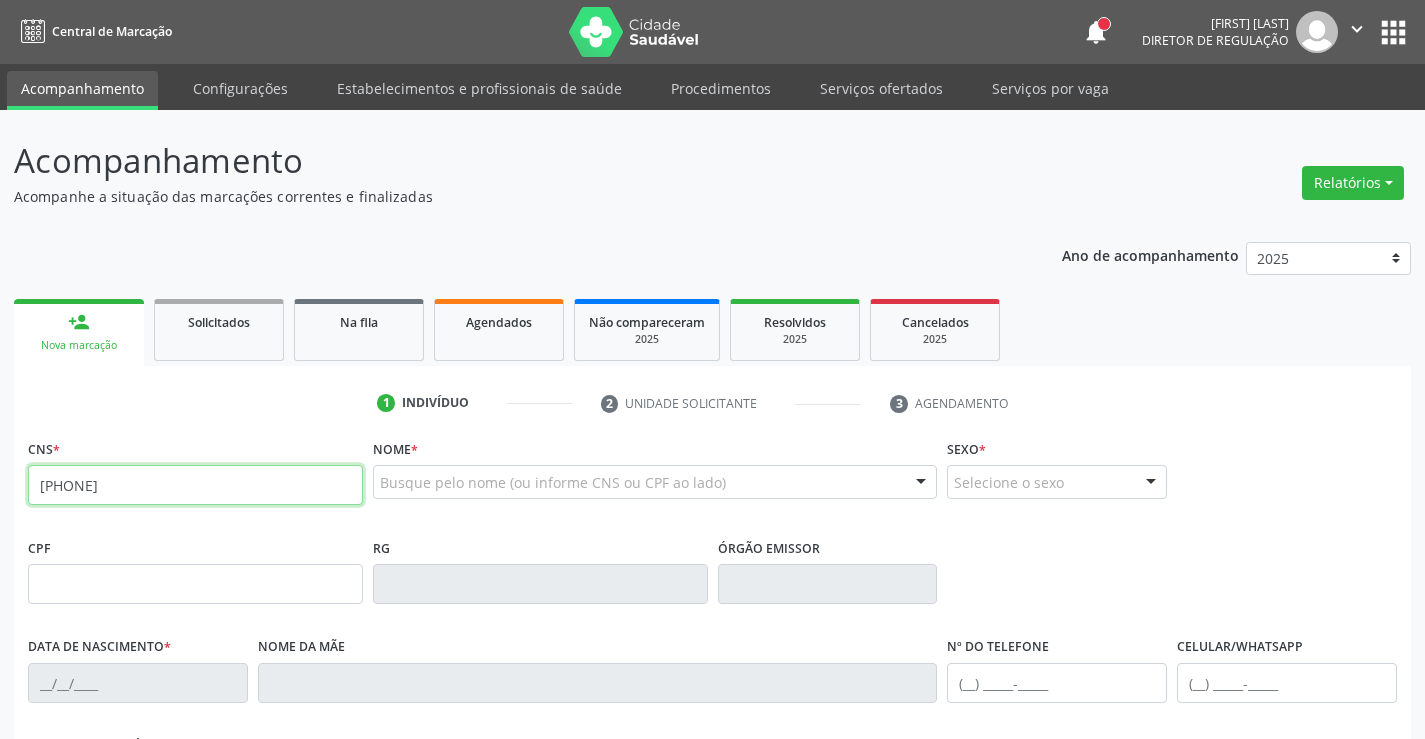 type on "[PHONE]" 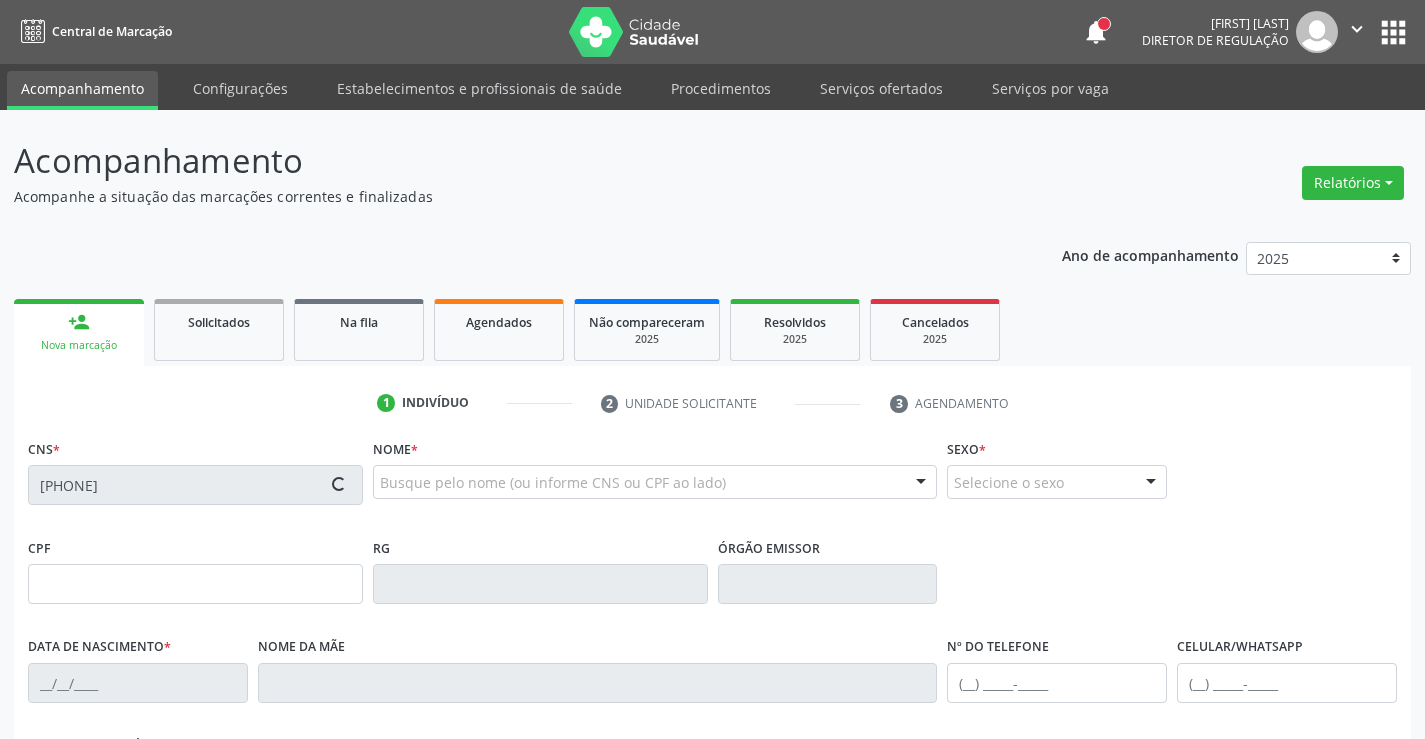 type on "[CPF]" 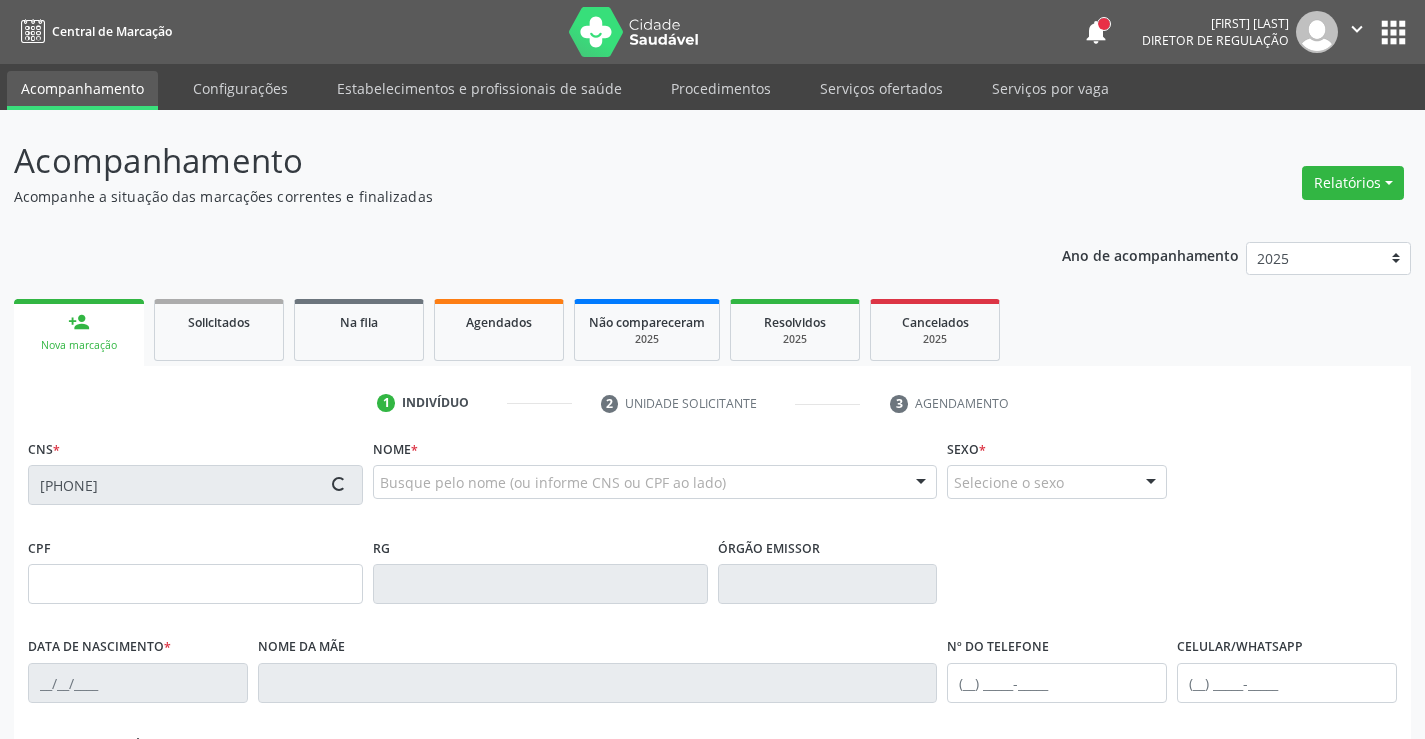 type on "[DATE]" 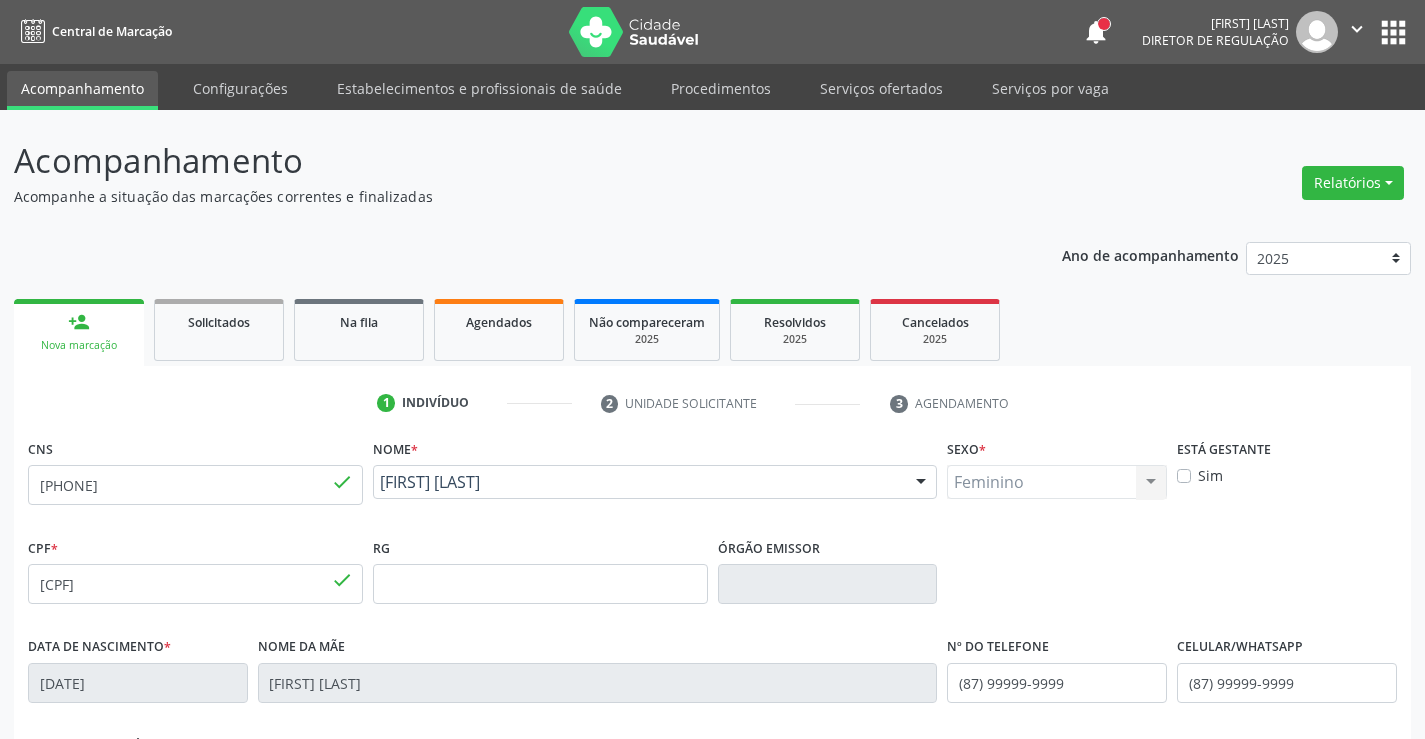scroll, scrollTop: 345, scrollLeft: 0, axis: vertical 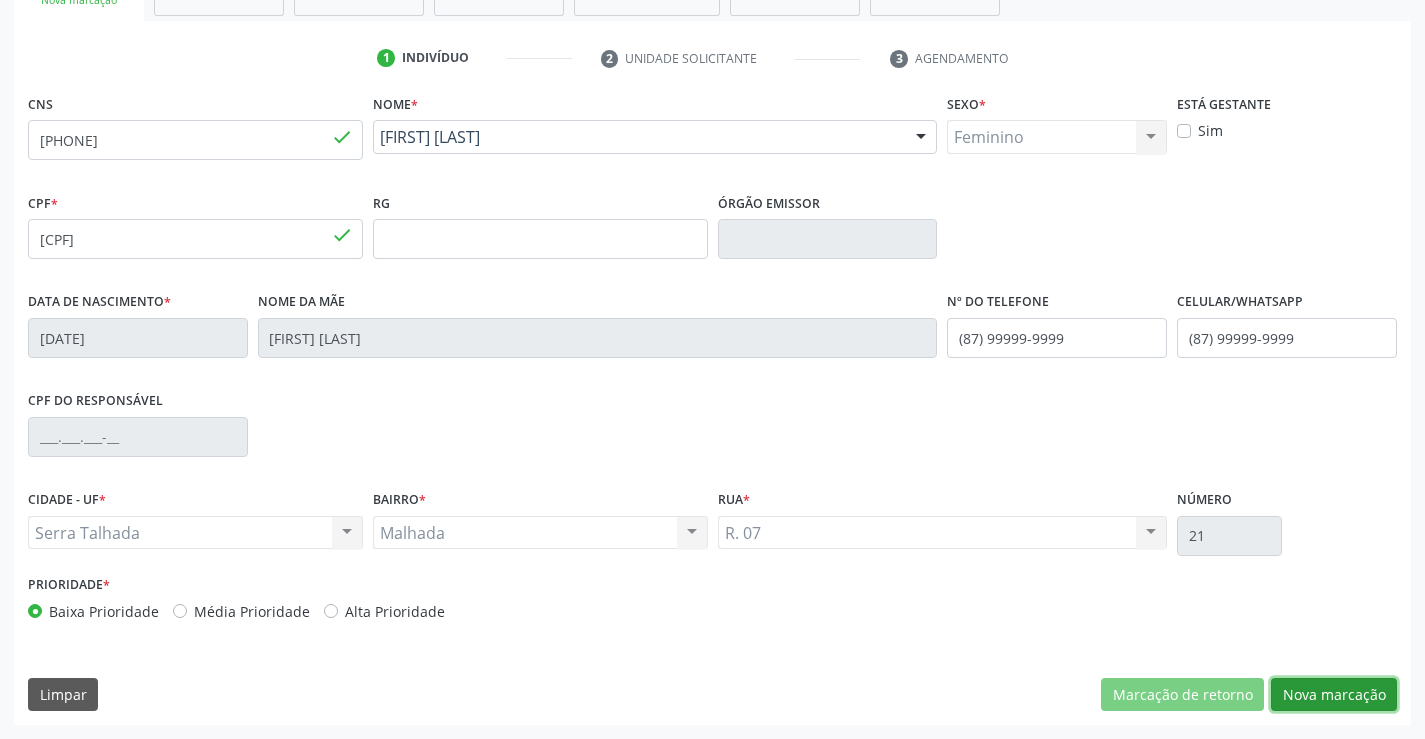 click on "Nova marcação" at bounding box center (1334, 695) 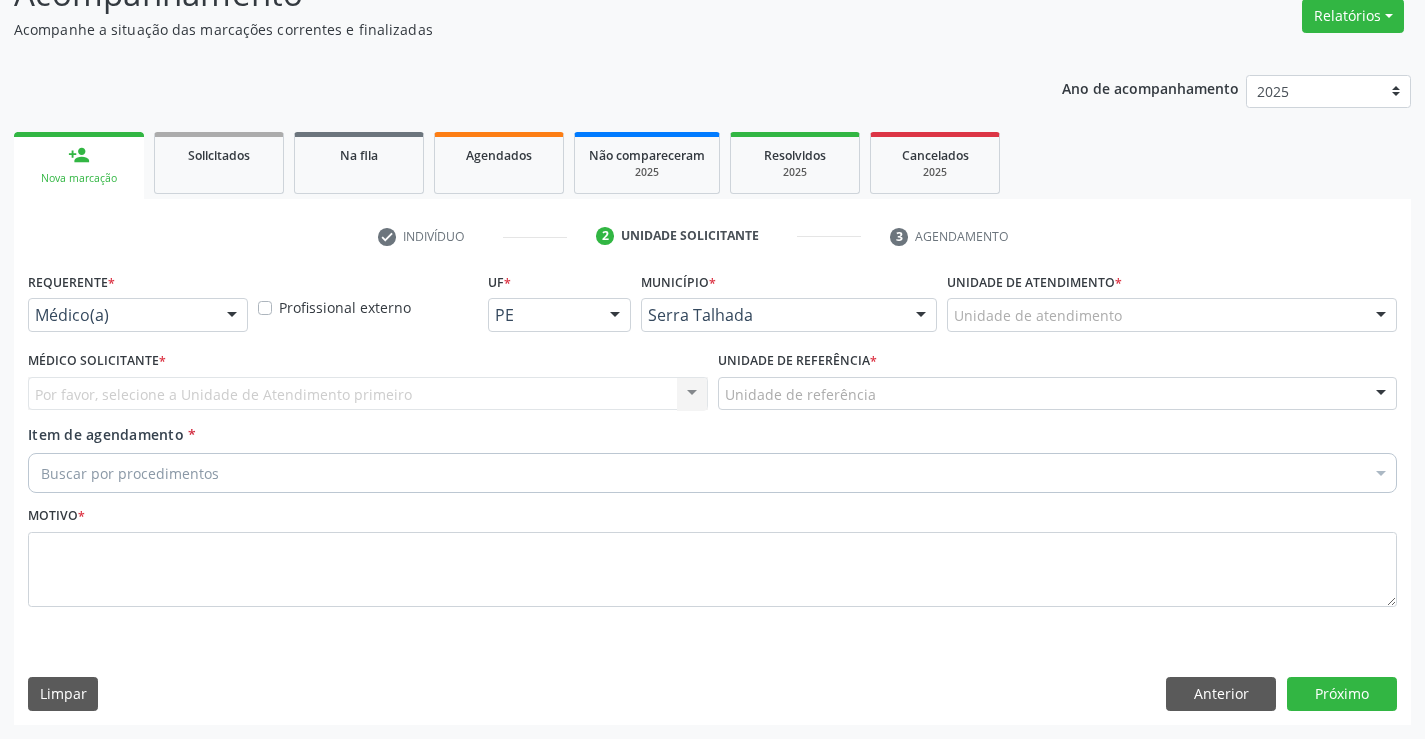 scroll, scrollTop: 167, scrollLeft: 0, axis: vertical 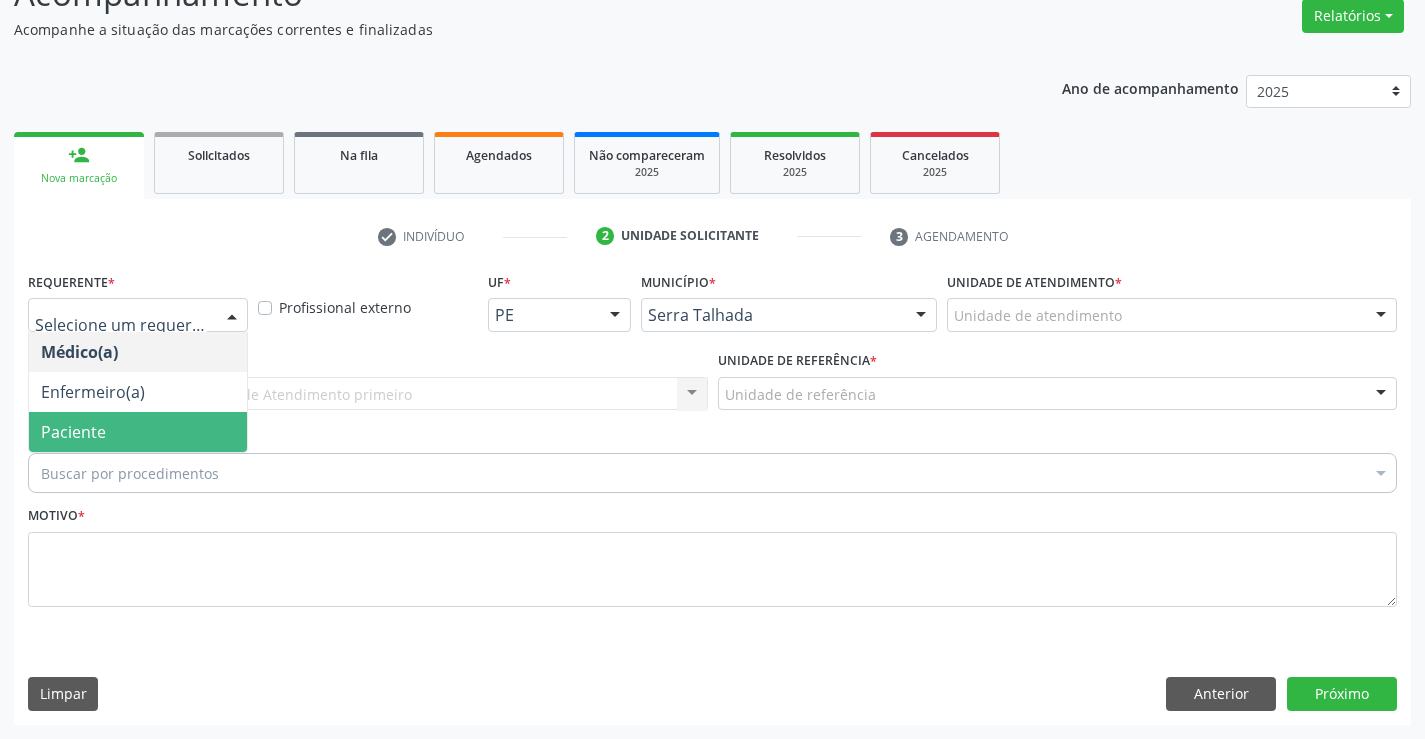 click on "Paciente" at bounding box center (138, 432) 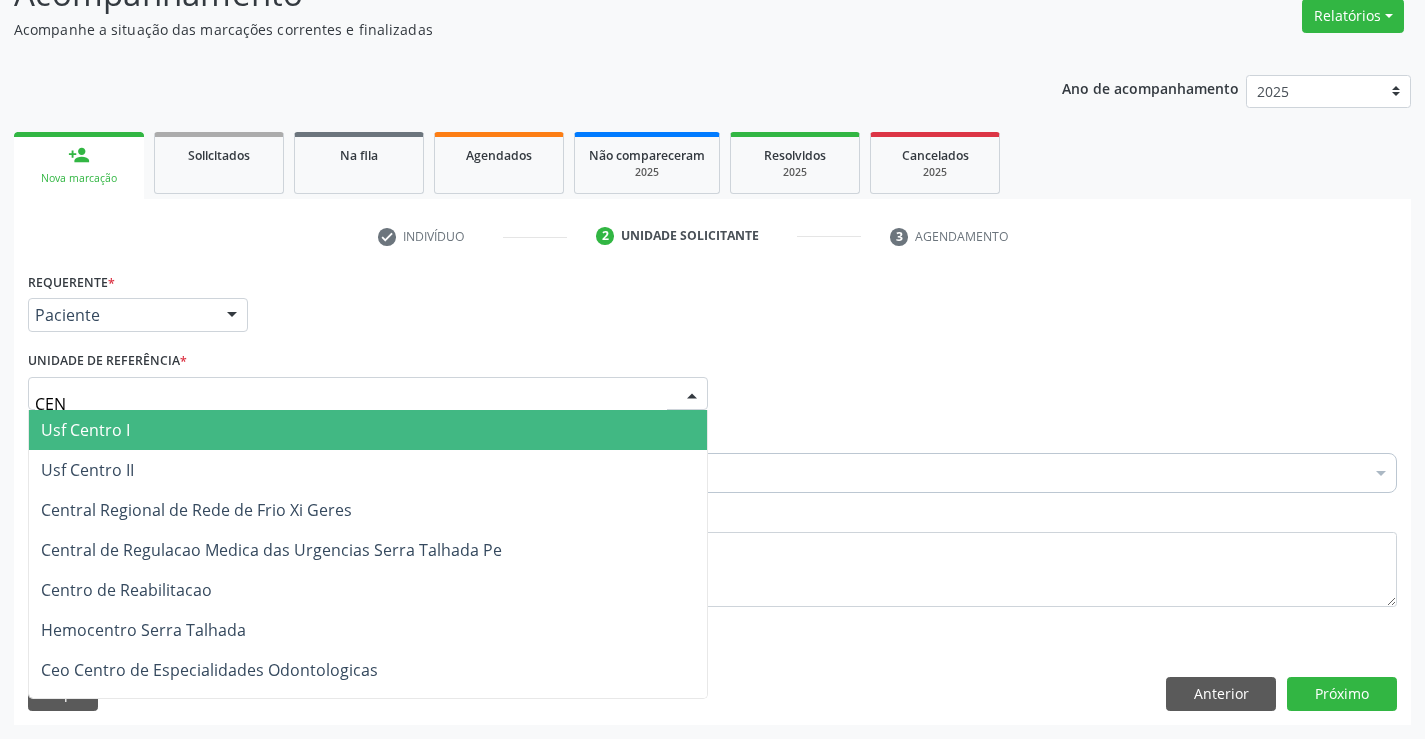 type on "CENT" 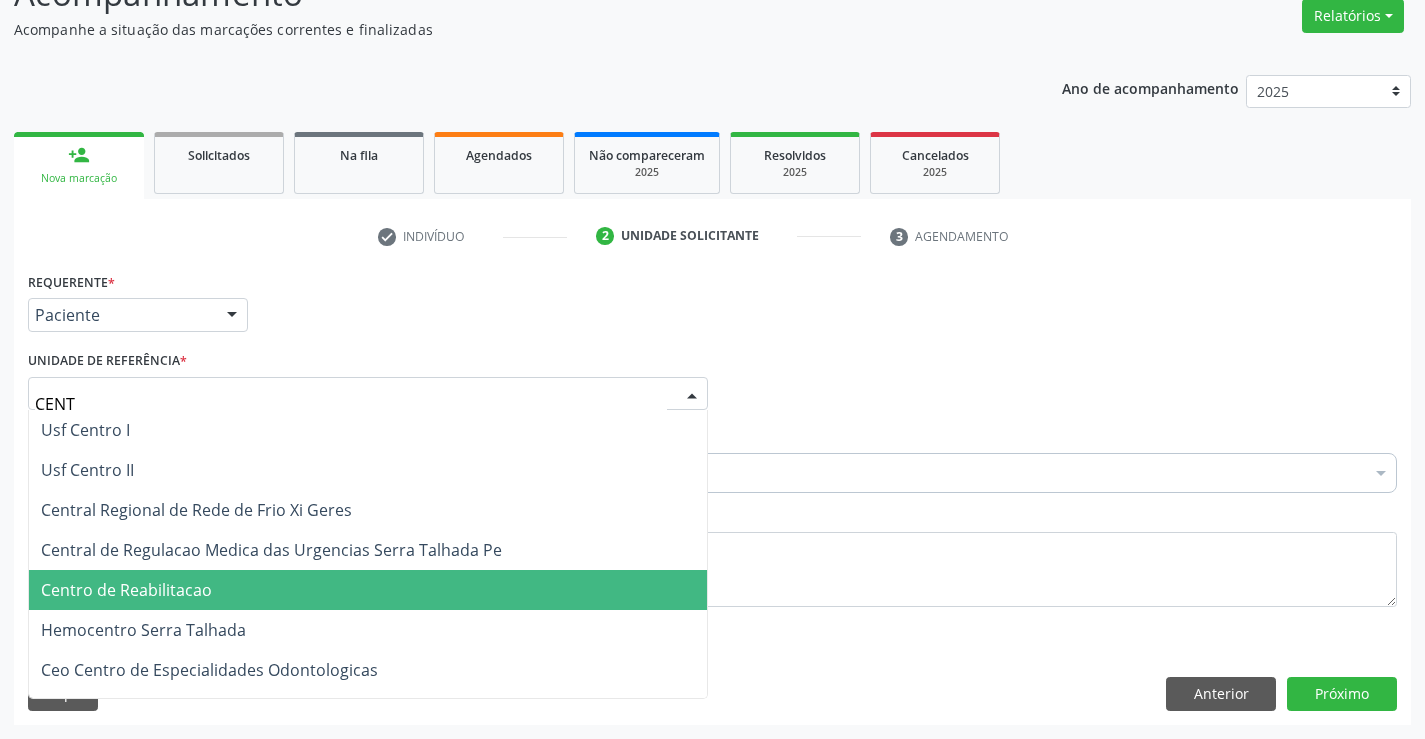 click on "Centro de Reabilitacao" at bounding box center [126, 590] 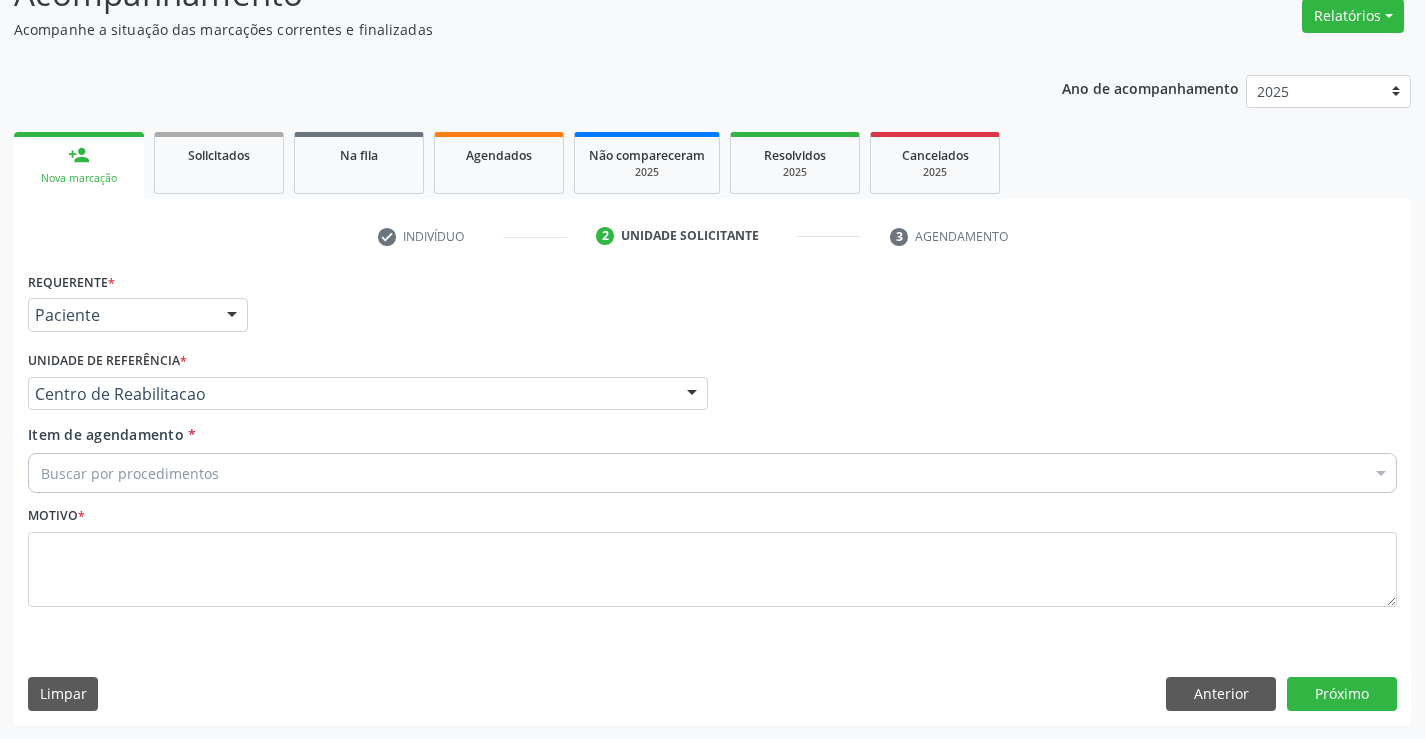 click on "Buscar por procedimentos" at bounding box center [712, 473] 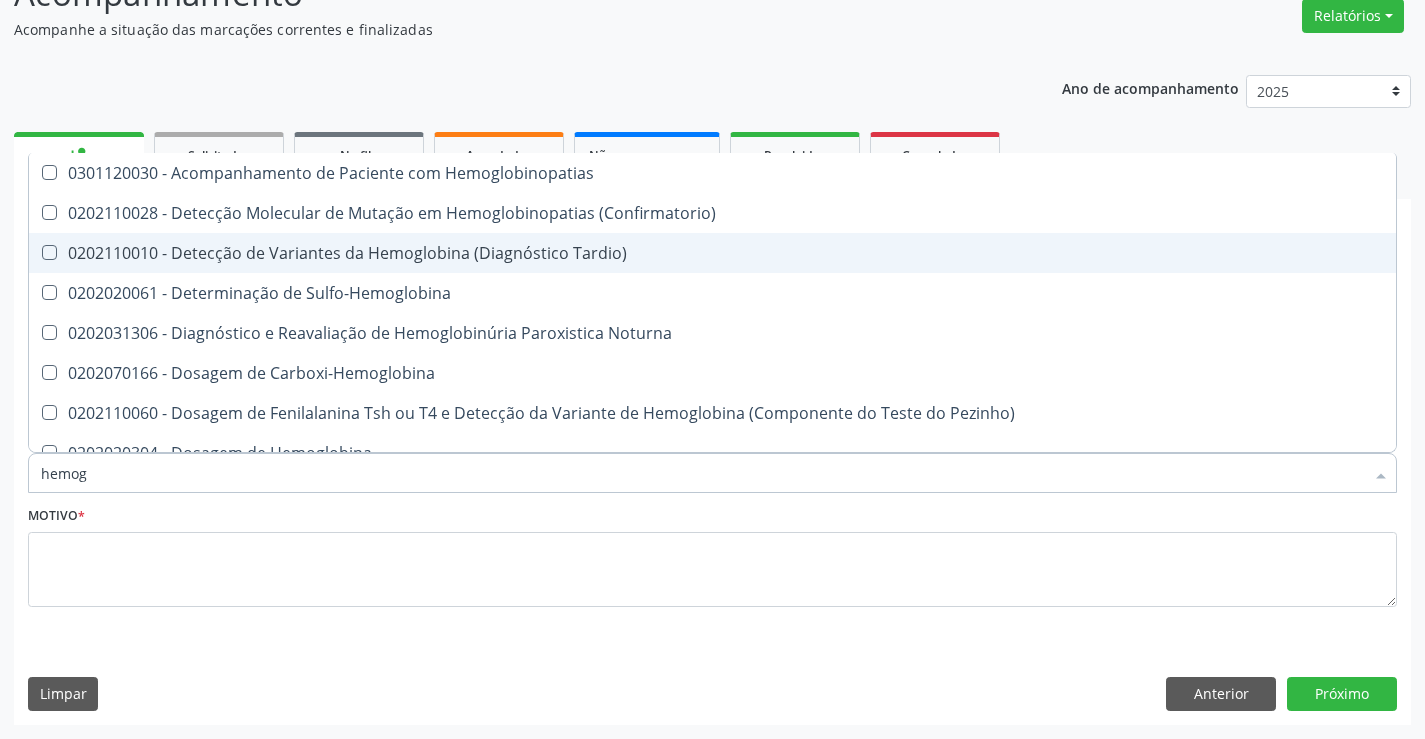 type on "hemogr" 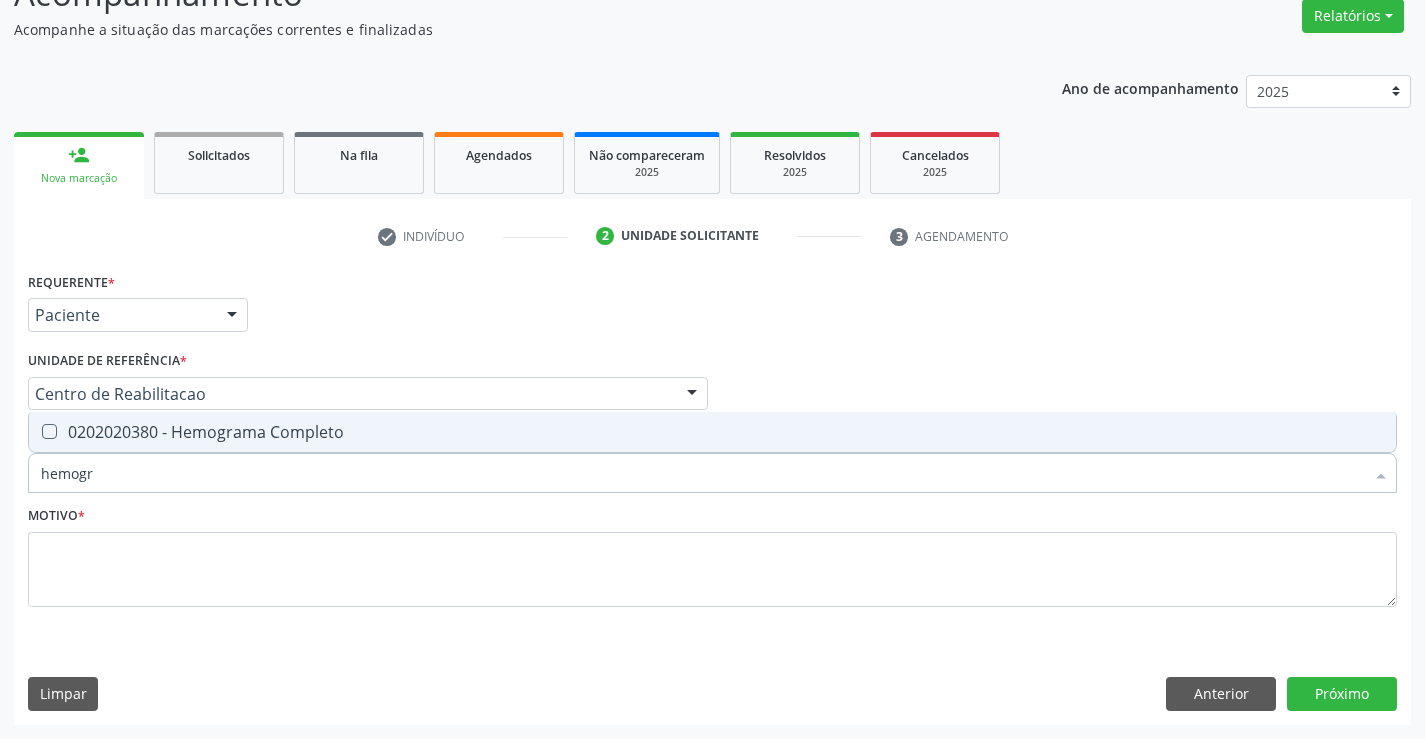 click on "0202020380 - Hemograma Completo" at bounding box center [712, 432] 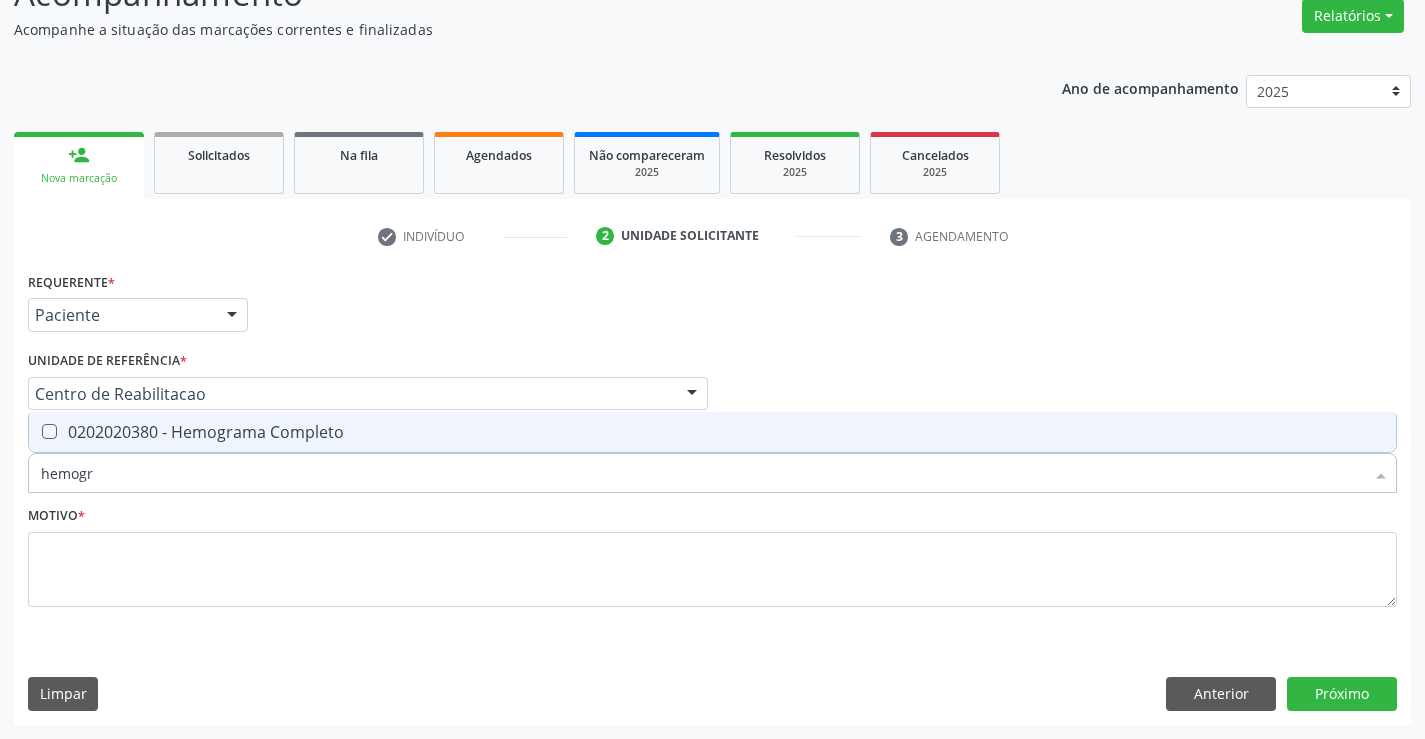 checkbox on "true" 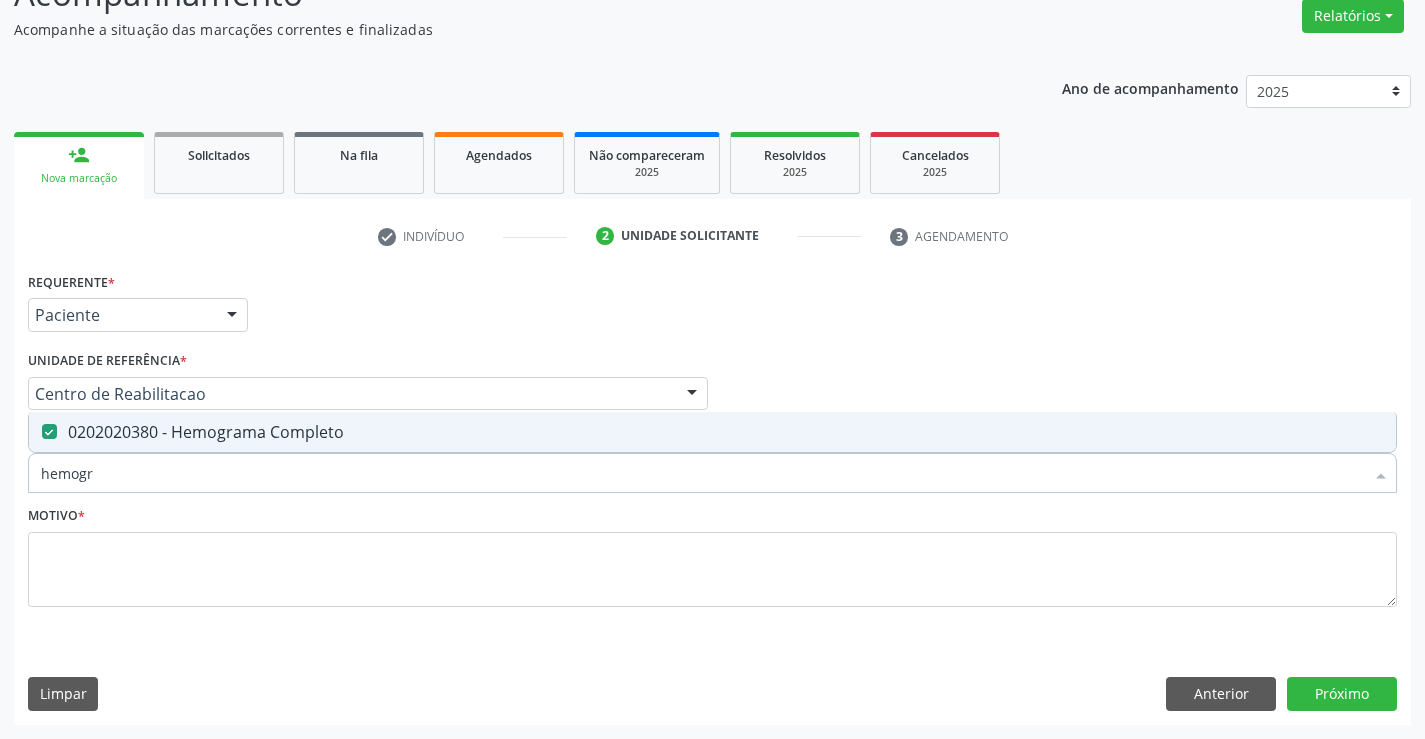 drag, startPoint x: 154, startPoint y: 479, endPoint x: 0, endPoint y: 485, distance: 154.11684 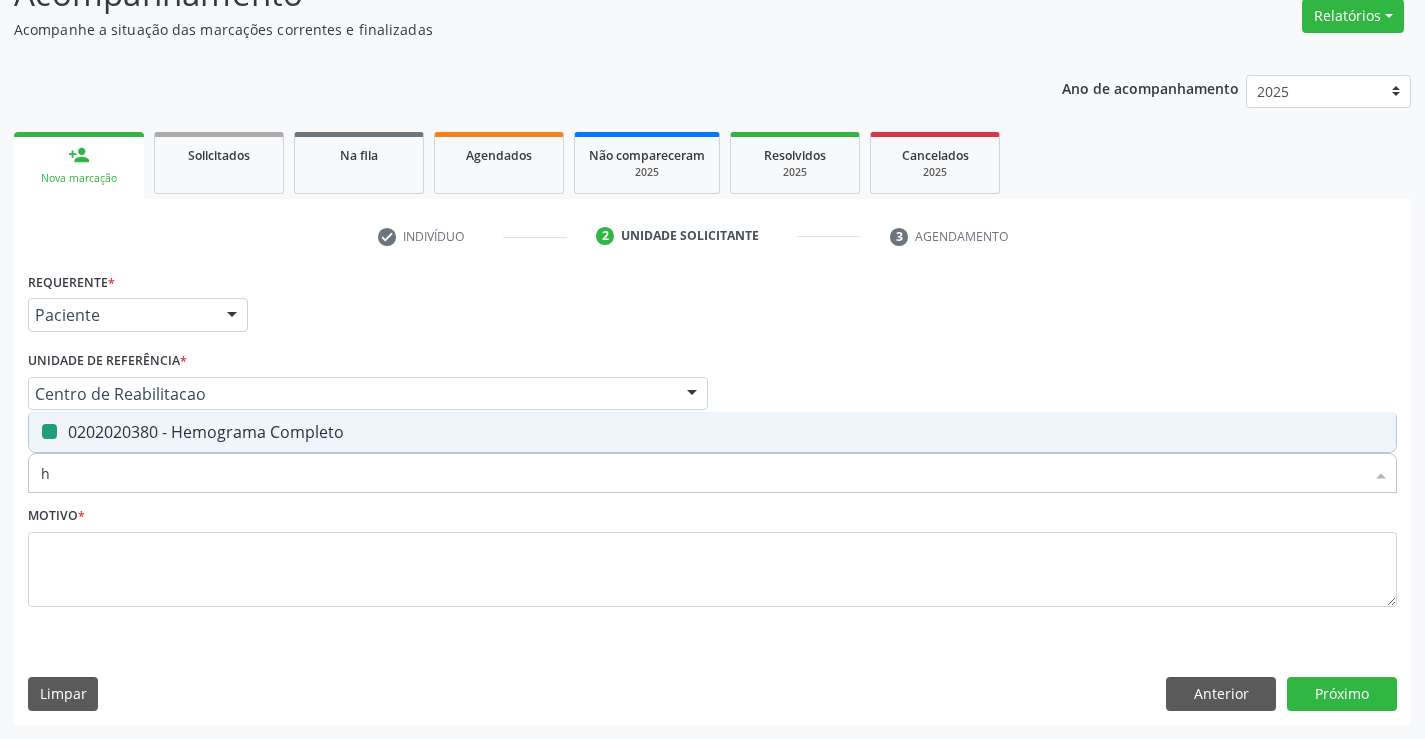 type on "he" 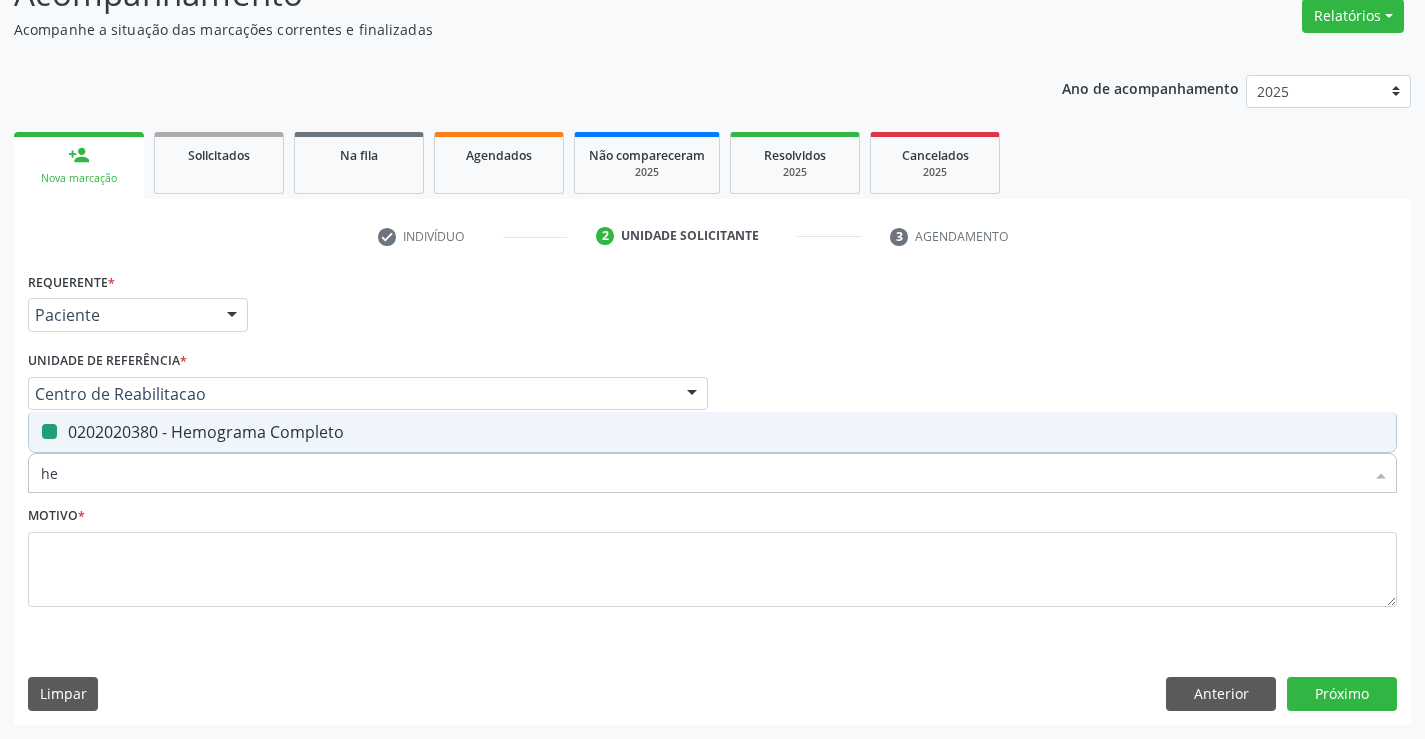 checkbox on "false" 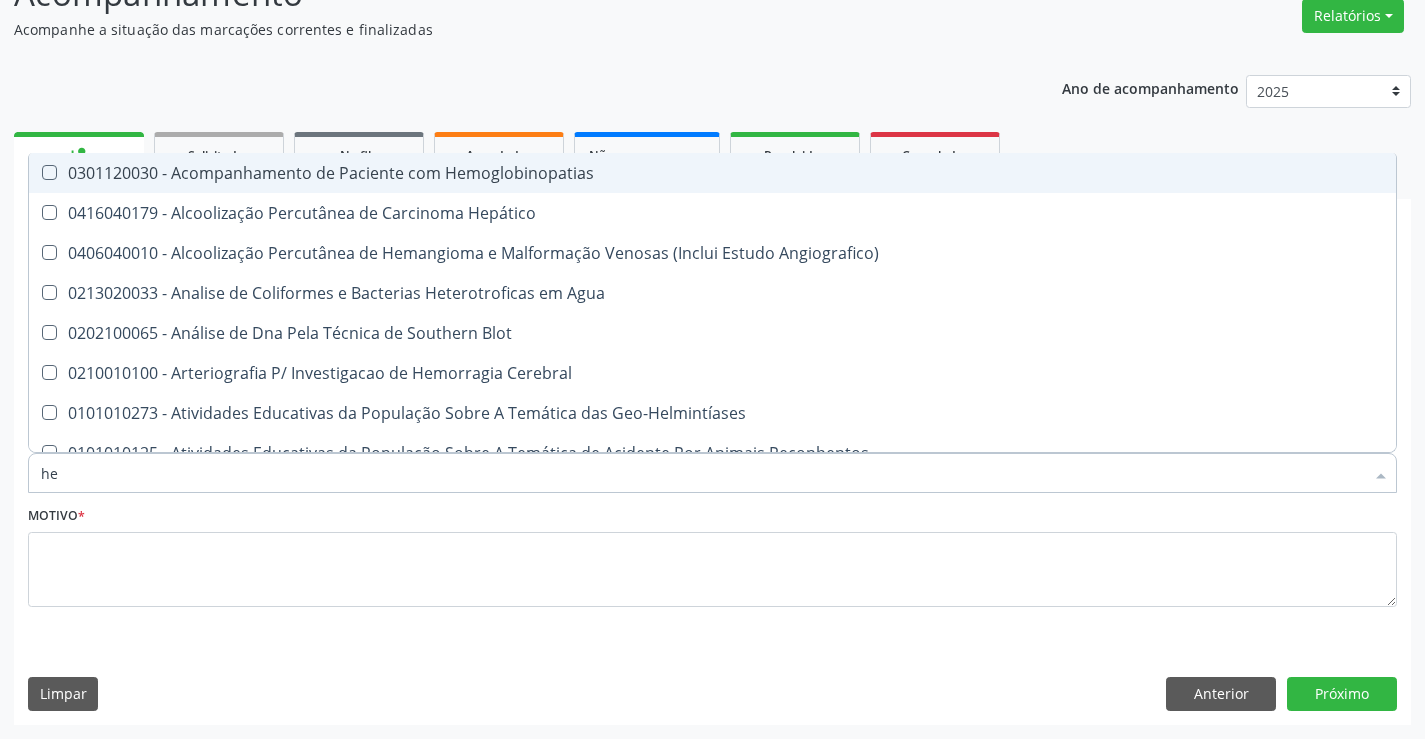 type on "hem" 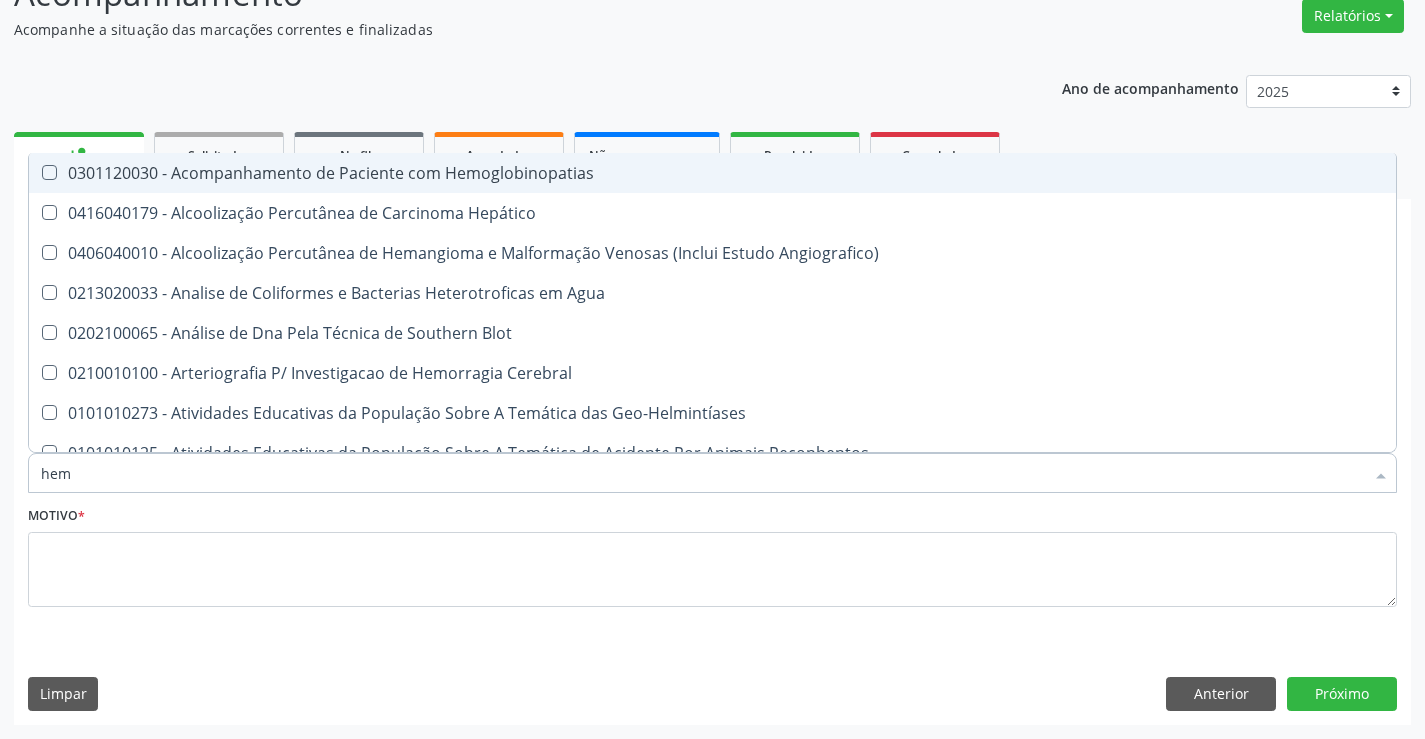 checkbox on "true" 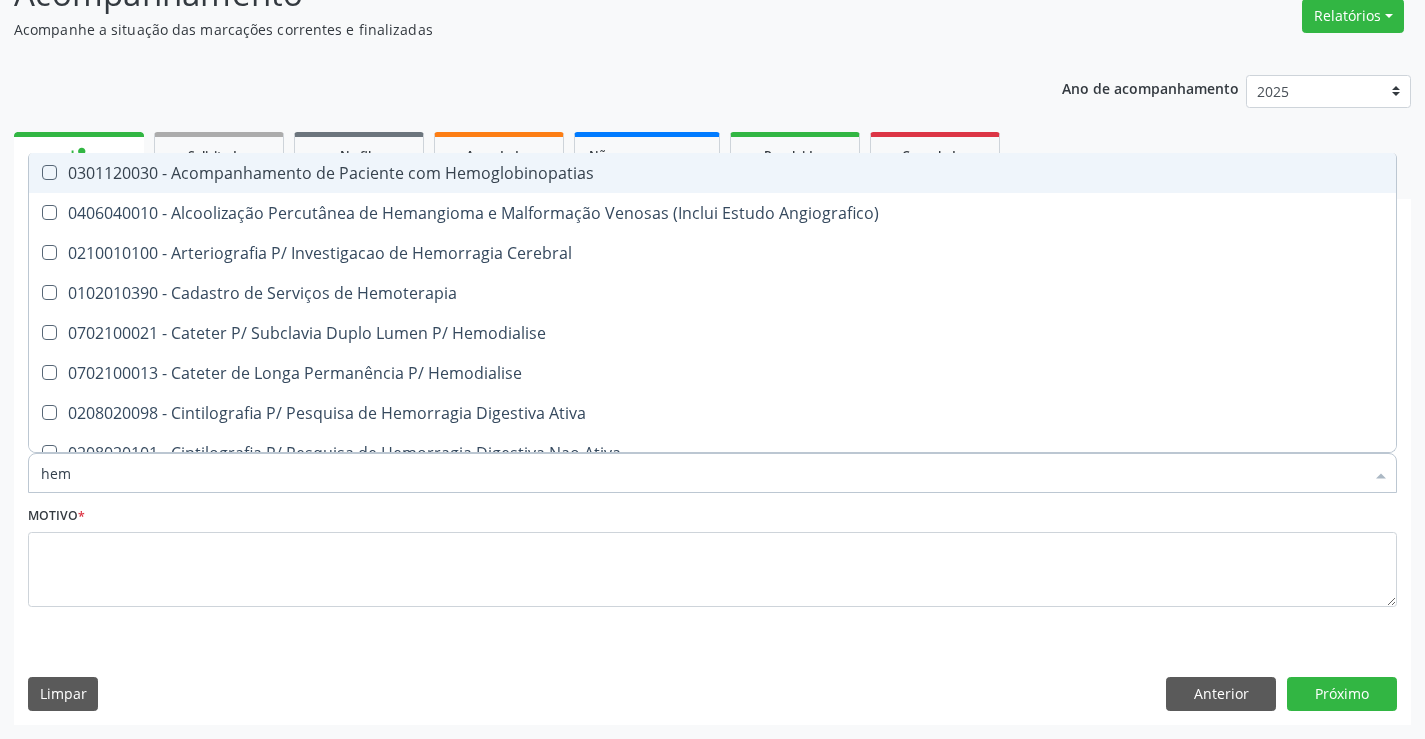type on "hemo" 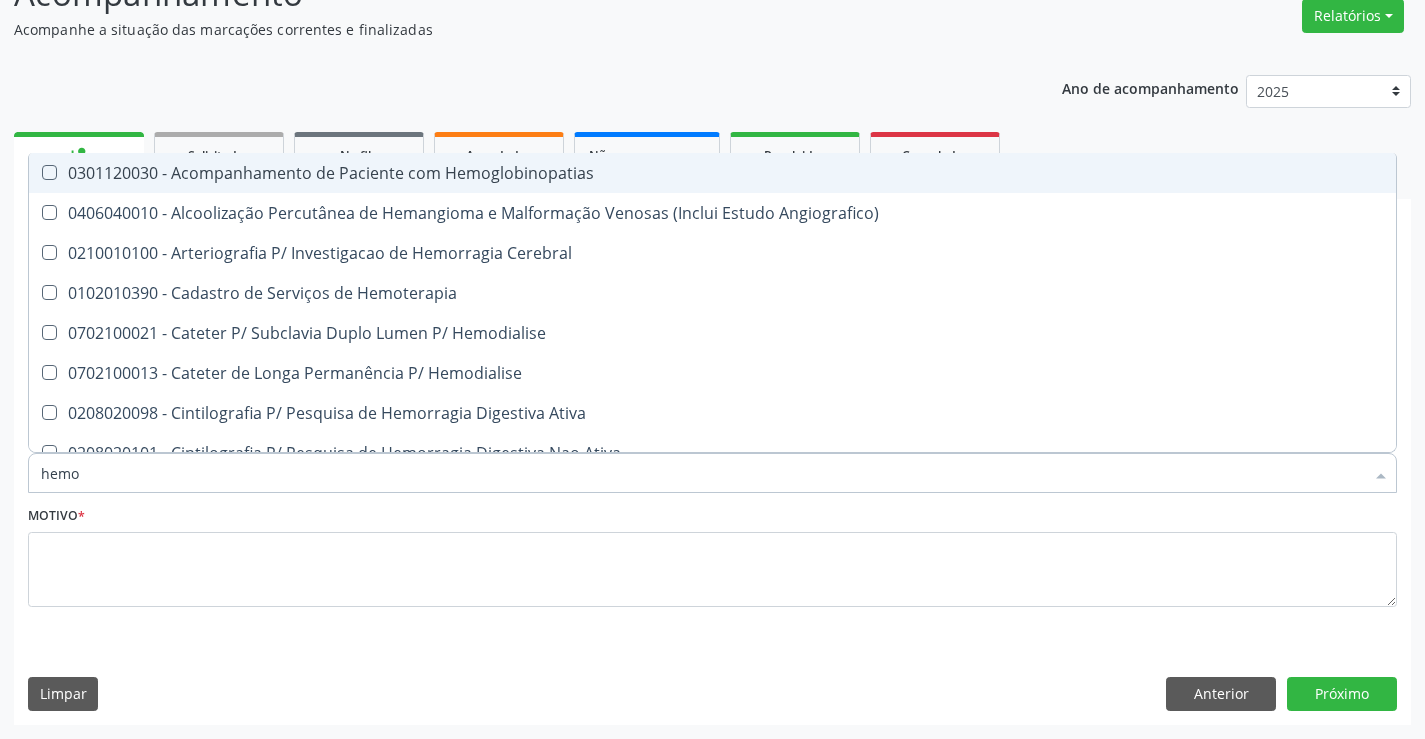 checkbox on "true" 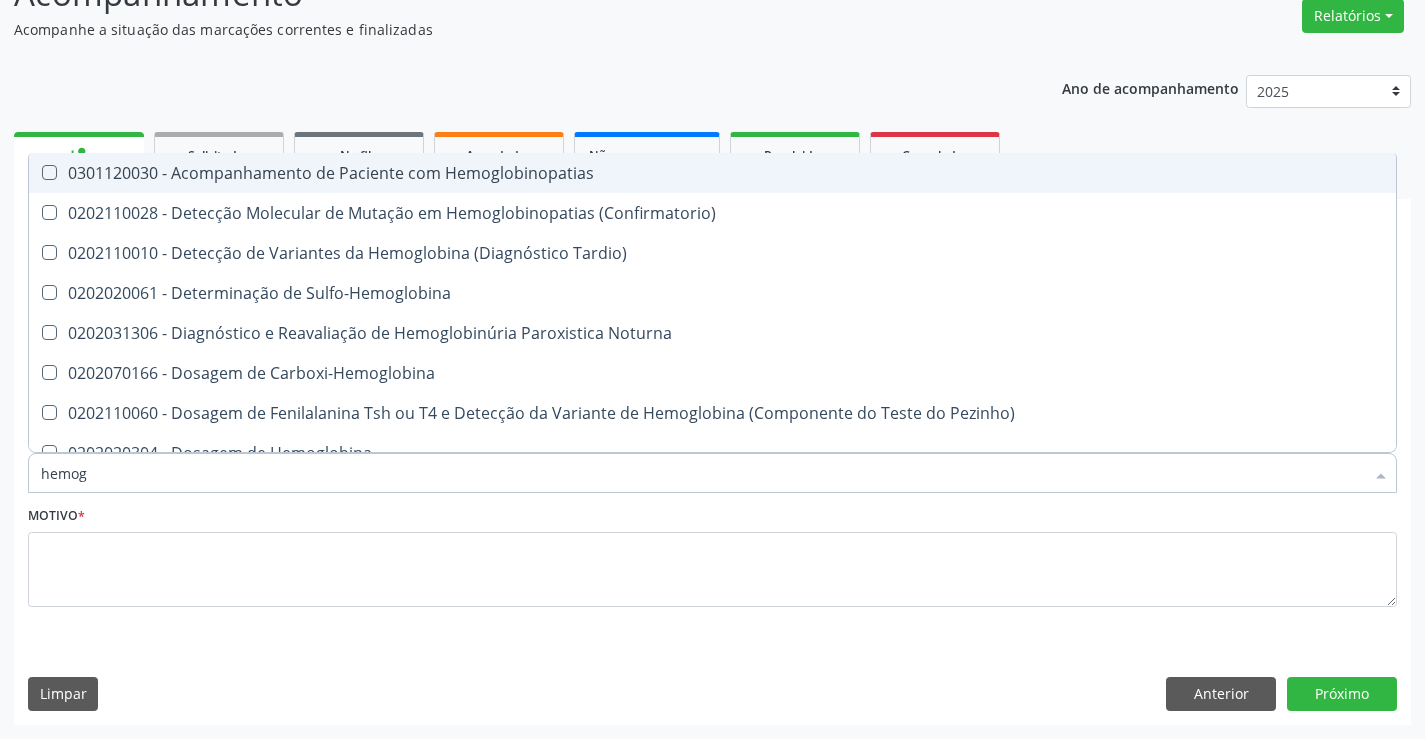 type on "hemogl" 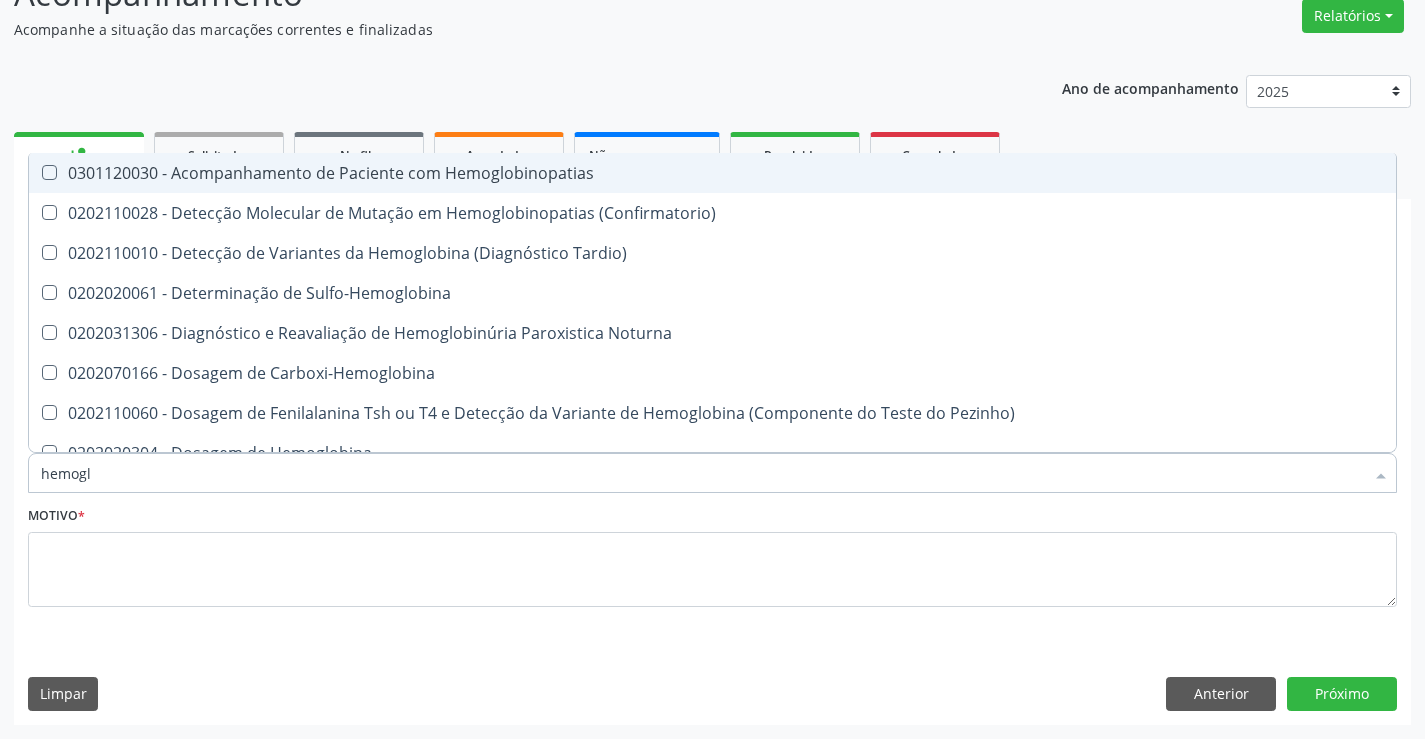 checkbox on "false" 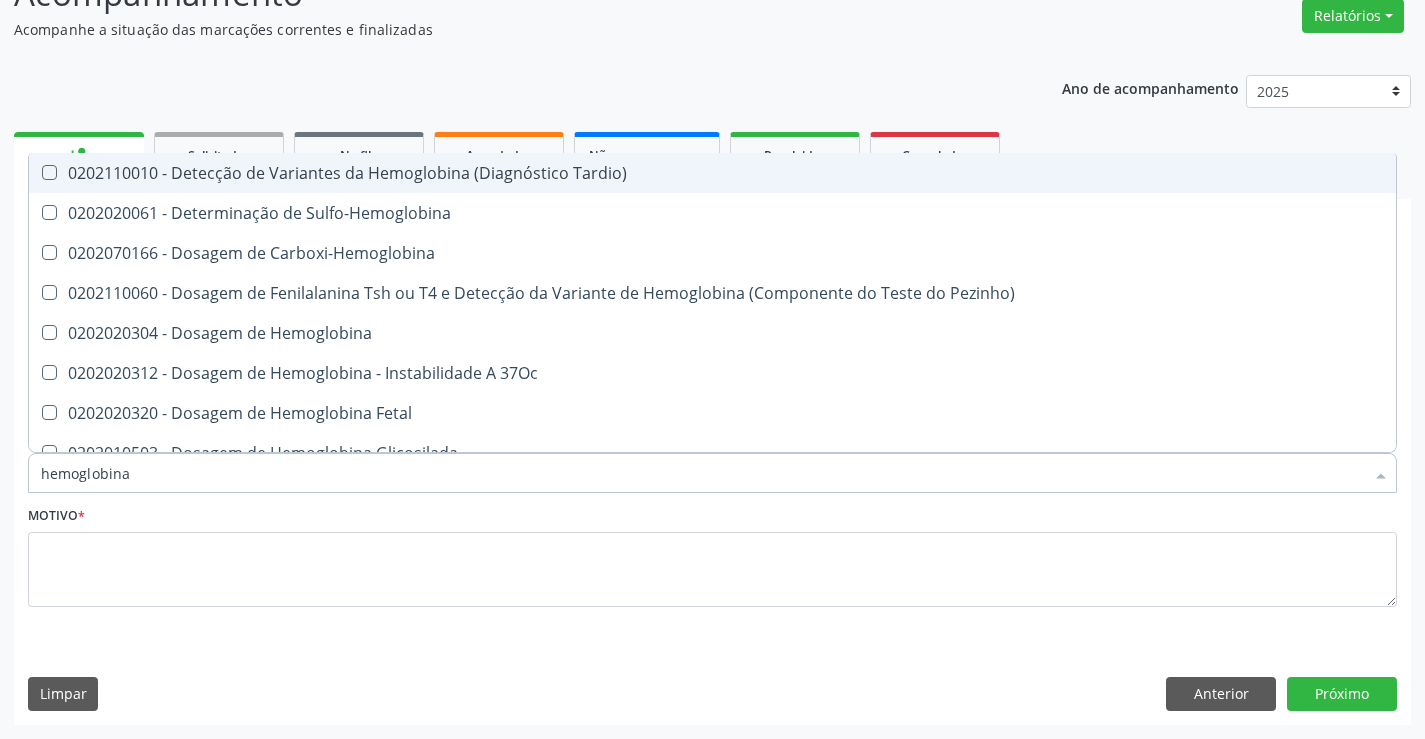 type on "hemoglobina g" 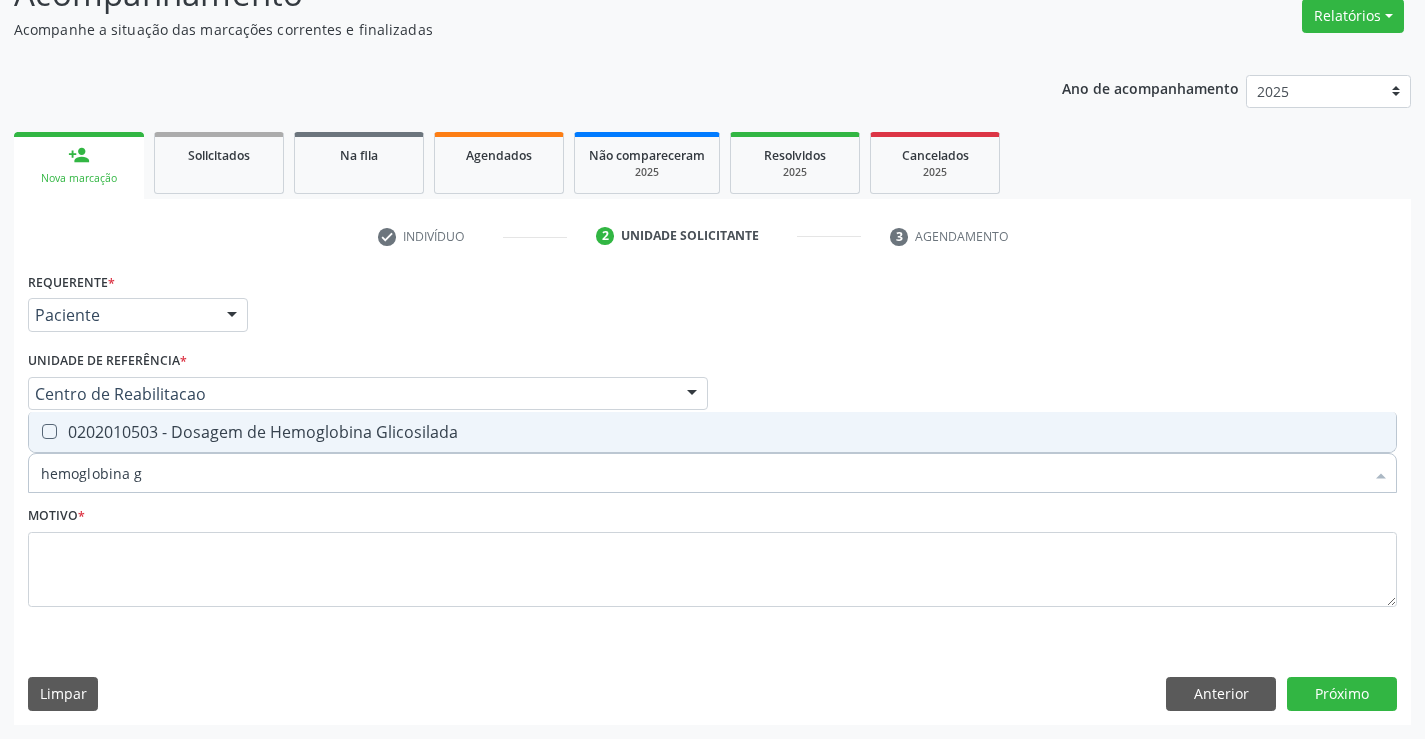 click on "0202010503 - Dosagem de Hemoglobina Glicosilada" at bounding box center [712, 432] 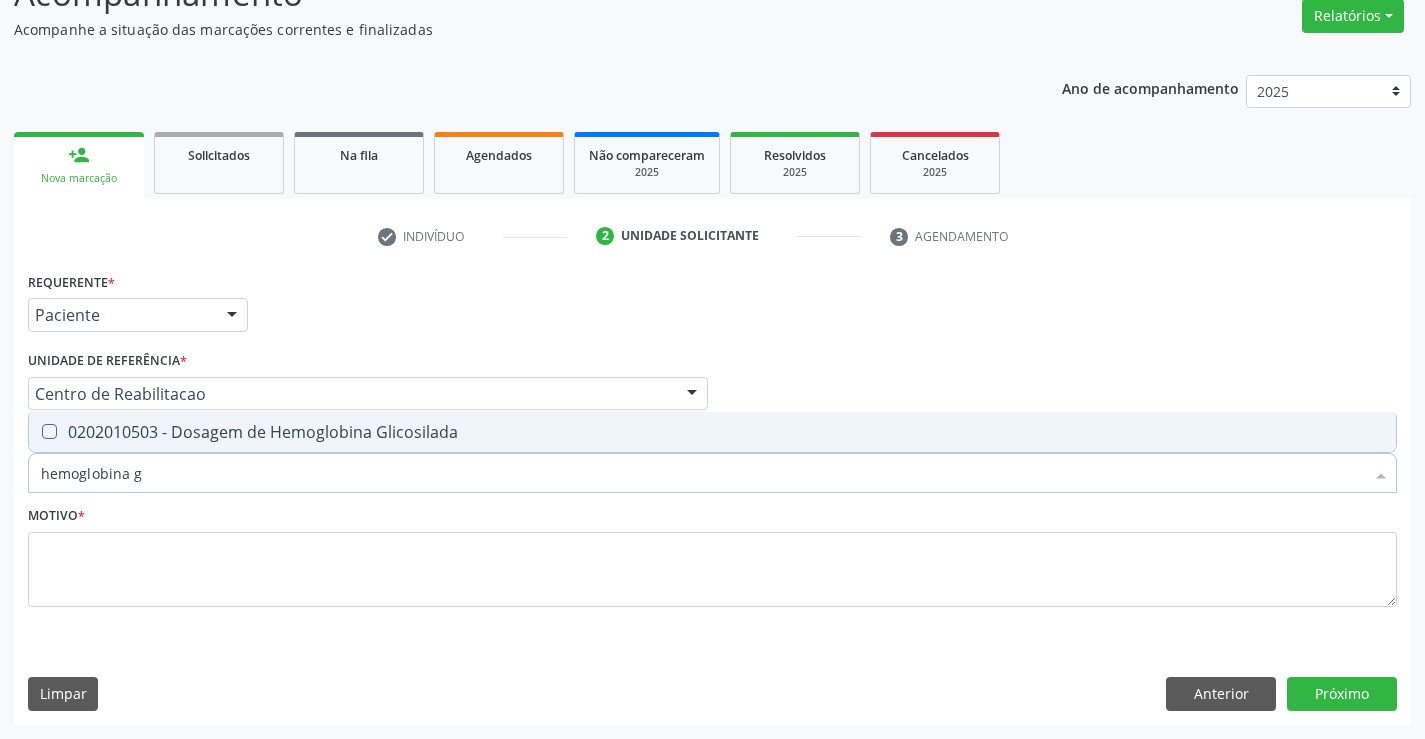 checkbox on "true" 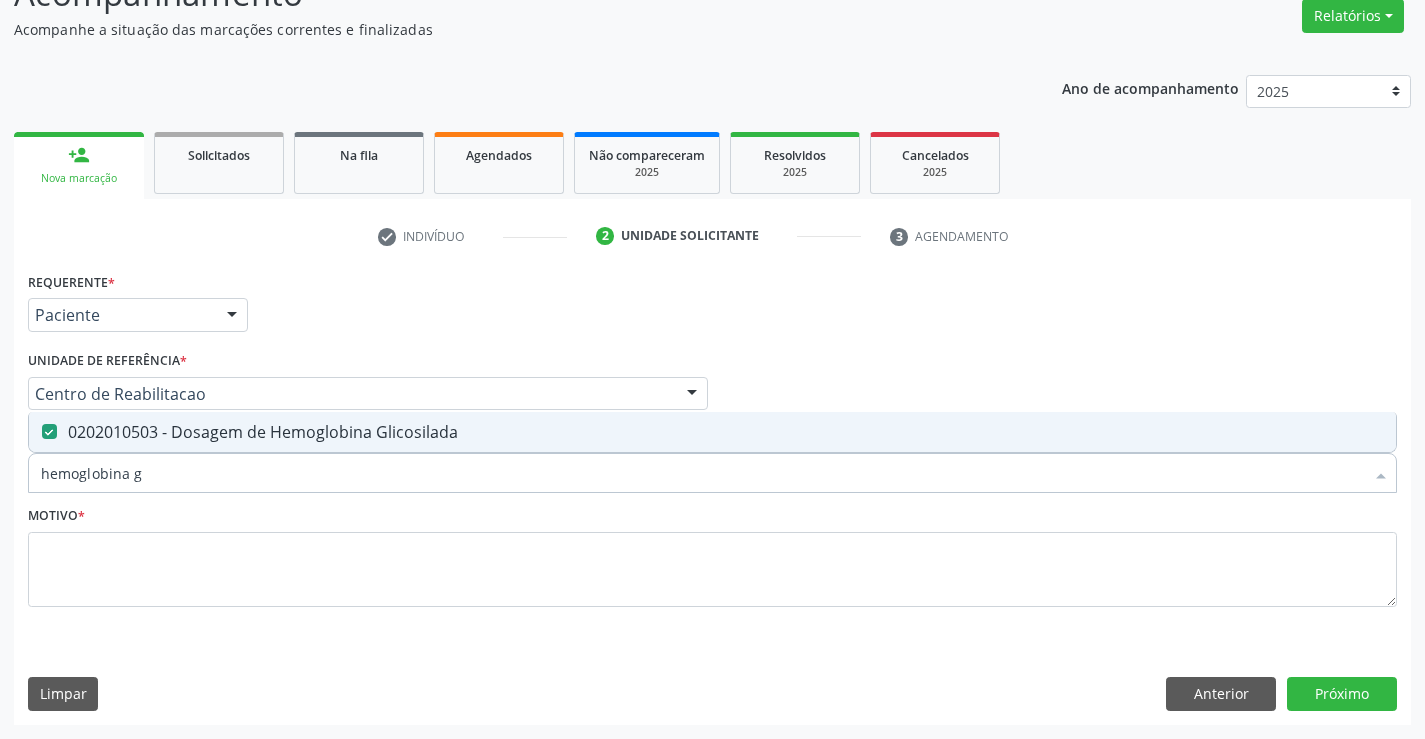 drag, startPoint x: 159, startPoint y: 471, endPoint x: 0, endPoint y: 480, distance: 159.25452 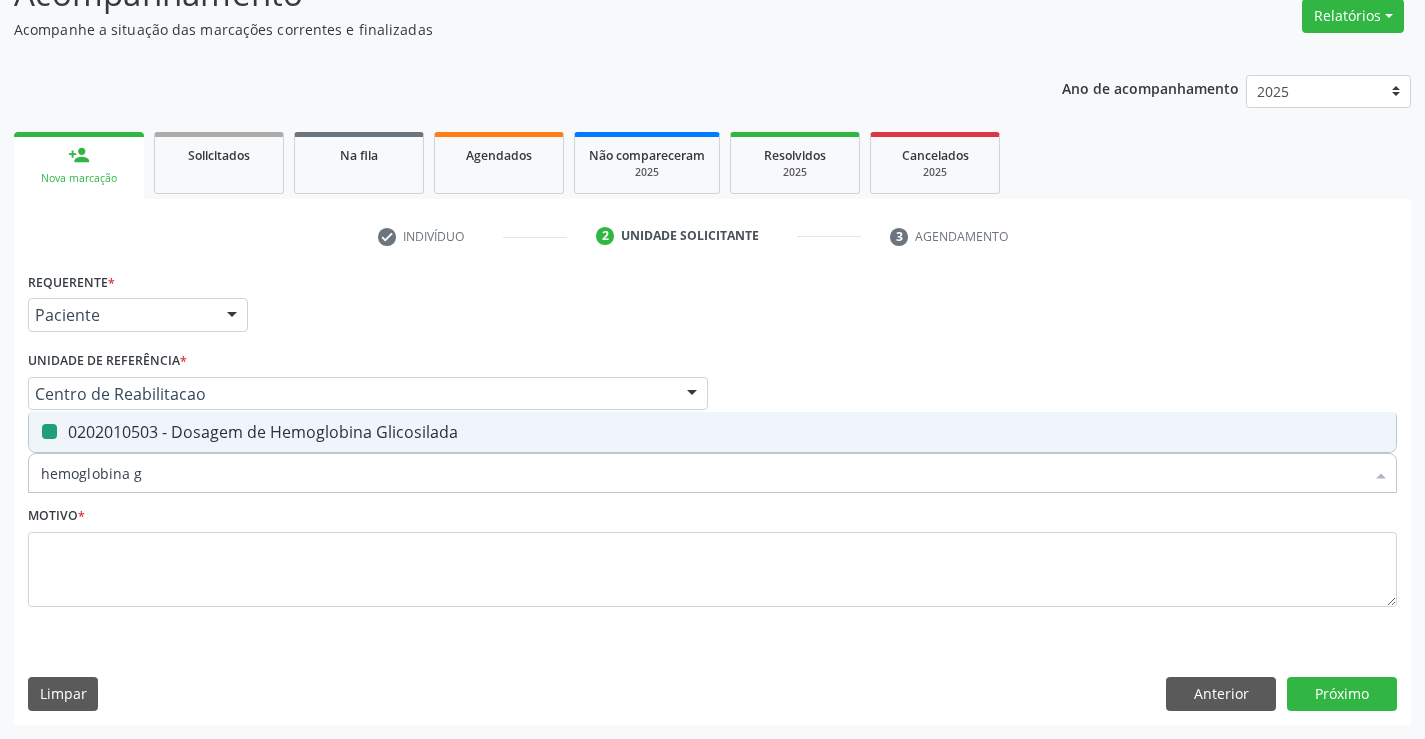 type 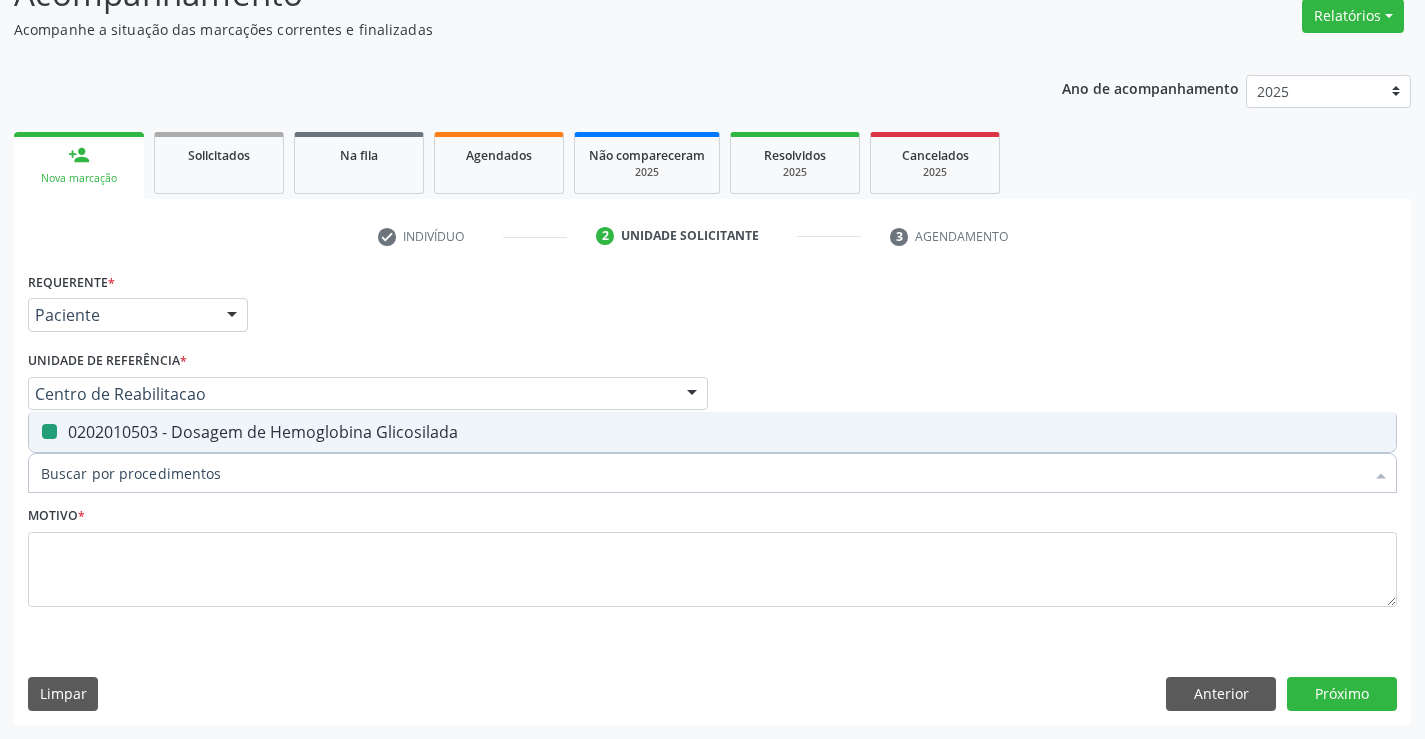 checkbox on "false" 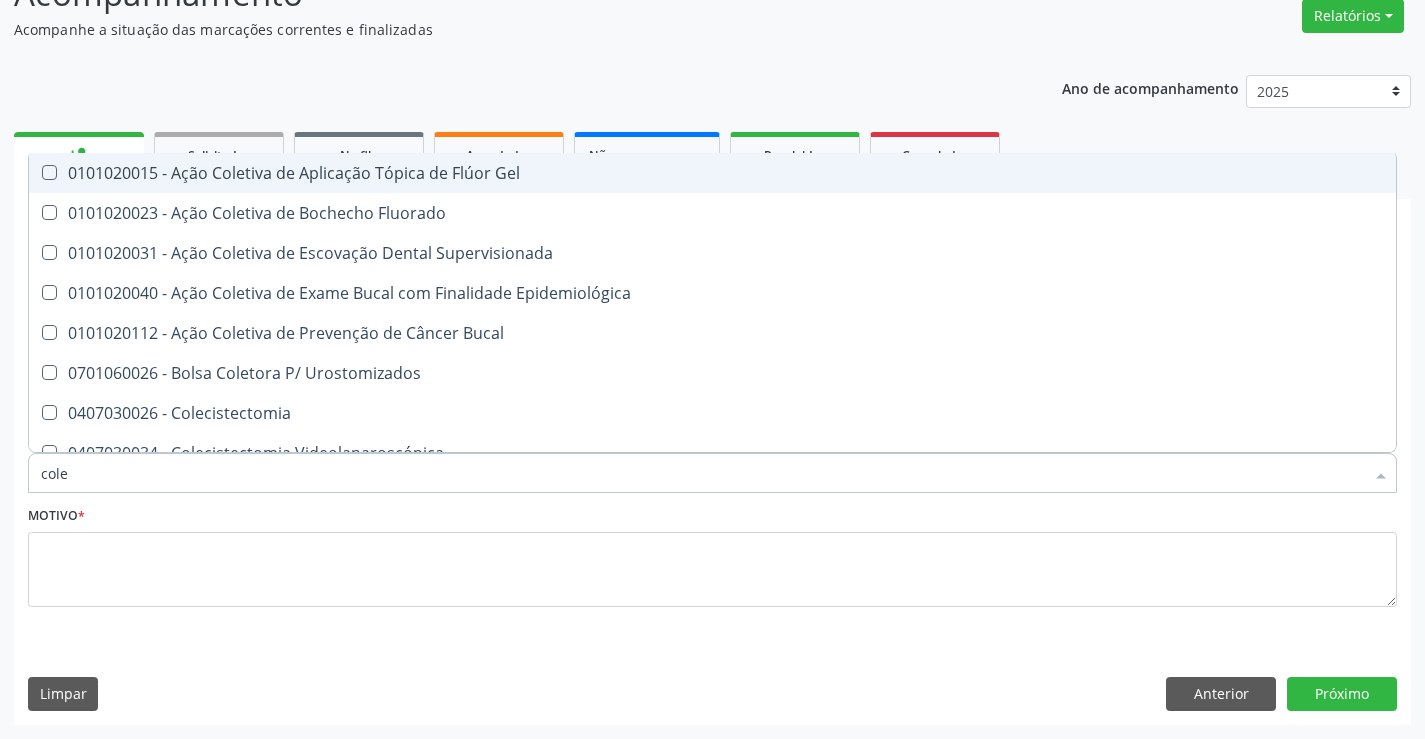 type on "coles" 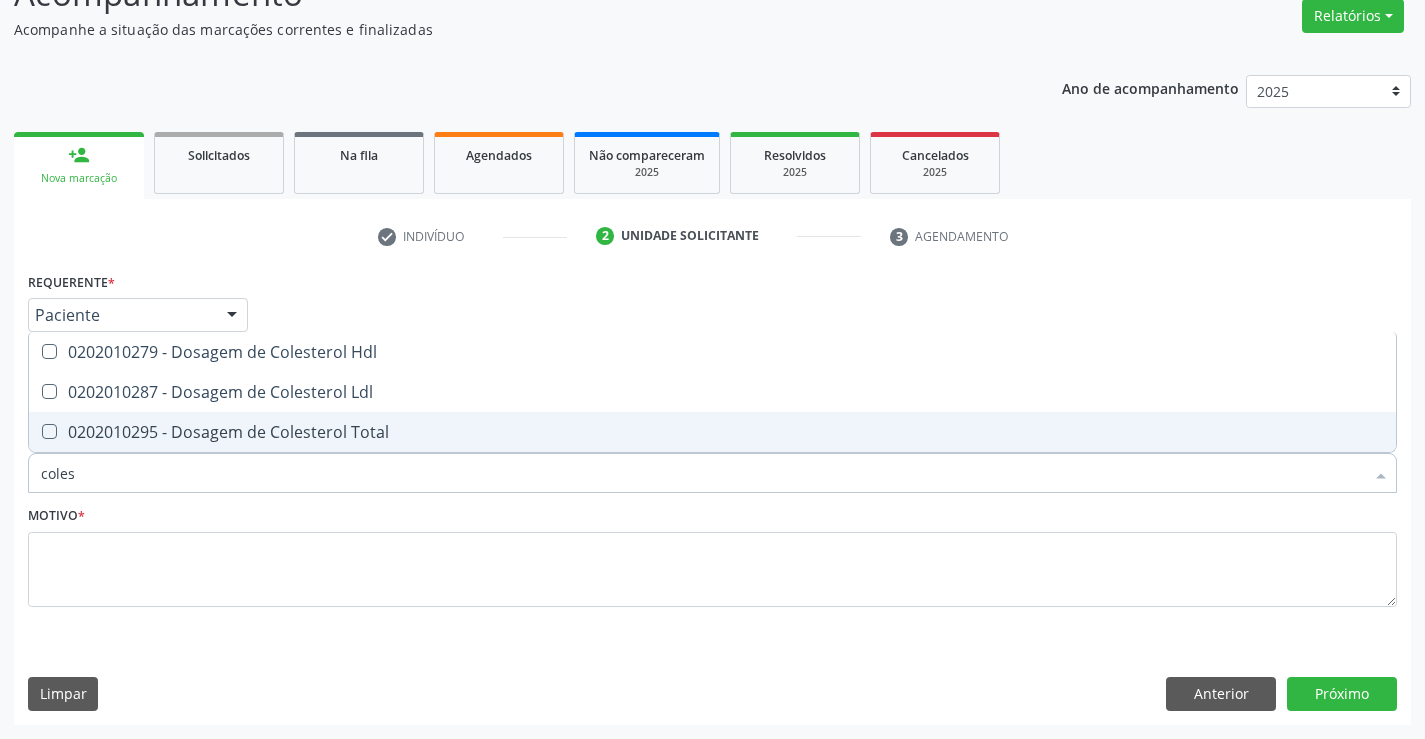 click on "0202010295 - Dosagem de Colesterol Total" at bounding box center [712, 432] 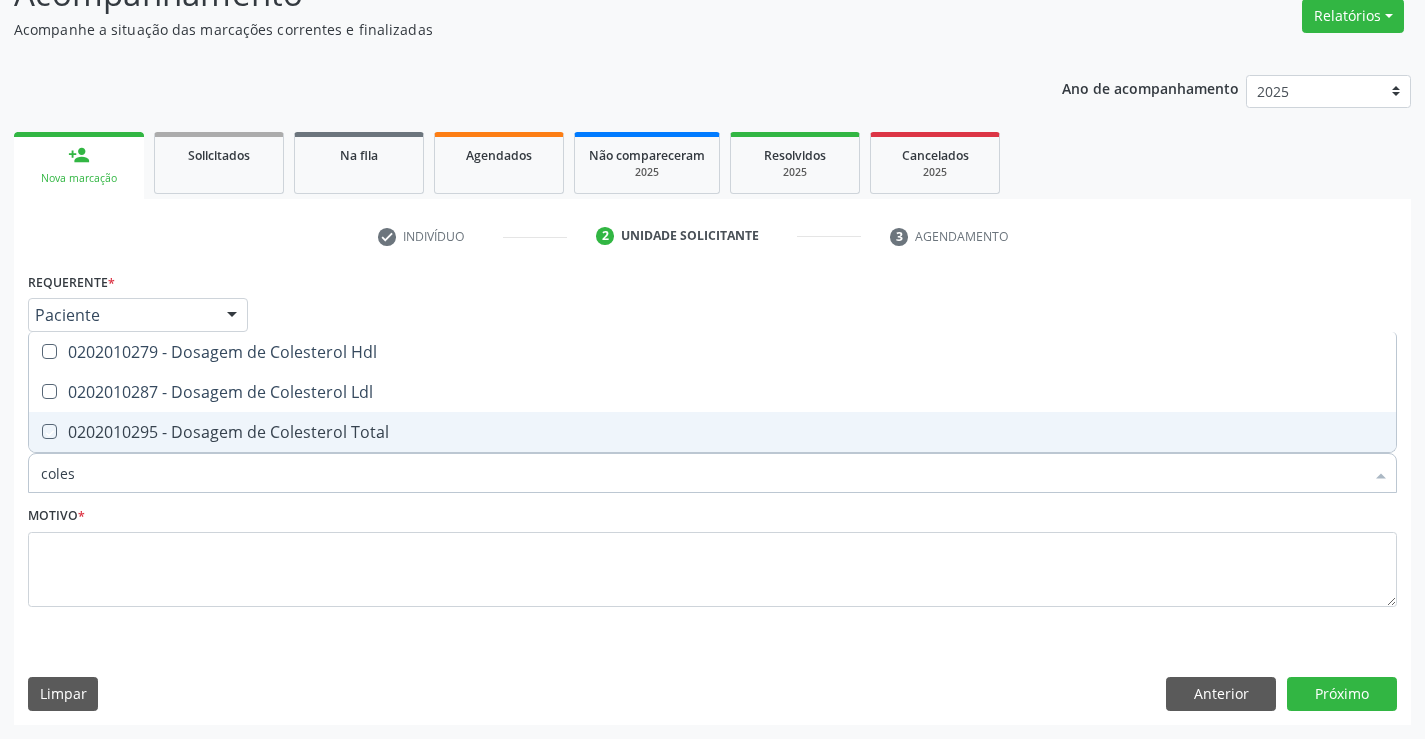 checkbox on "true" 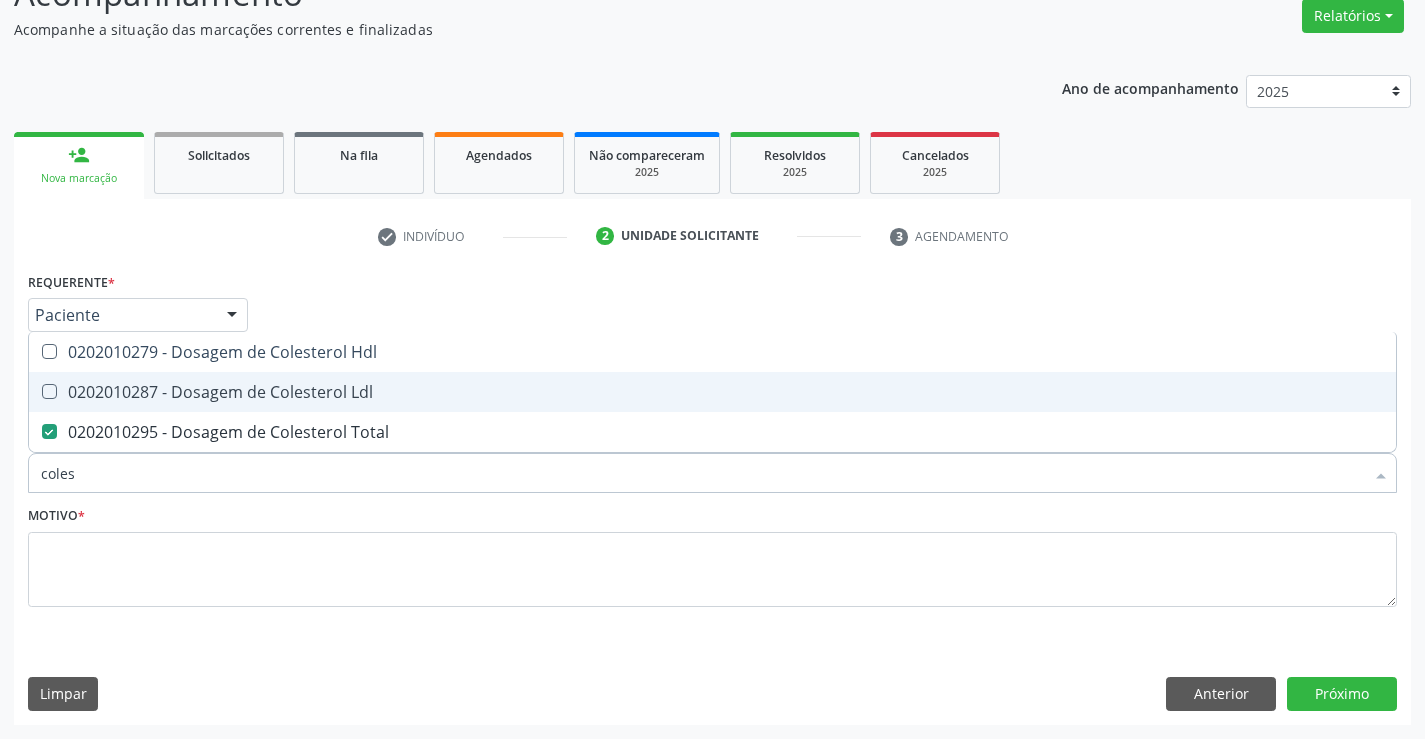 click on "0202010287 - Dosagem de Colesterol Ldl" at bounding box center [712, 392] 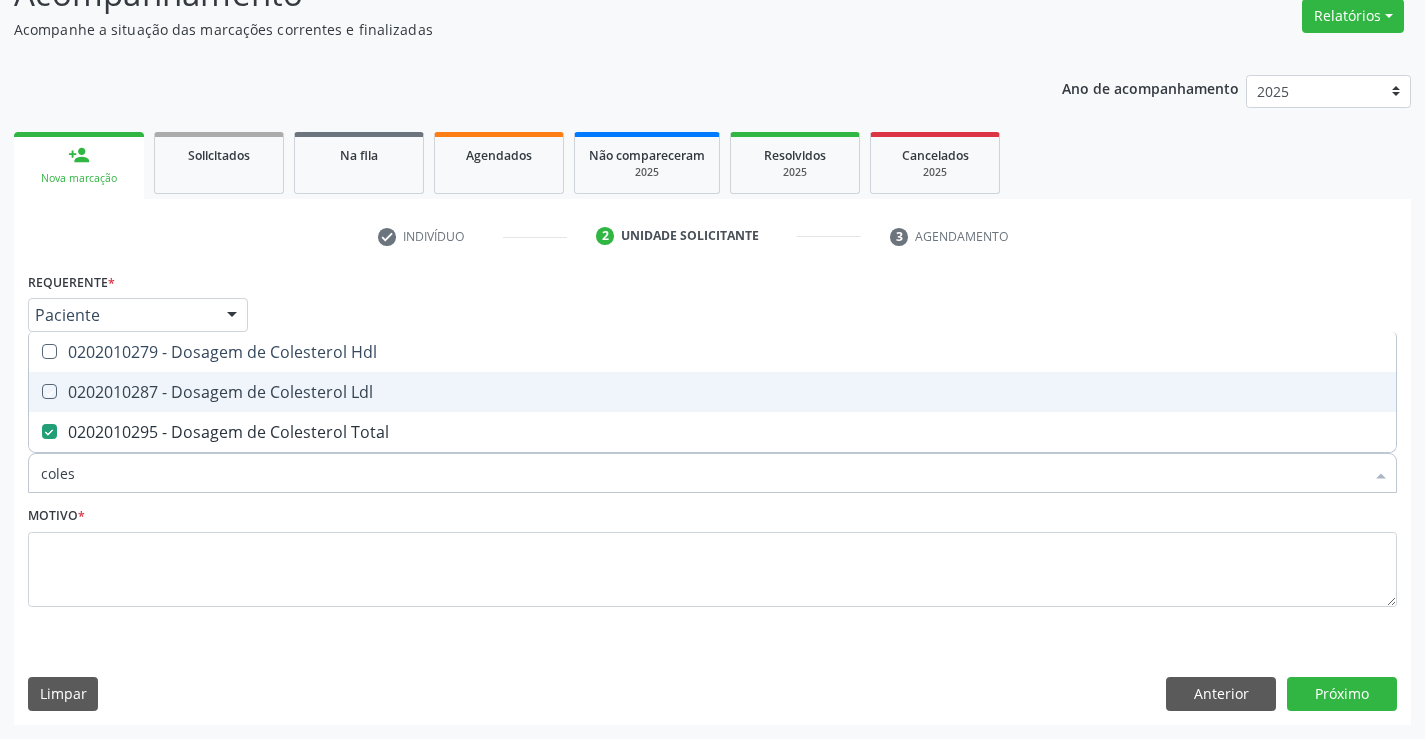 checkbox on "true" 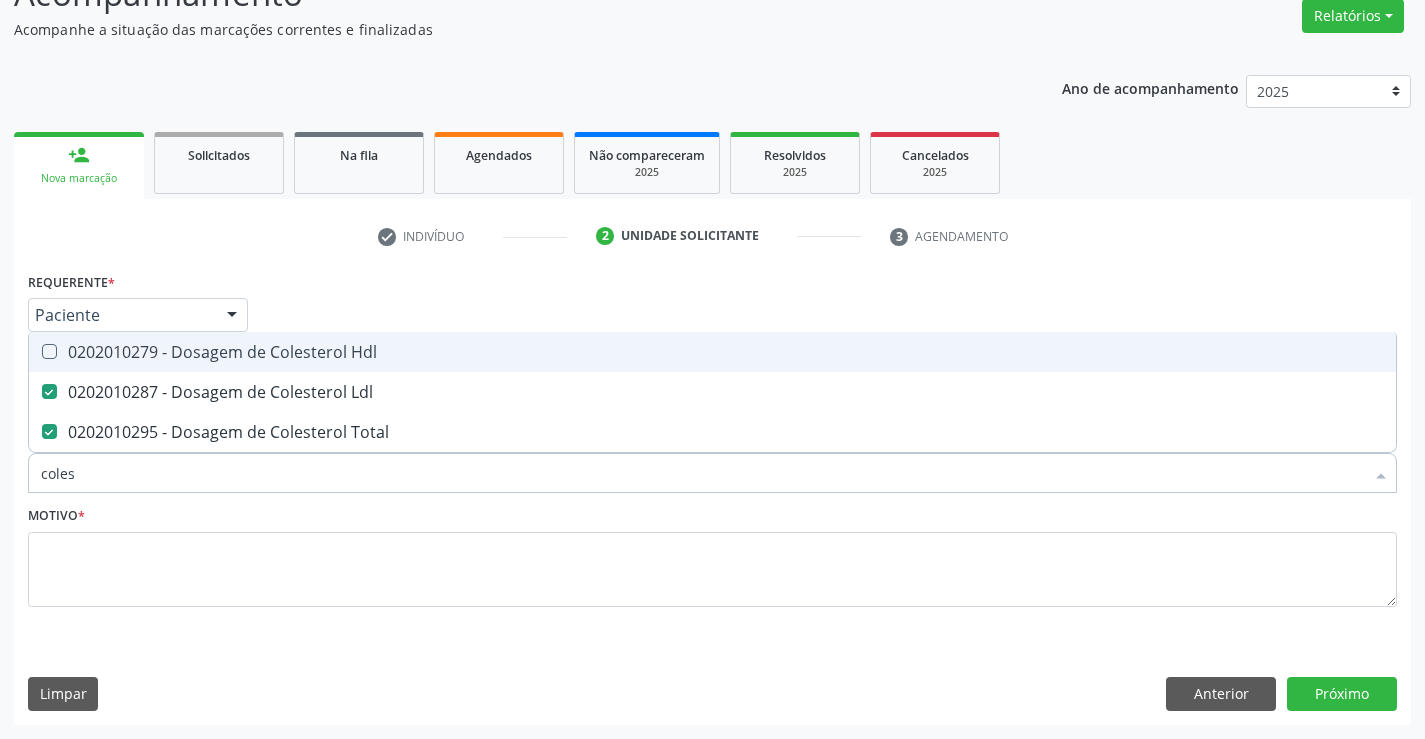 click on "0202010279 - Dosagem de Colesterol Hdl" at bounding box center [712, 352] 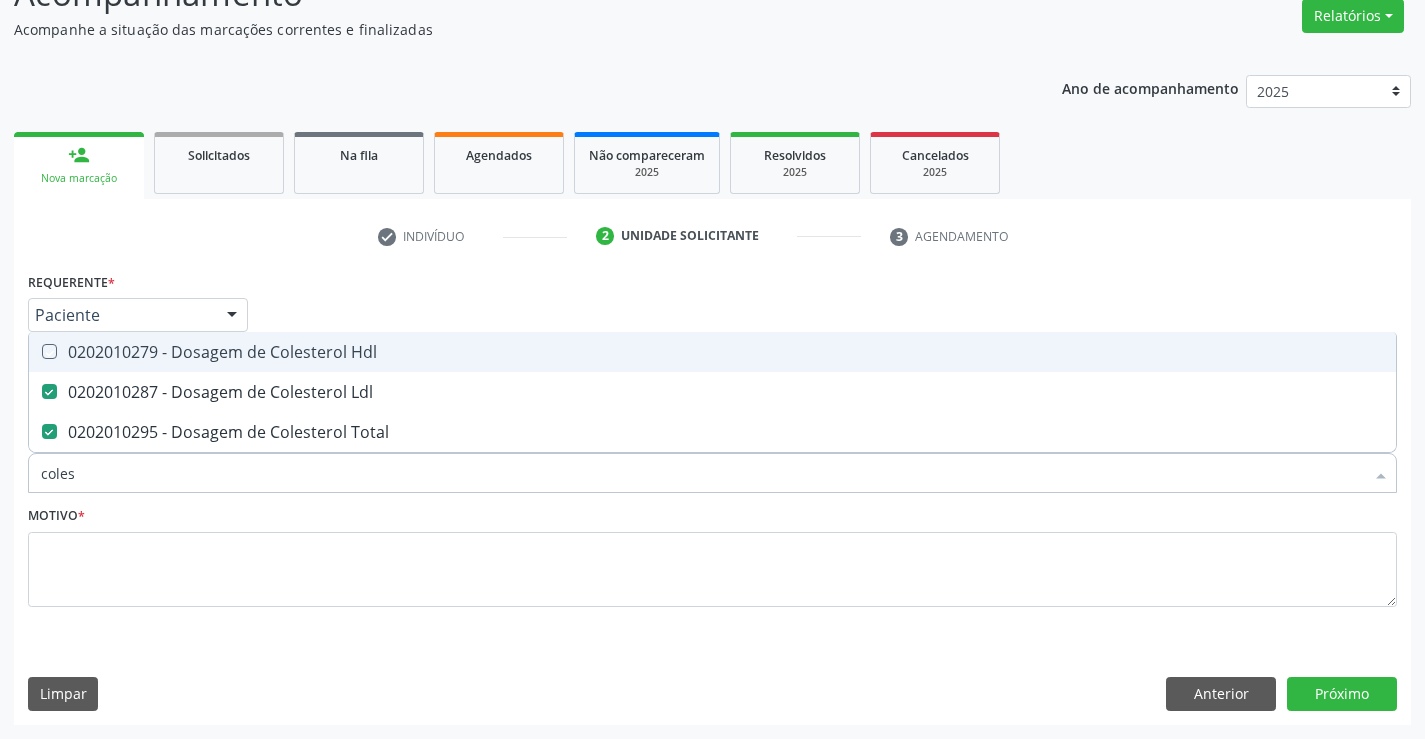 checkbox on "true" 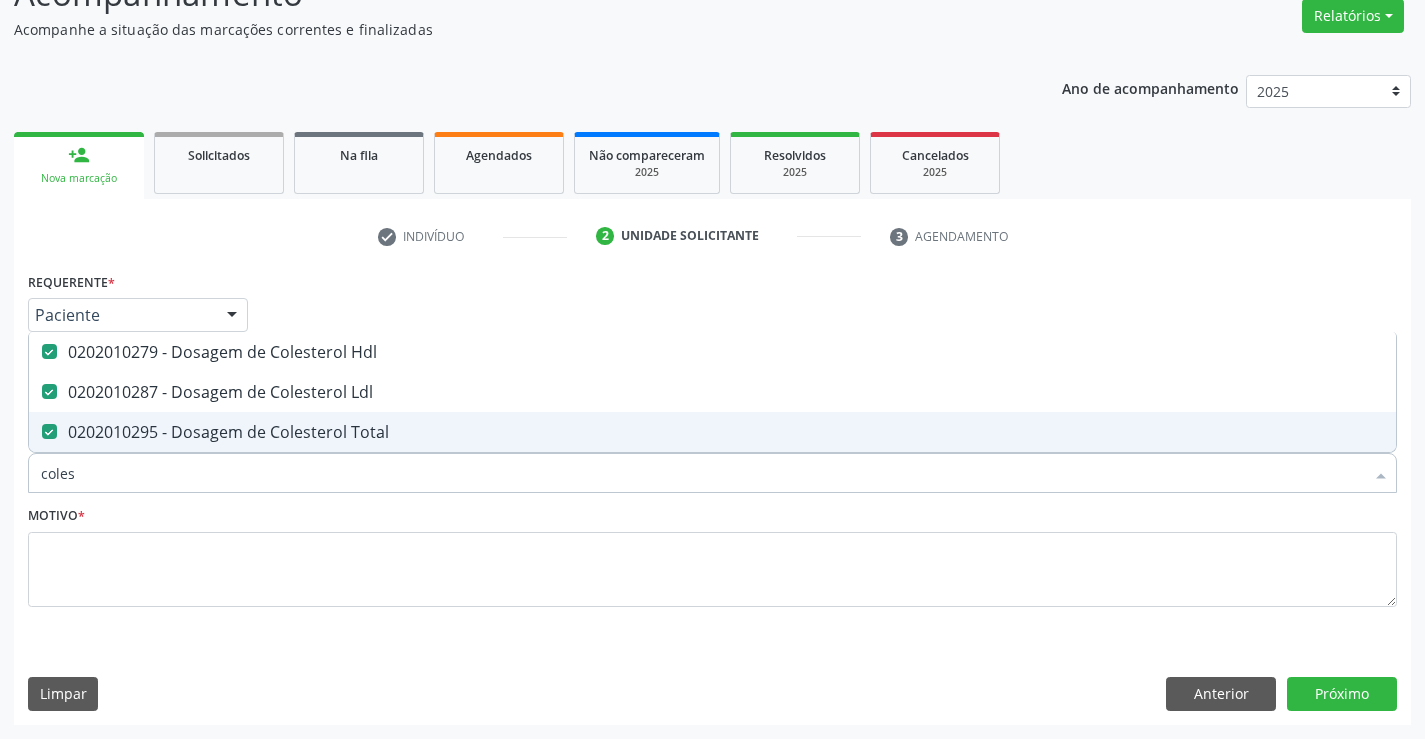 drag, startPoint x: 93, startPoint y: 472, endPoint x: 0, endPoint y: 482, distance: 93.53609 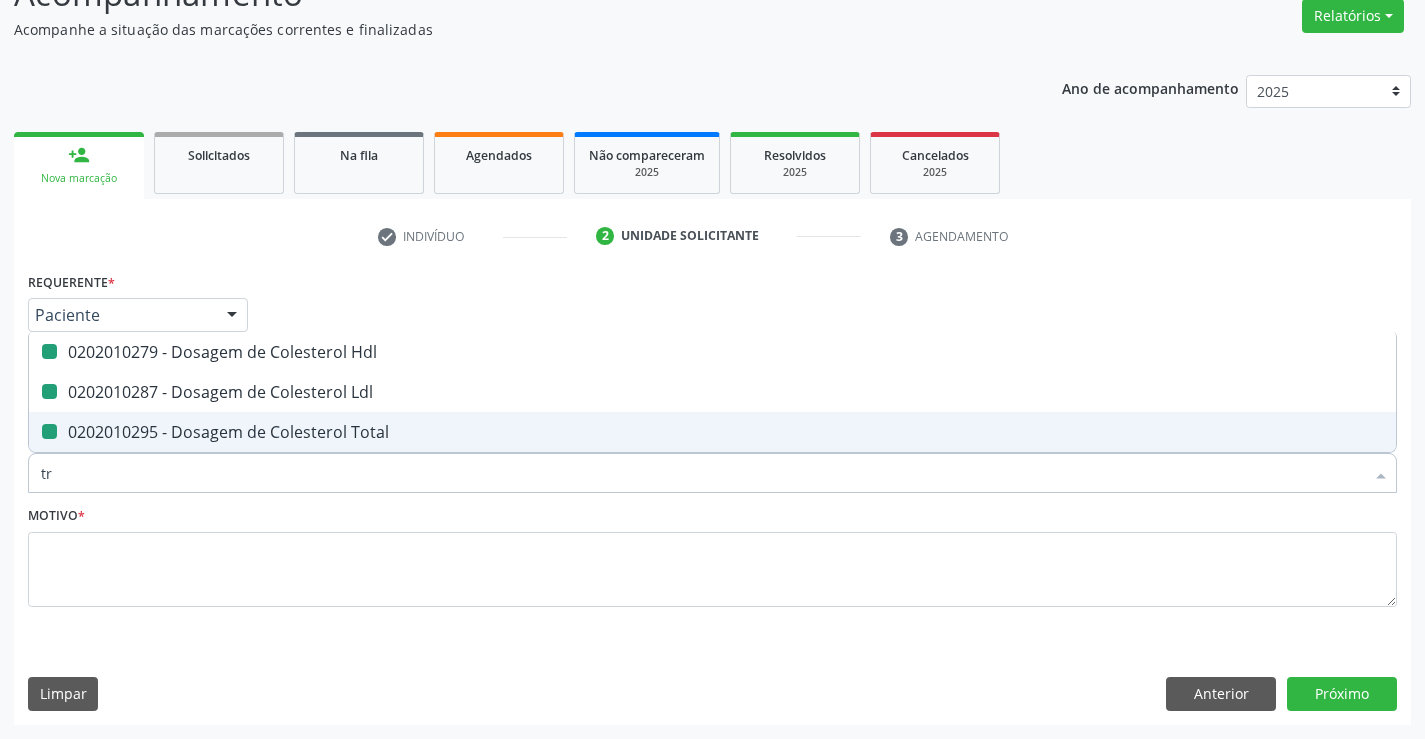 type on "tri" 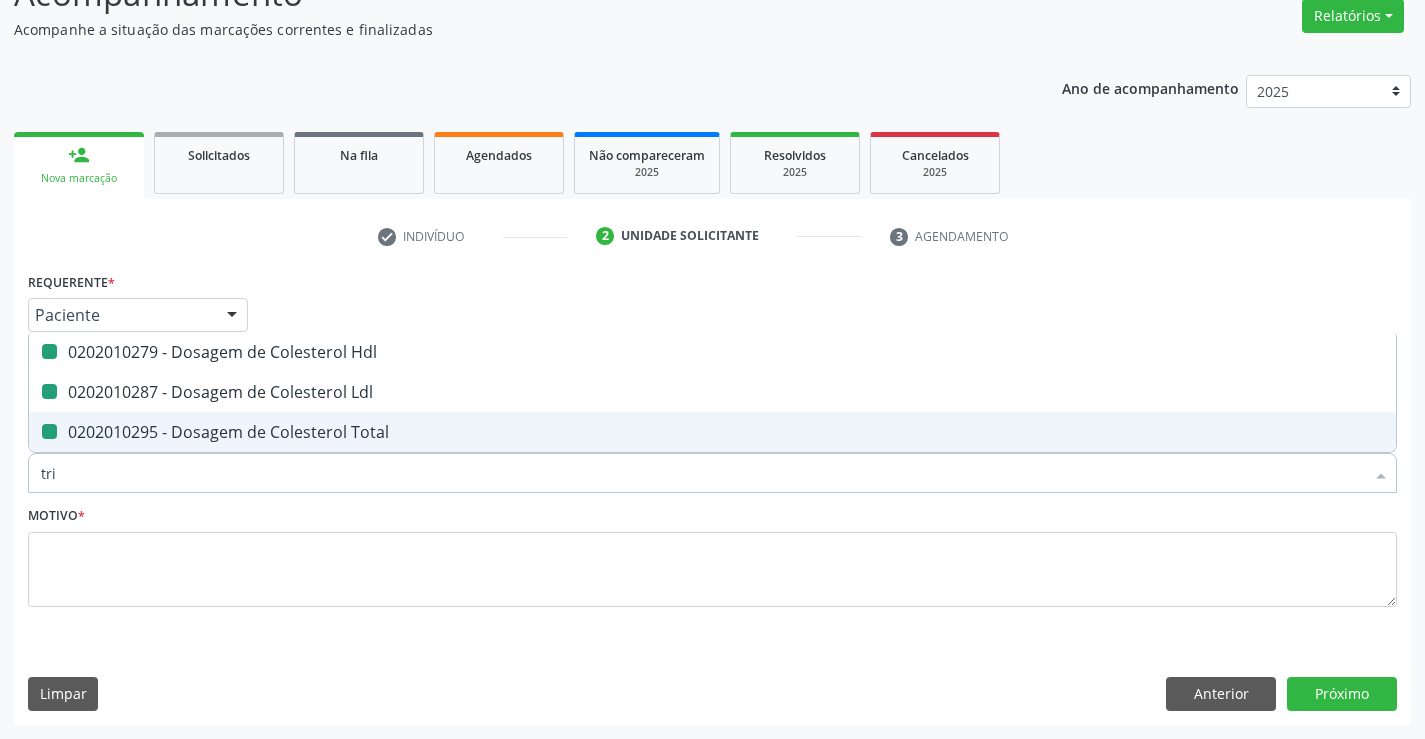 checkbox on "false" 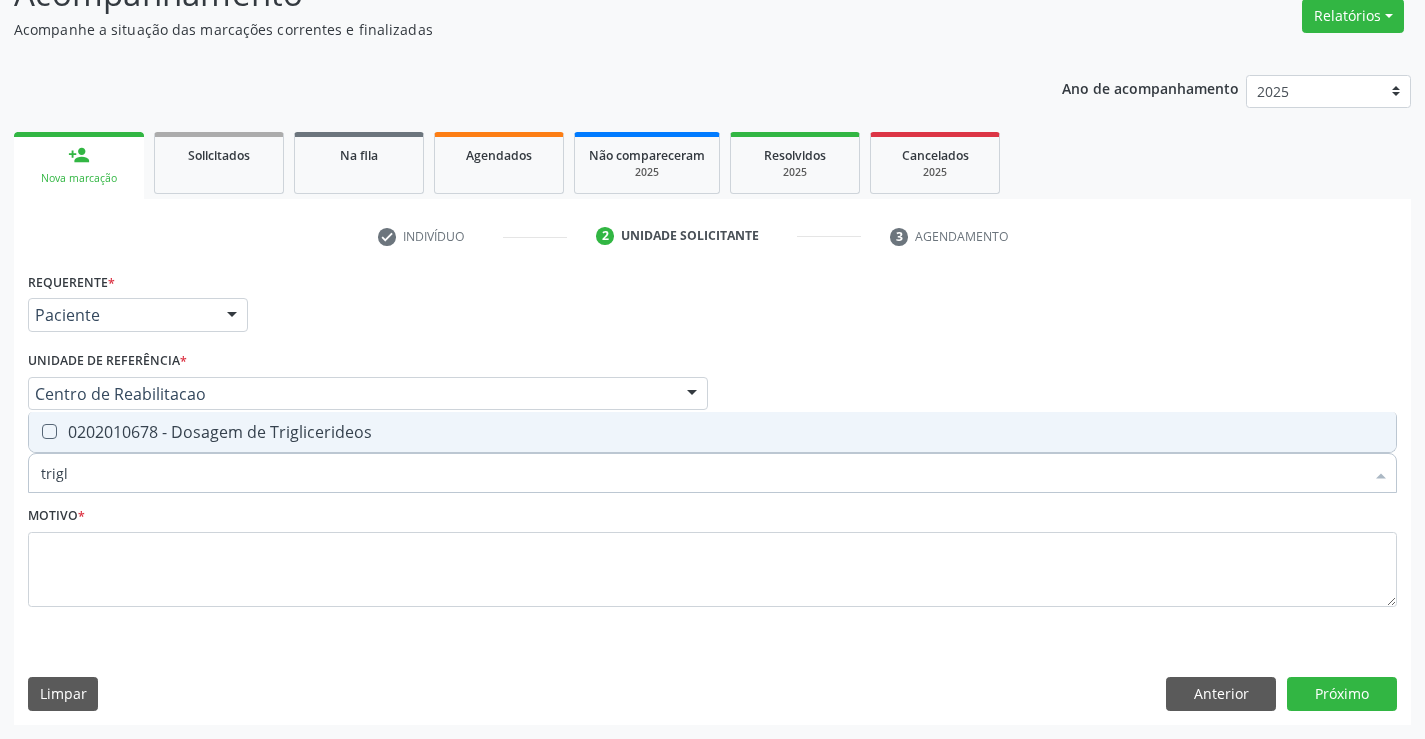 type on "trigli" 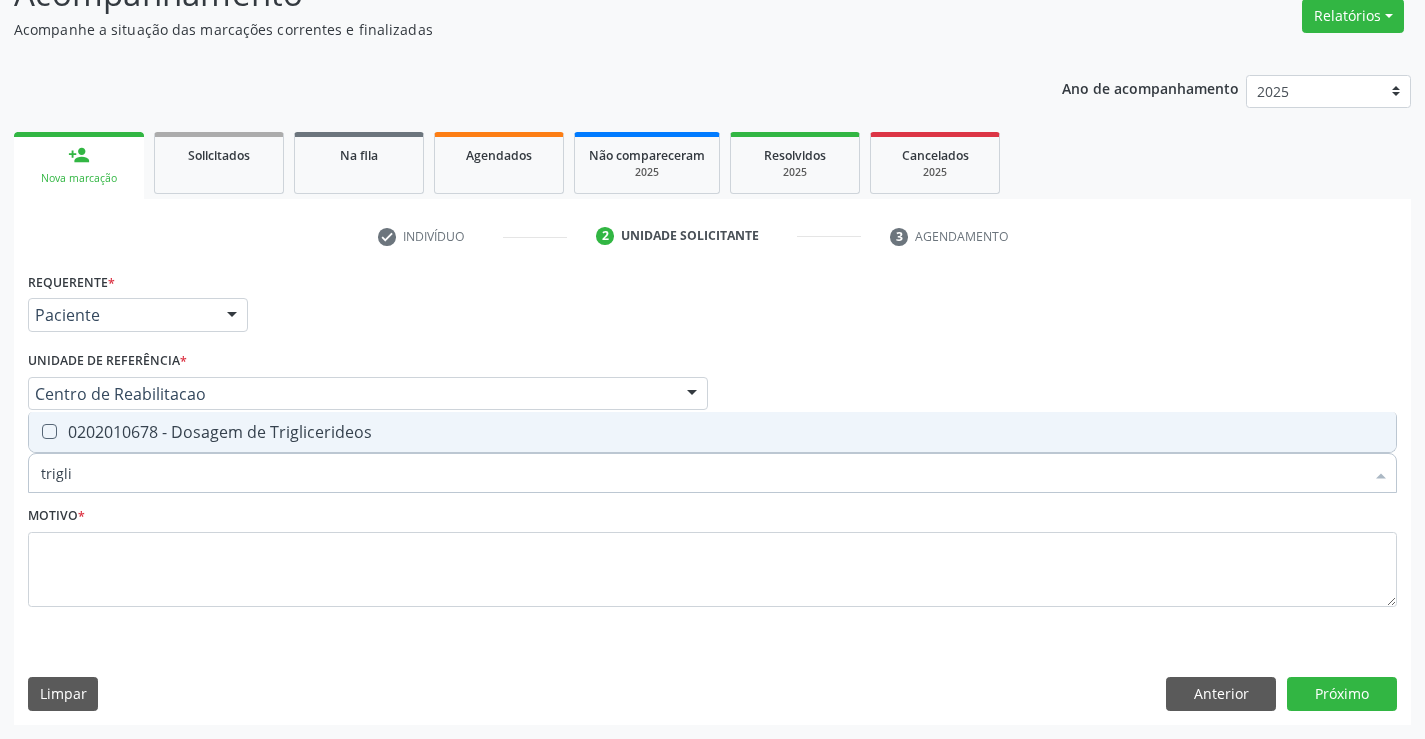 click at bounding box center (49, 431) 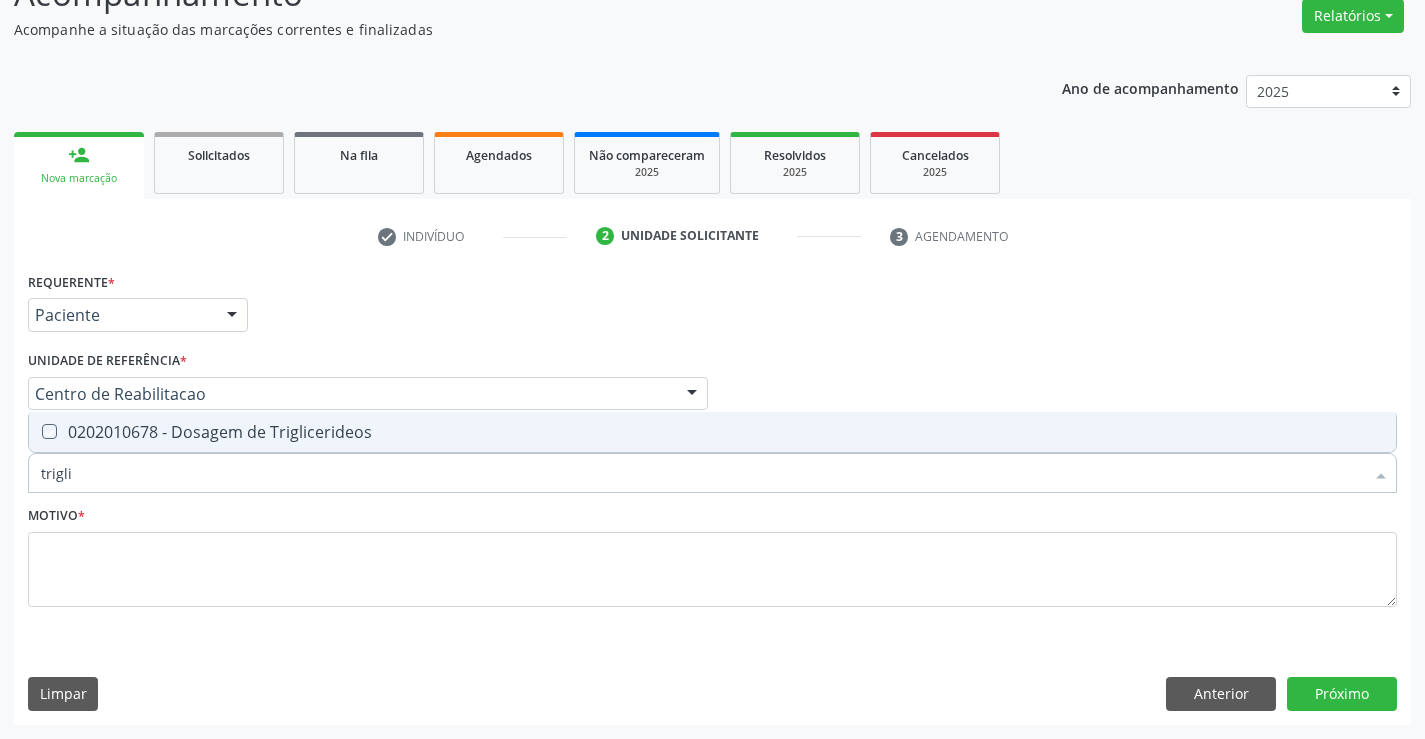 click at bounding box center (35, 431) 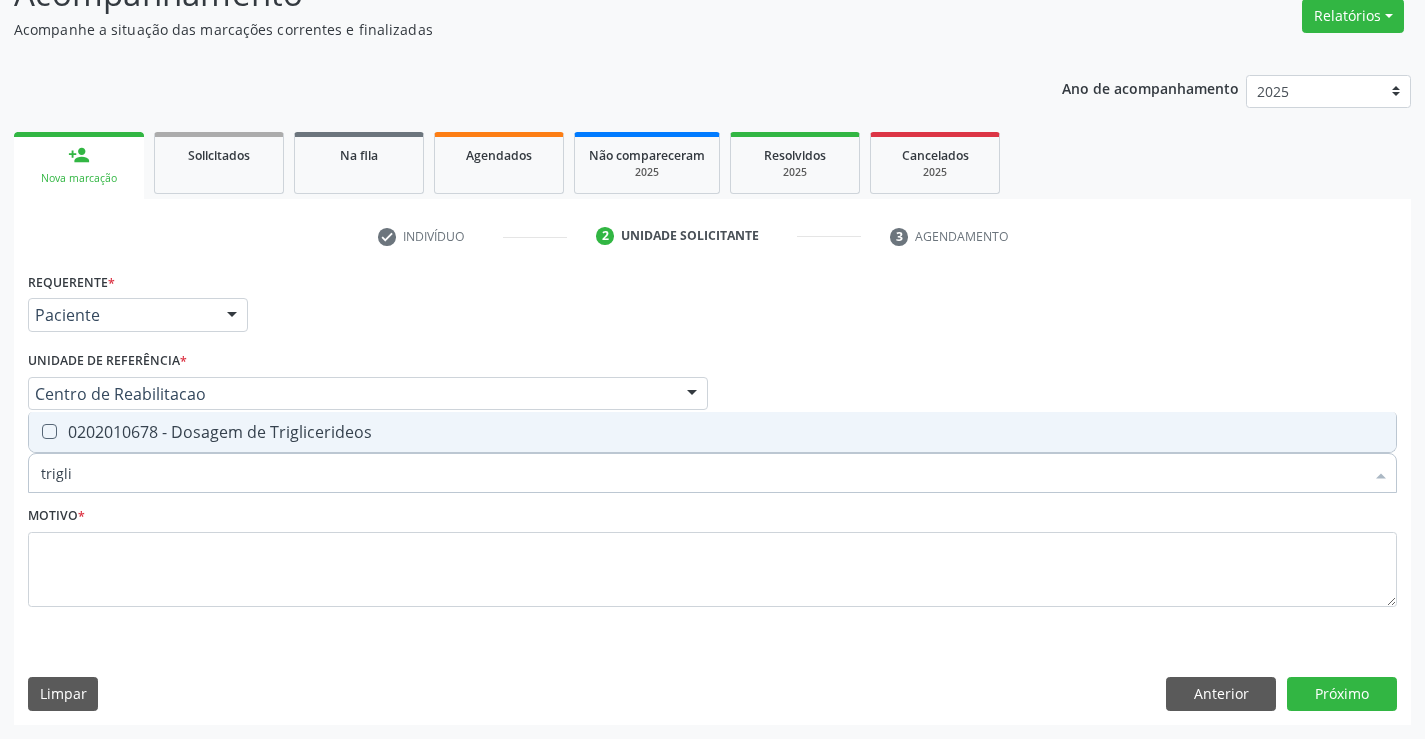 checkbox on "true" 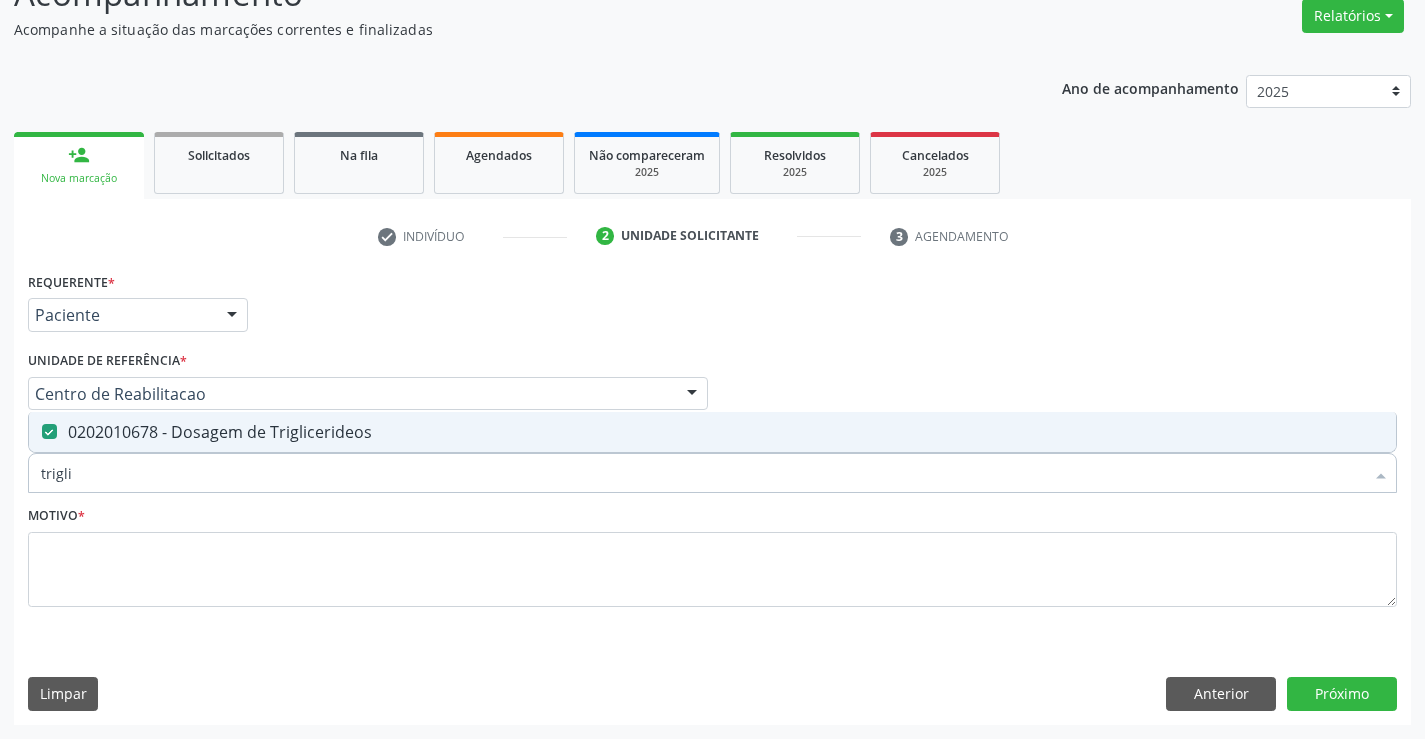 drag, startPoint x: 19, startPoint y: 475, endPoint x: 0, endPoint y: 475, distance: 19 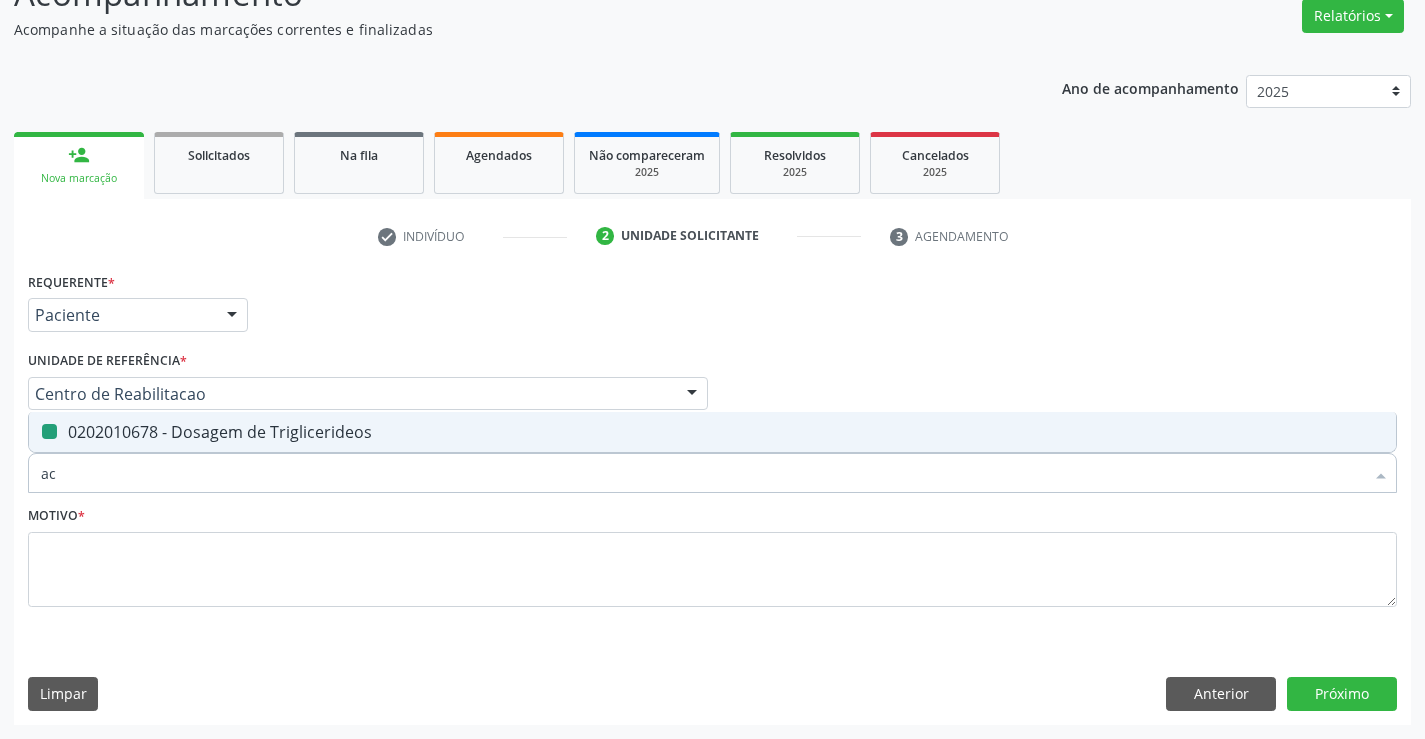 type on "aci" 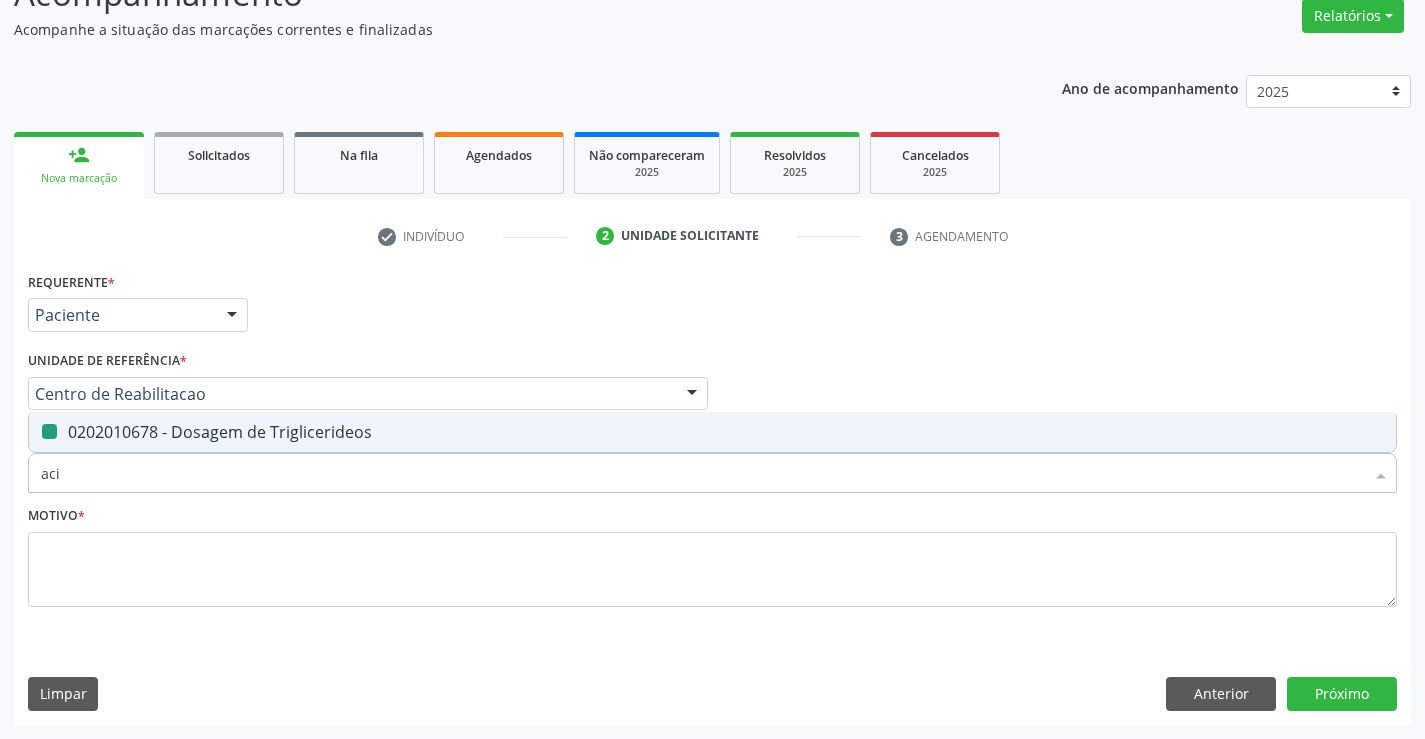 checkbox on "false" 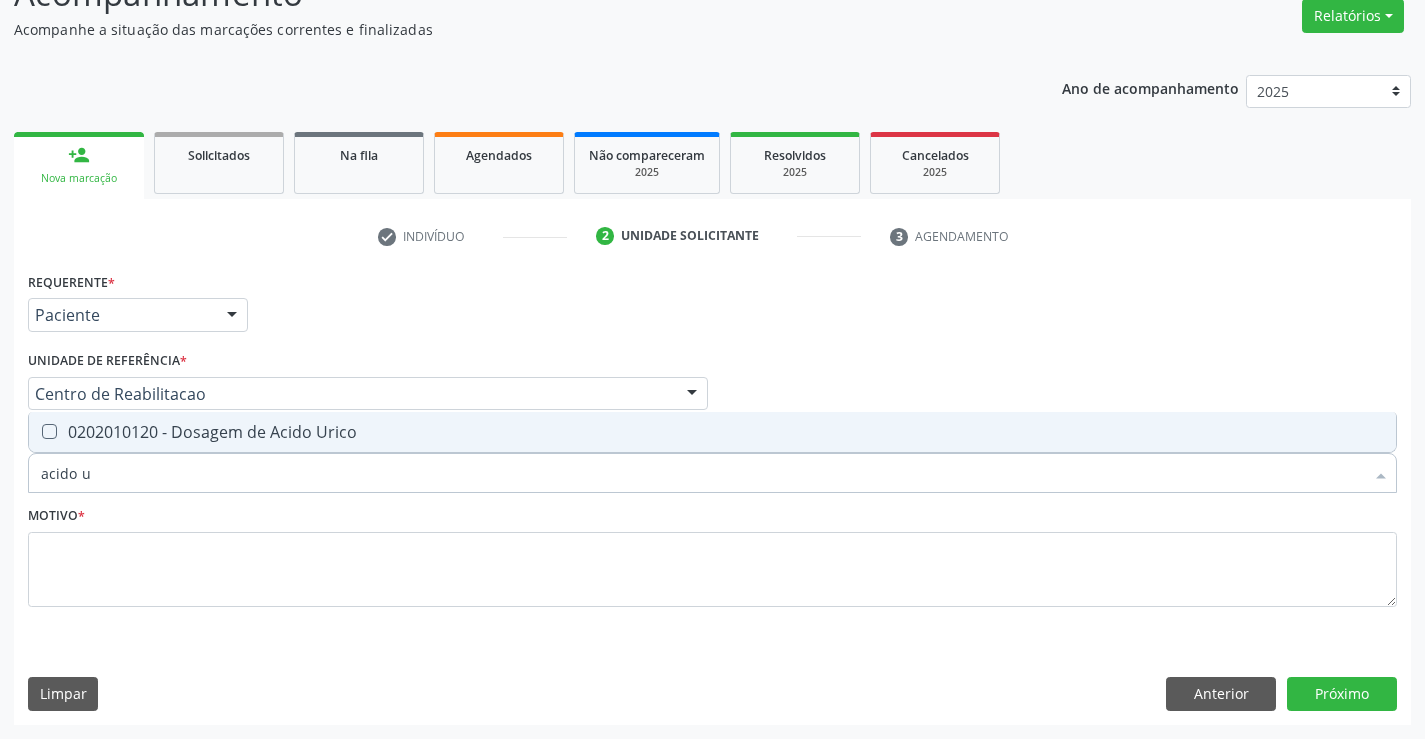 type on "acido ur" 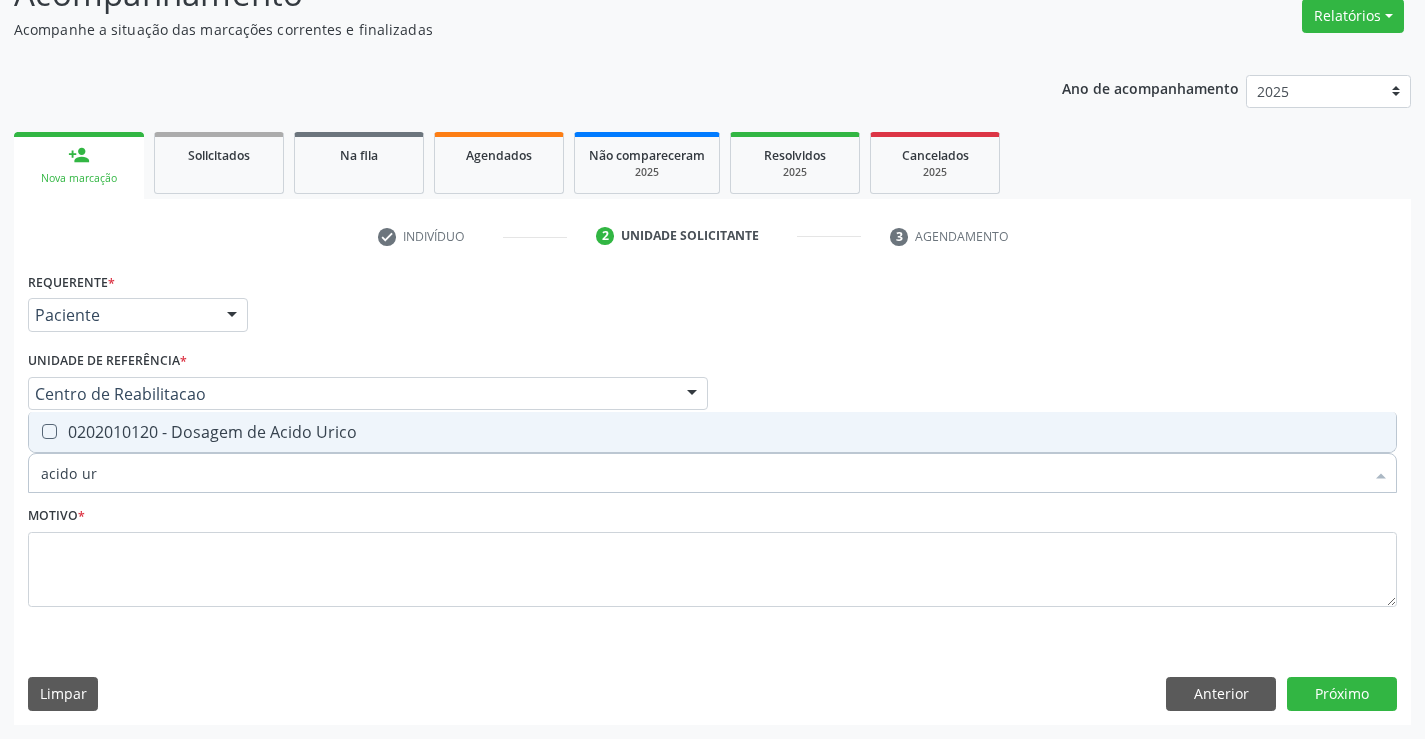 click on "0202010120 - Dosagem de Acido Urico" at bounding box center [712, 432] 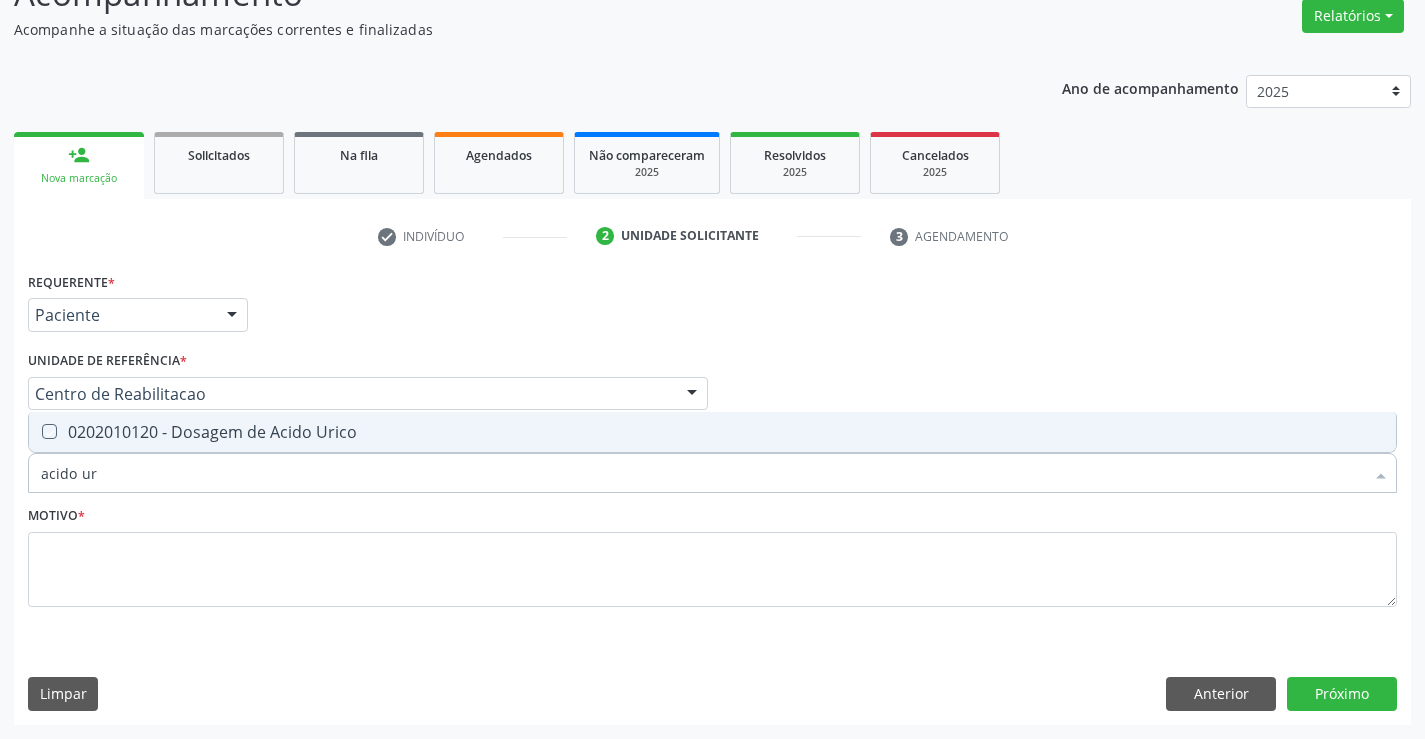 checkbox on "true" 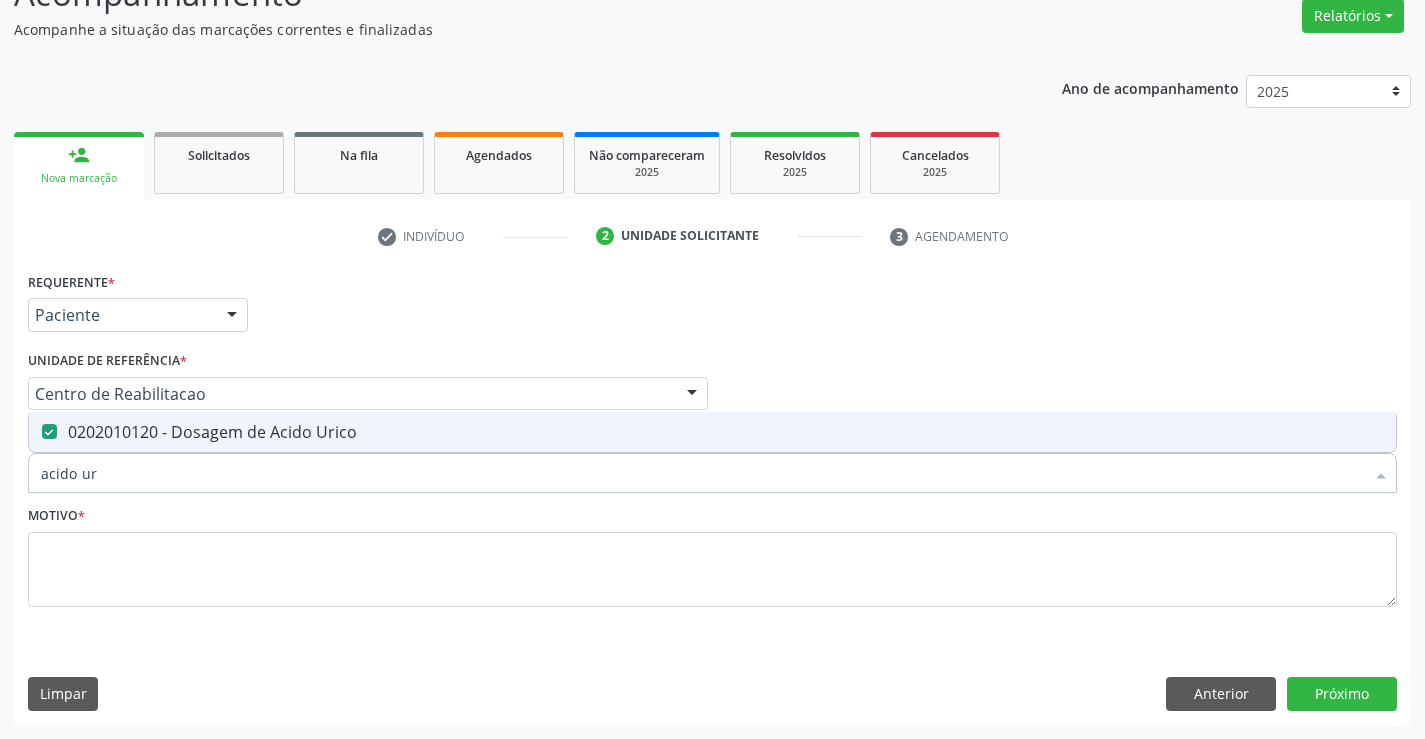 drag, startPoint x: 147, startPoint y: 491, endPoint x: 0, endPoint y: 497, distance: 147.12239 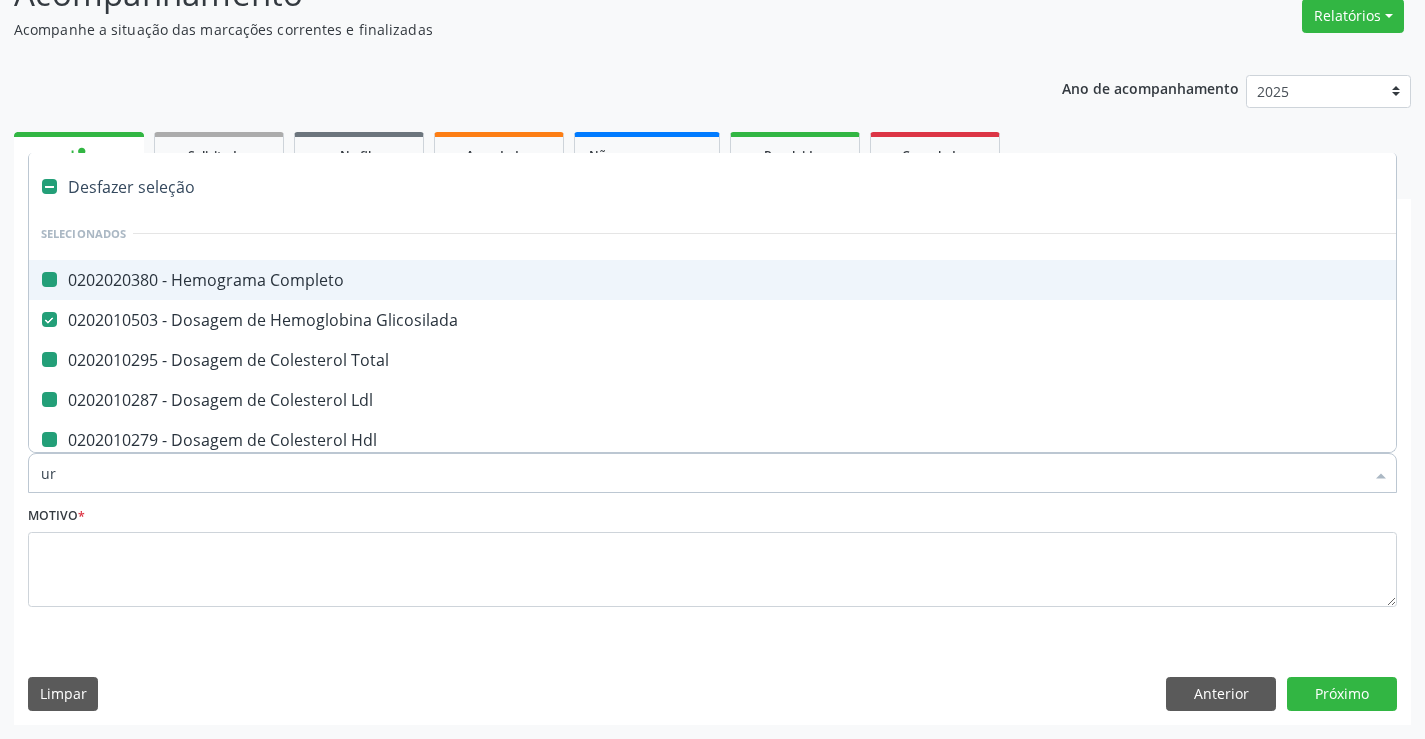 type on "ure" 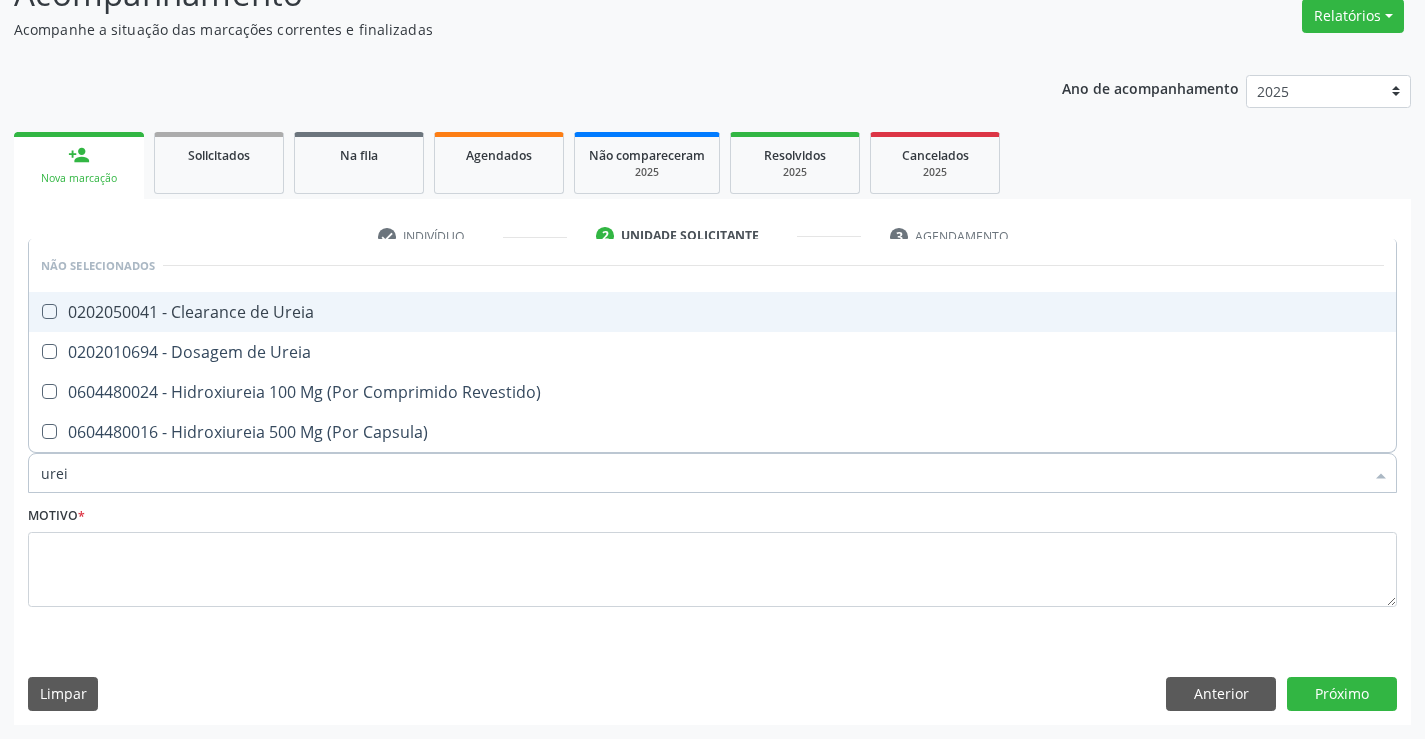 type on "ureia" 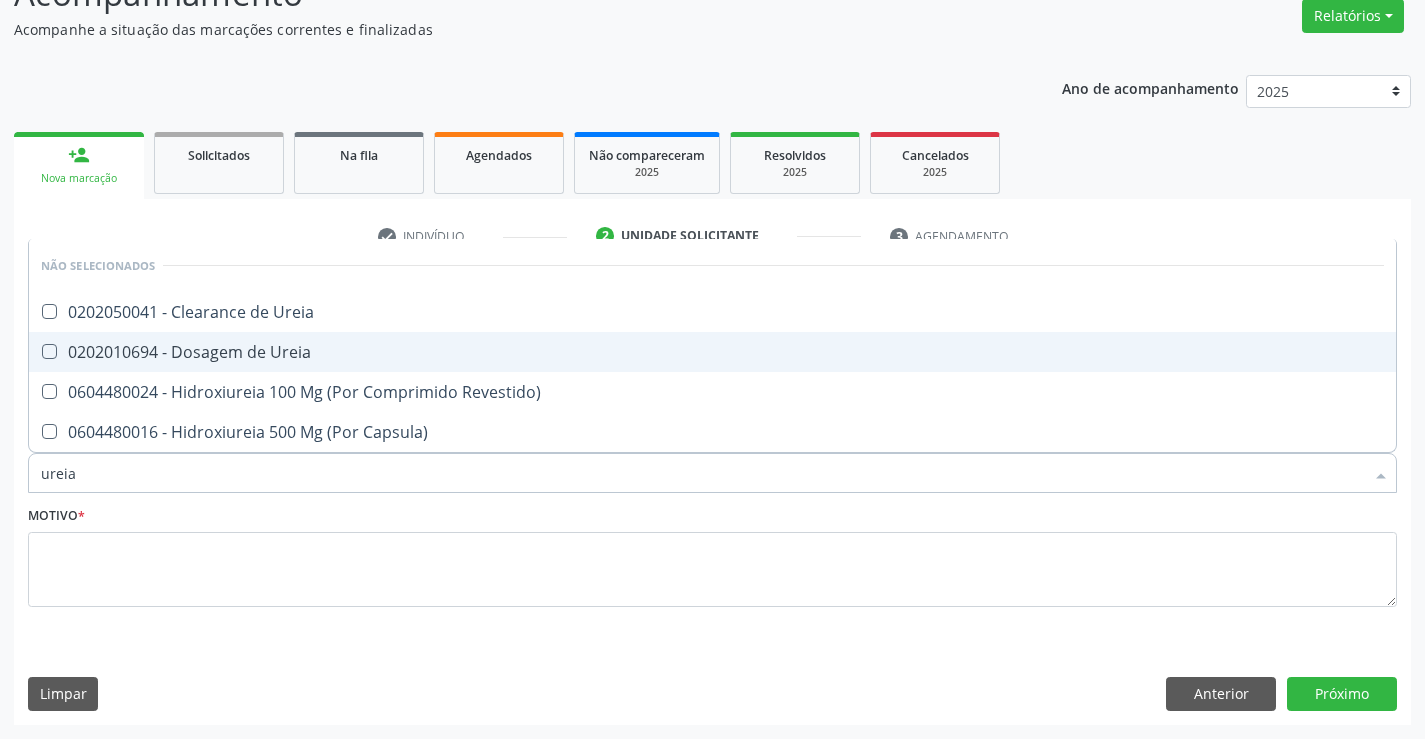 click on "0202010694 - Dosagem de Ureia" at bounding box center (712, 352) 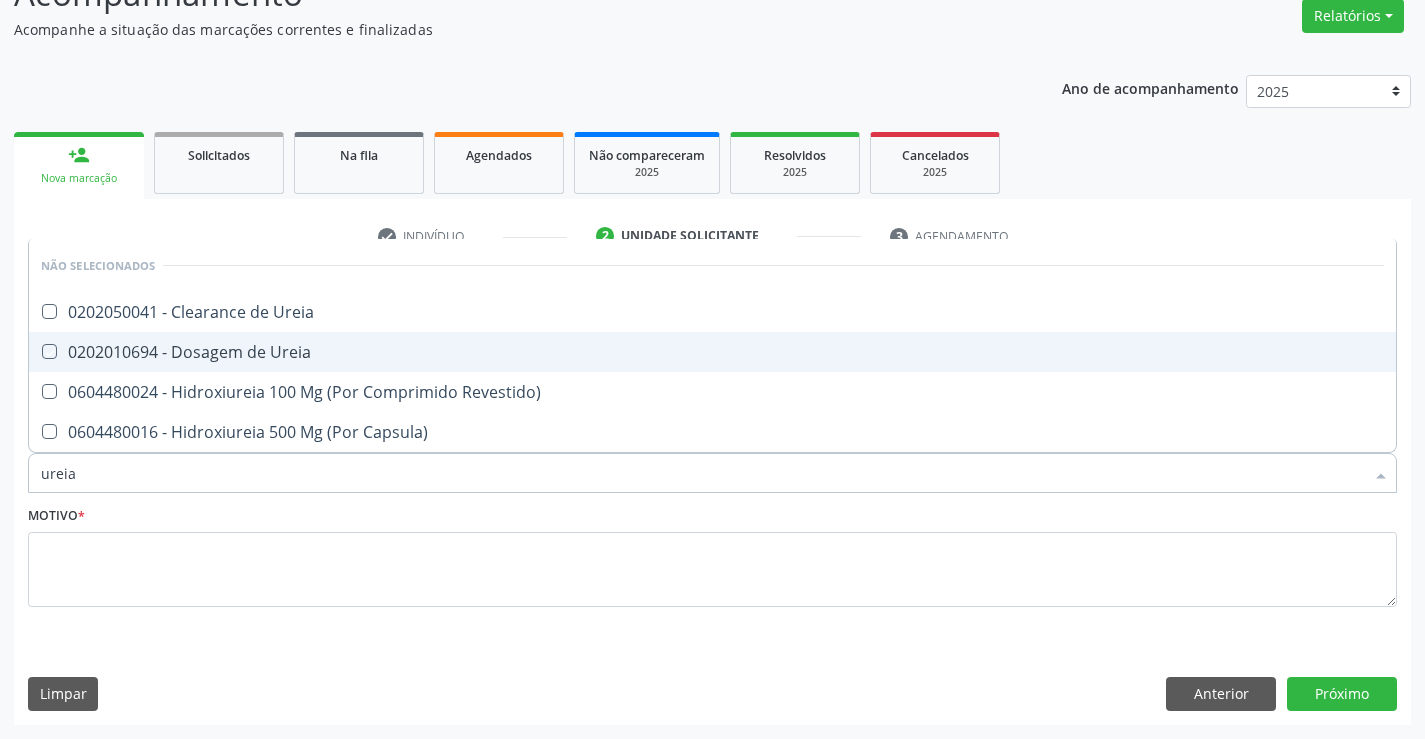 checkbox on "true" 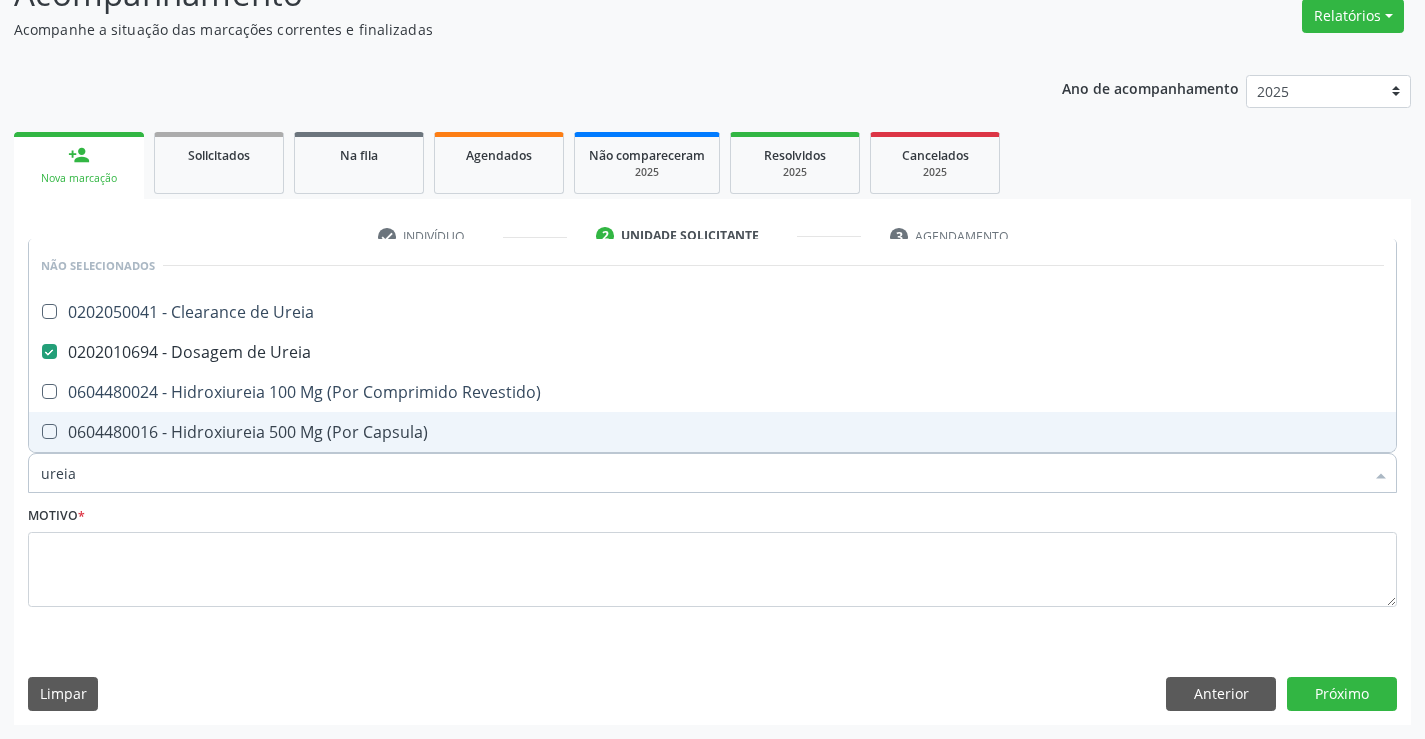 drag, startPoint x: 122, startPoint y: 478, endPoint x: 0, endPoint y: 474, distance: 122.06556 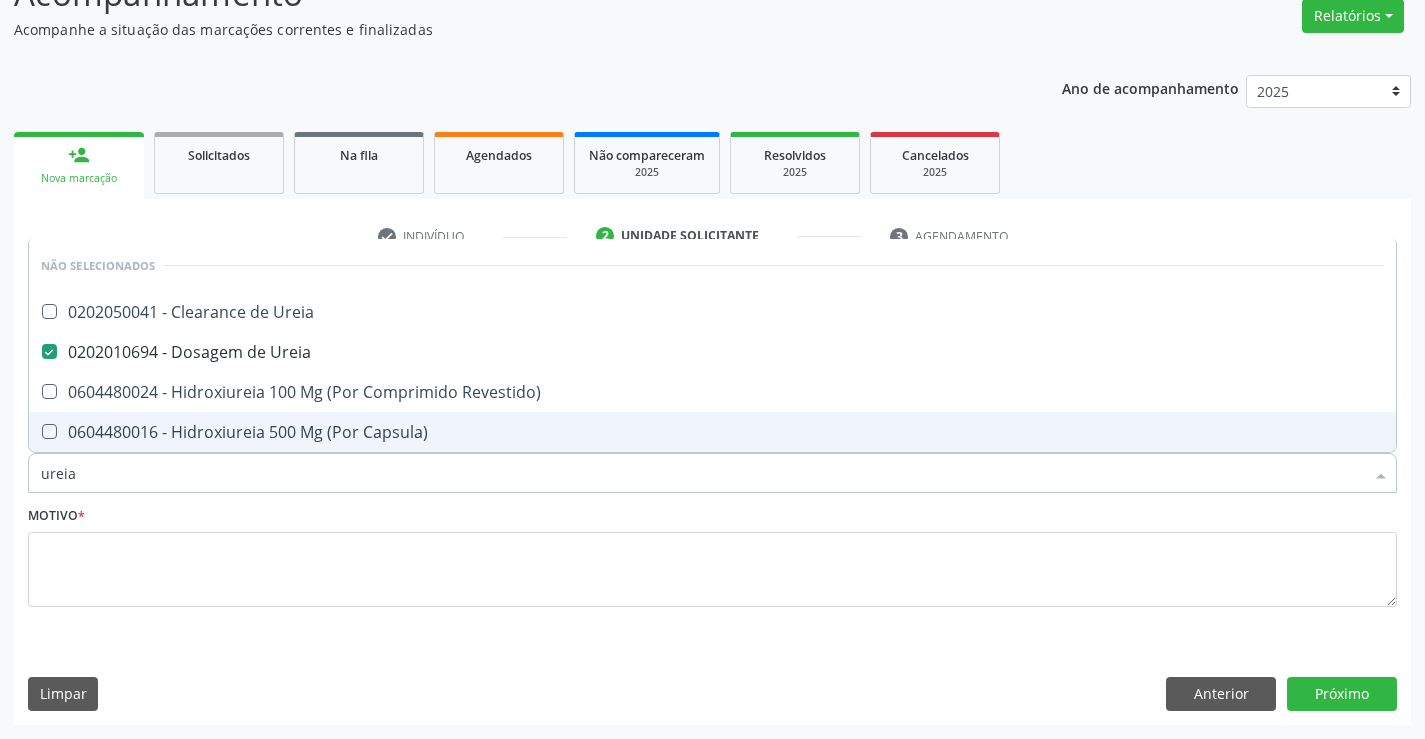 type on "c" 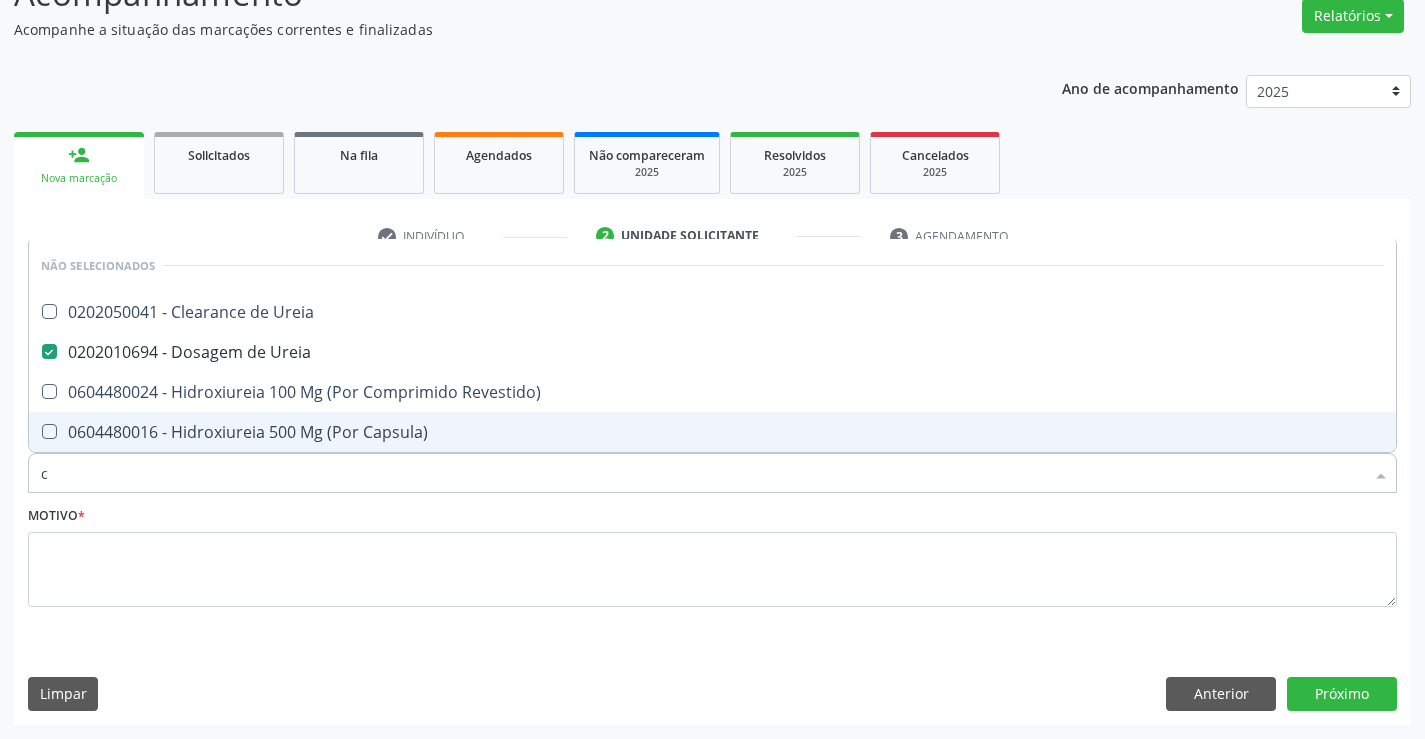 checkbox on "true" 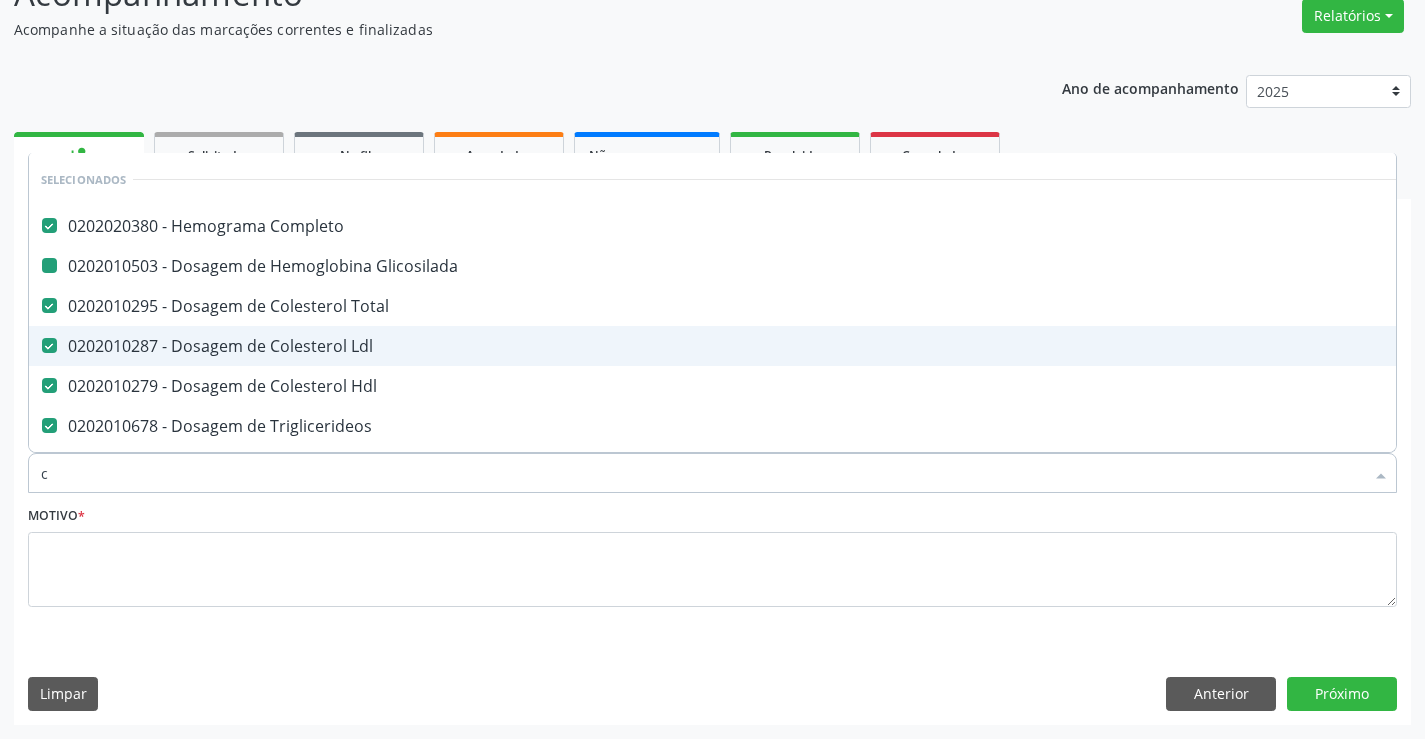 type on "cr" 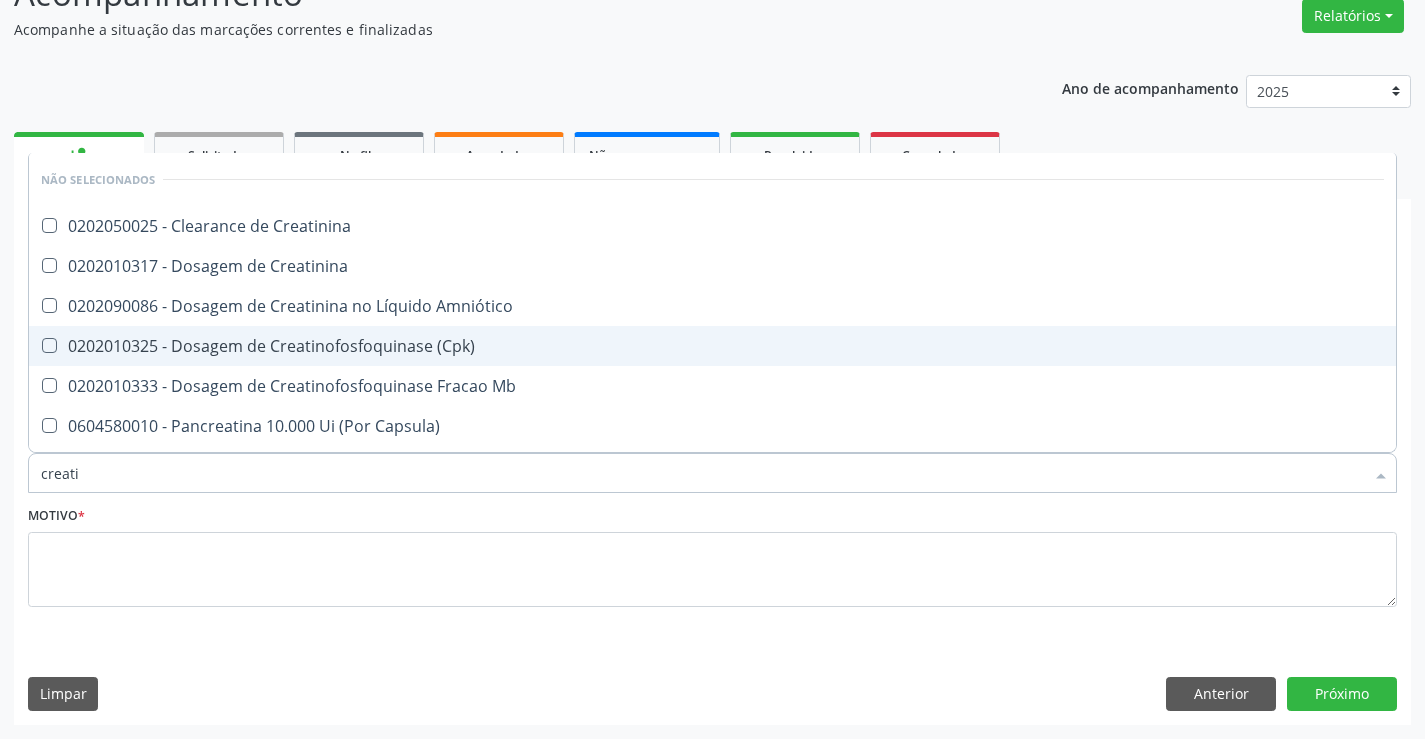 type on "creatin" 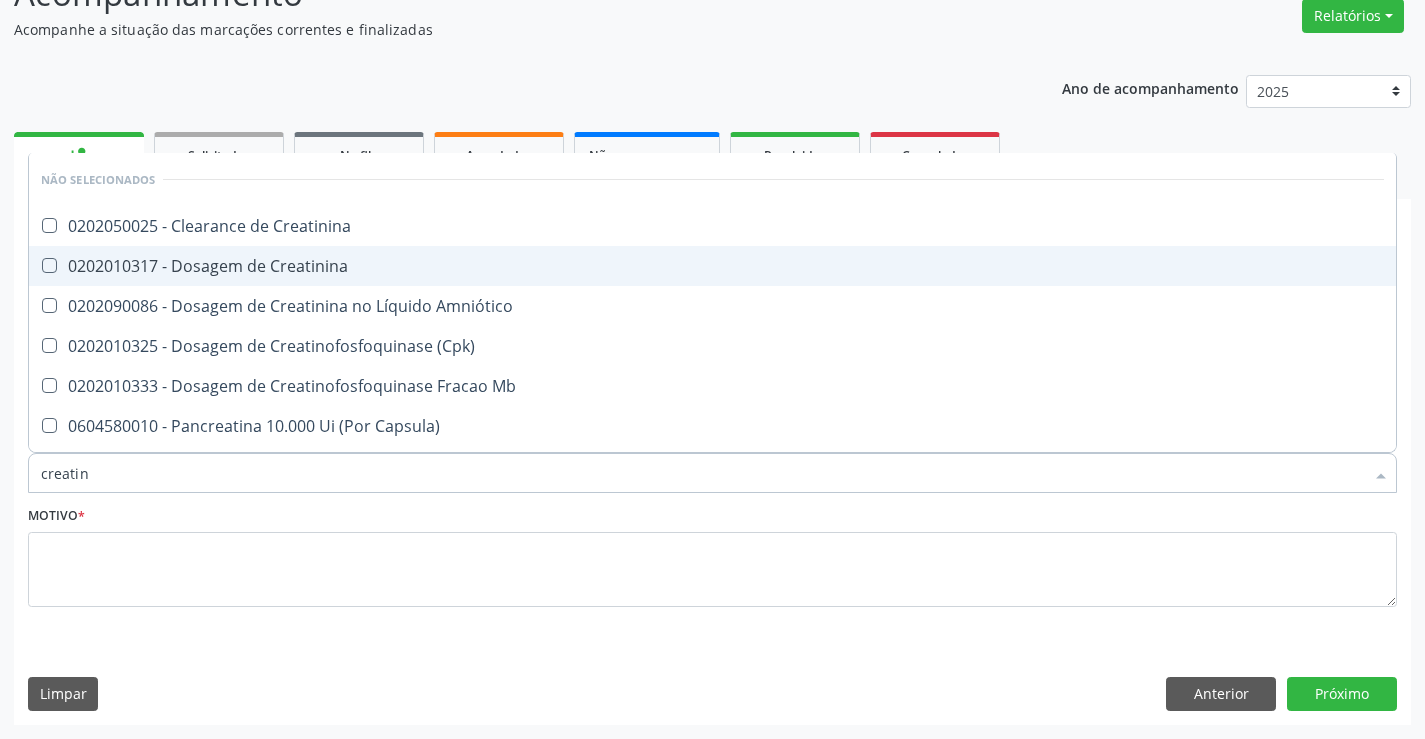 click on "0202010317 - Dosagem de Creatinina" at bounding box center (712, 266) 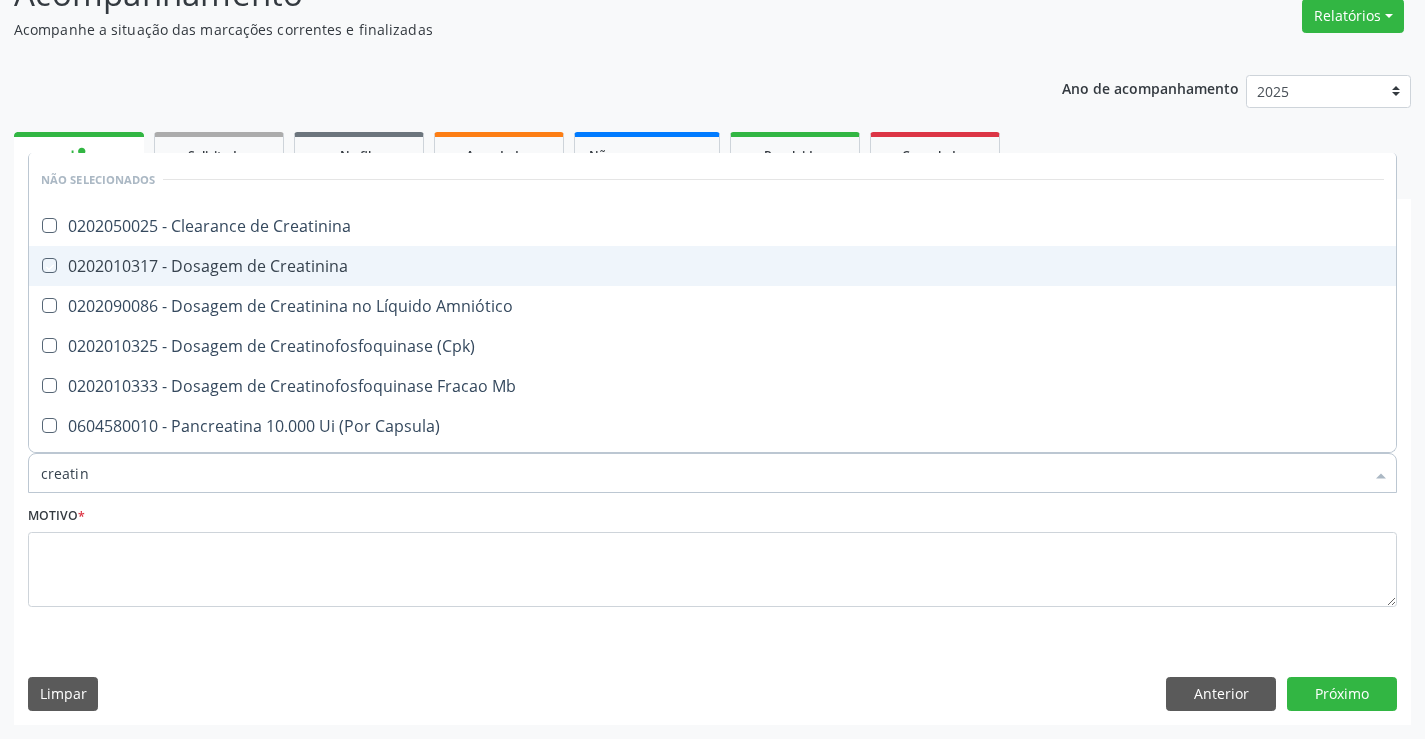 checkbox on "true" 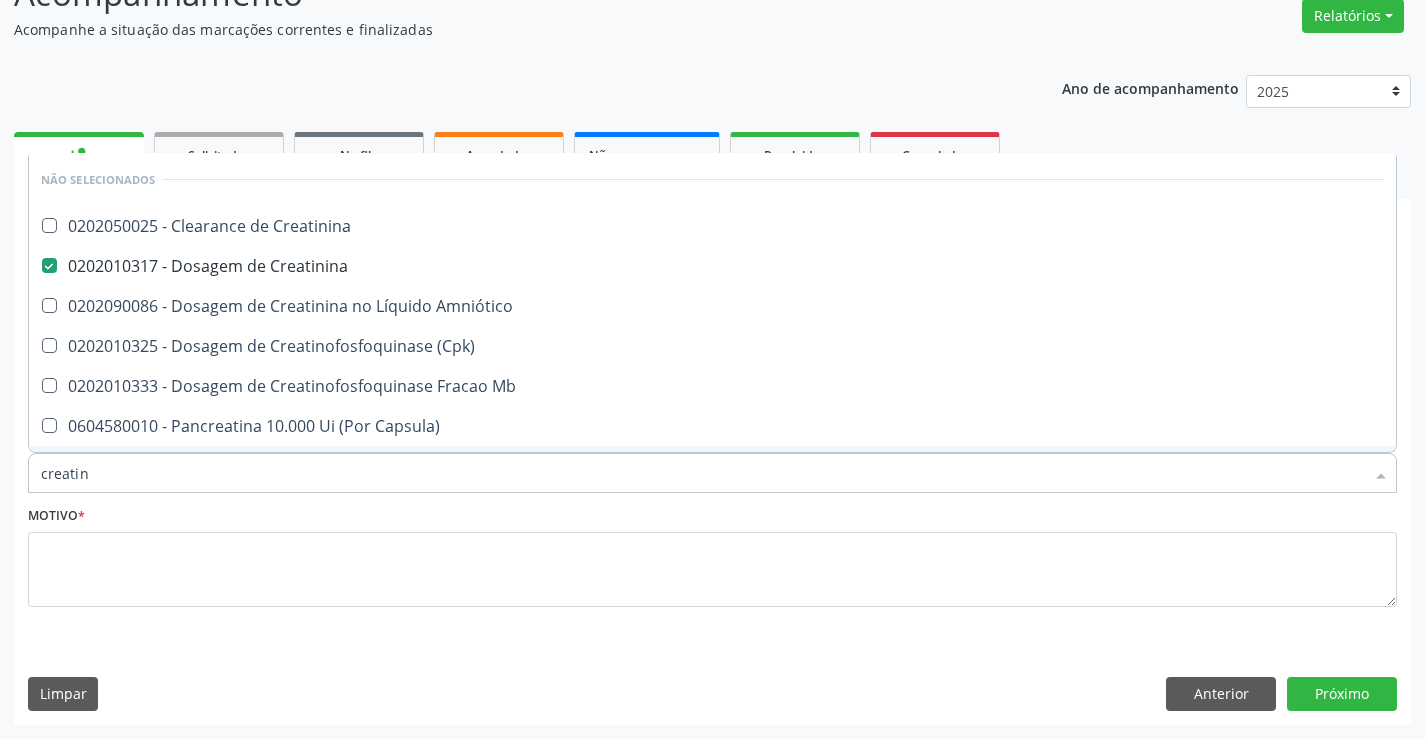 drag, startPoint x: 90, startPoint y: 474, endPoint x: 0, endPoint y: 485, distance: 90.66973 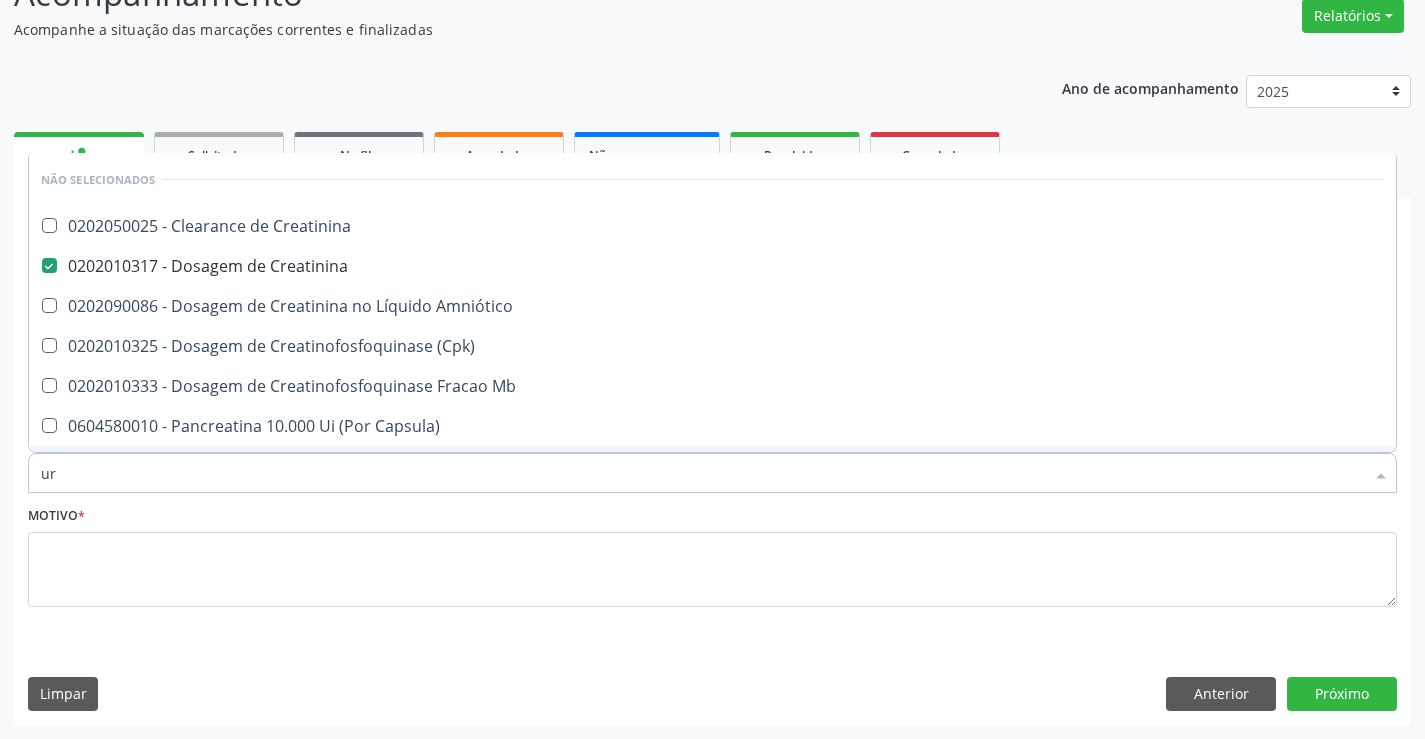 type on "uri" 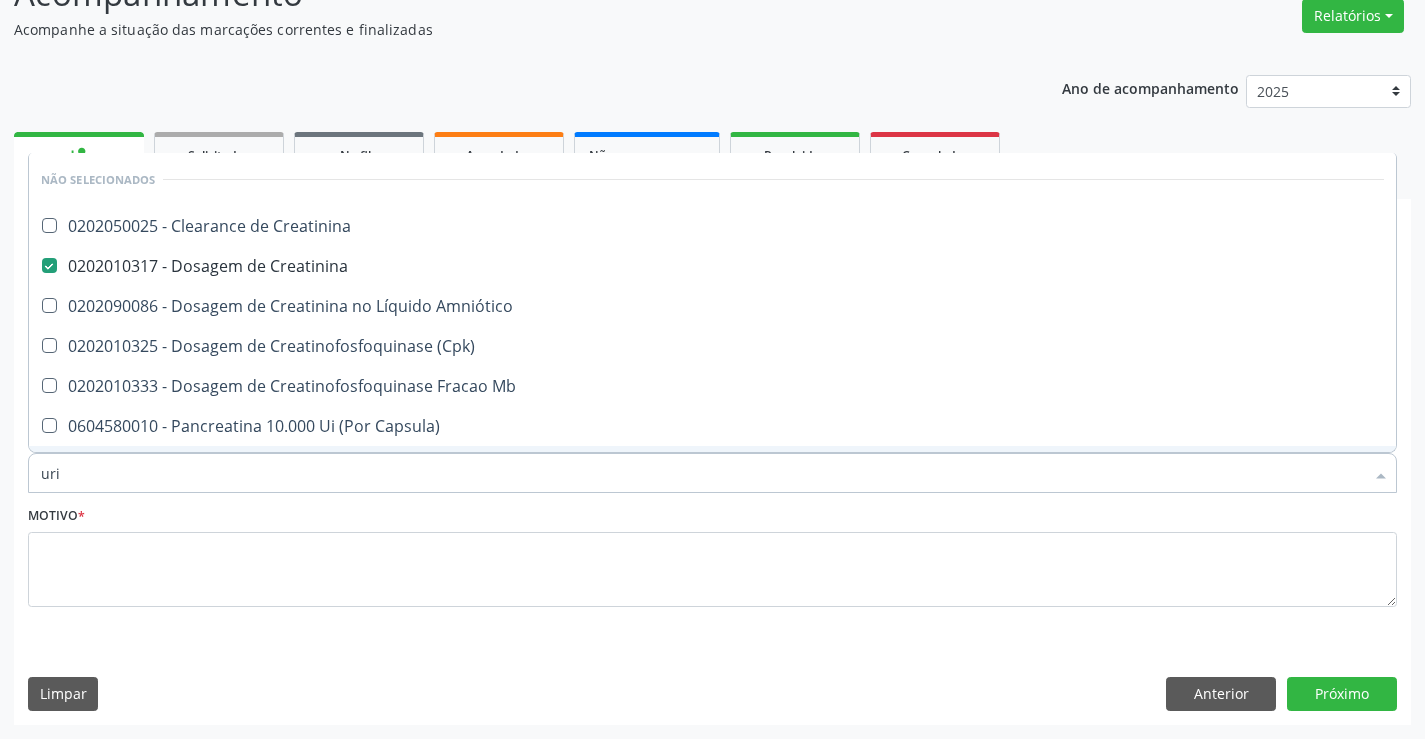 checkbox on "true" 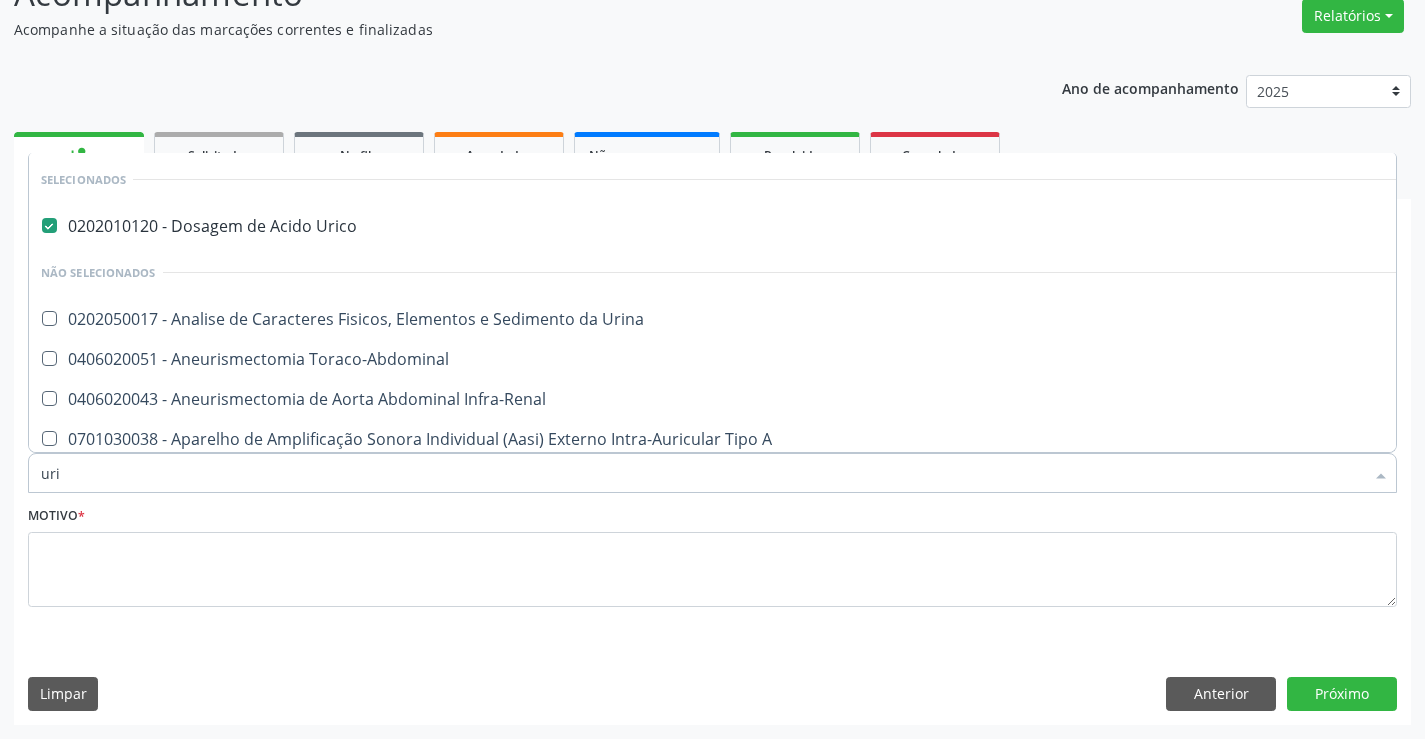 type on "urin" 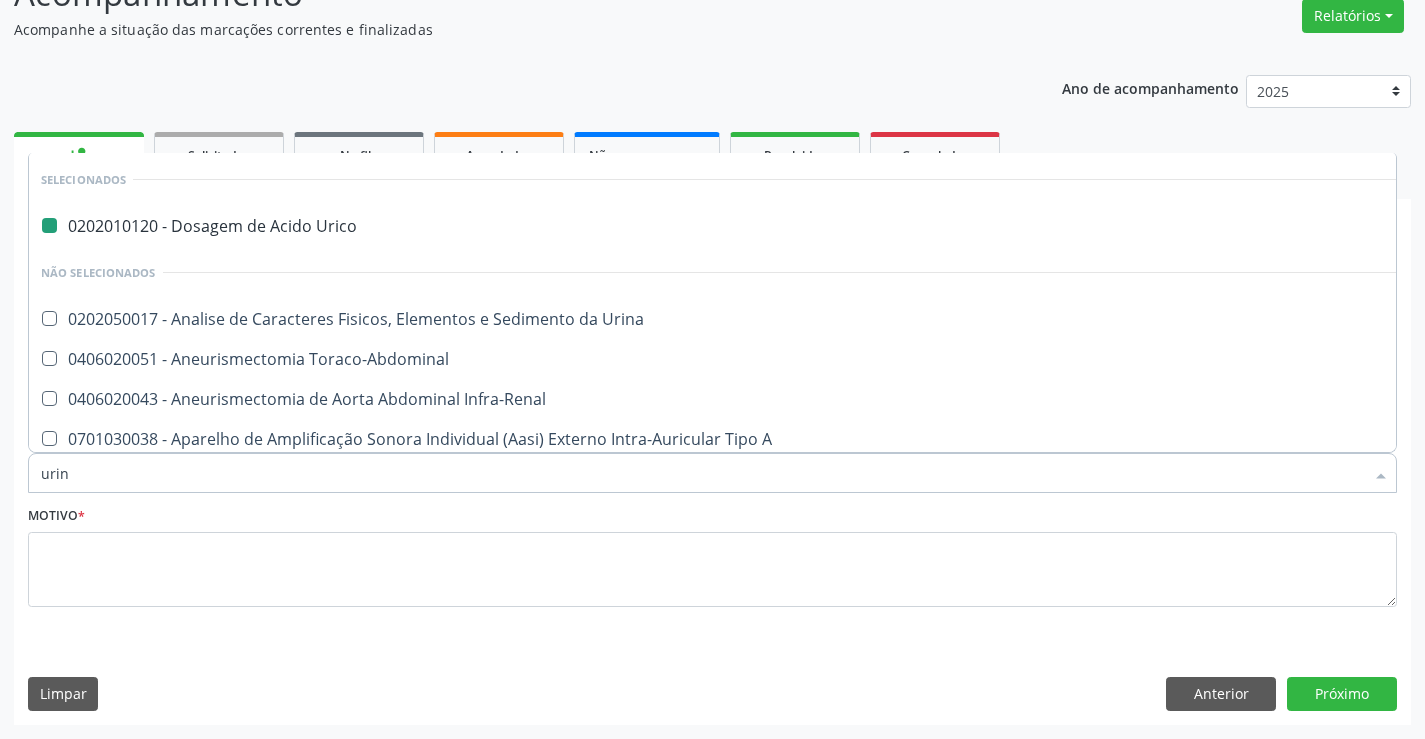 type on "urina" 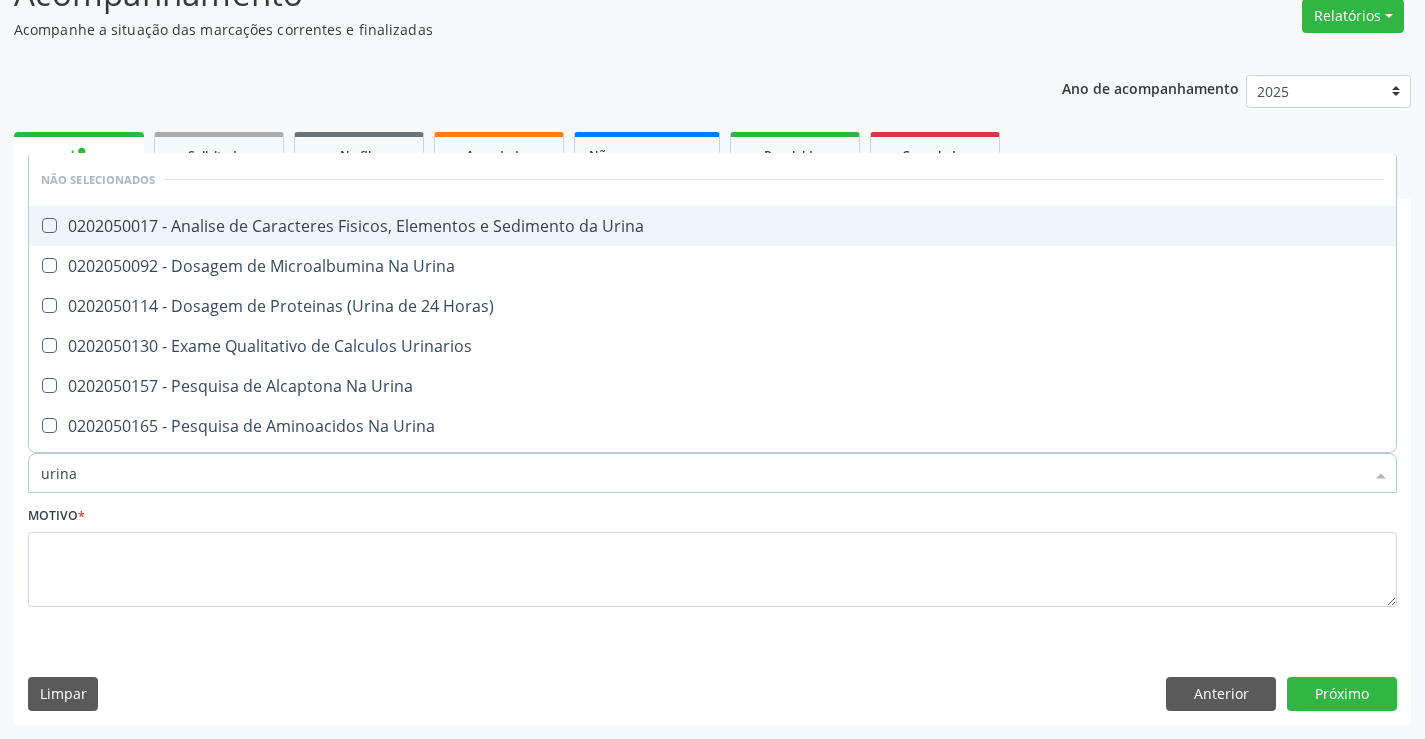 click on "0202050017 - Analise de Caracteres Fisicos, Elementos e Sedimento da Urina" at bounding box center (712, 226) 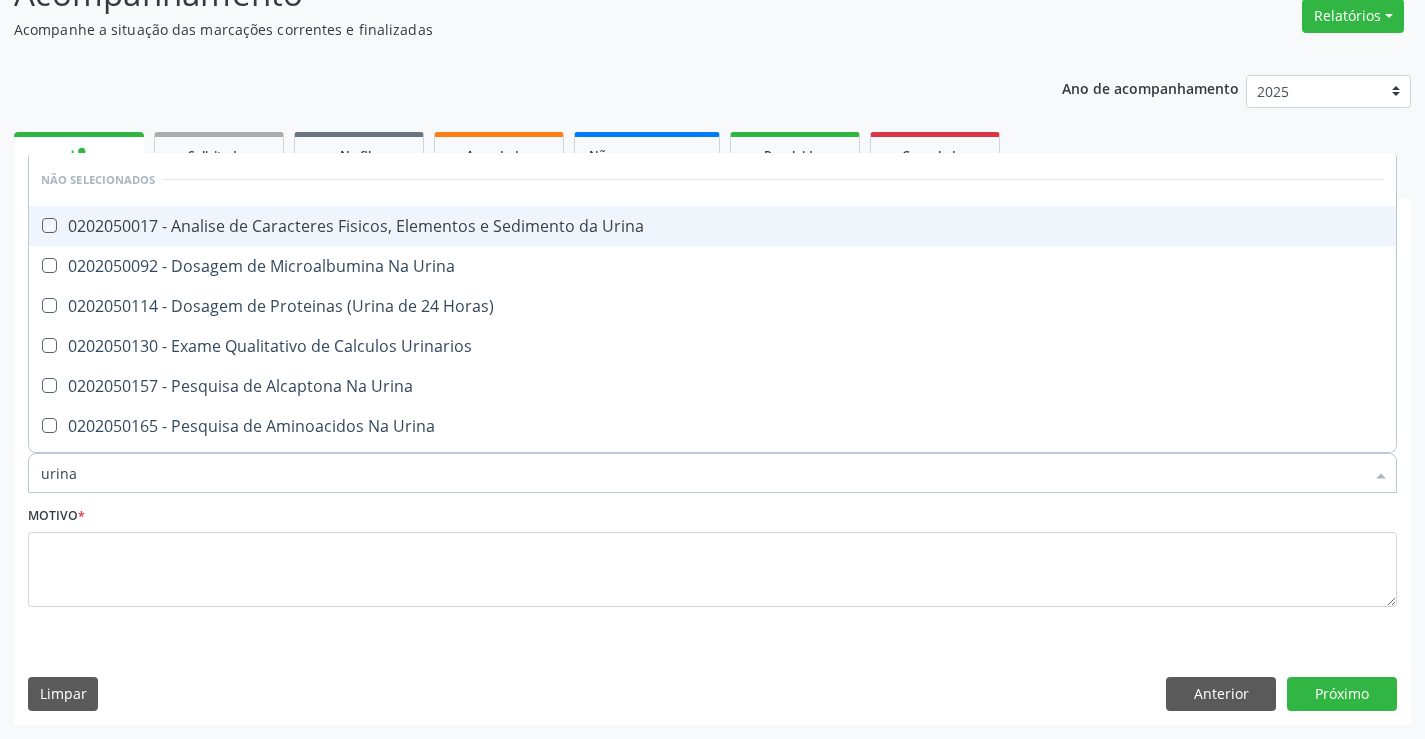 checkbox on "true" 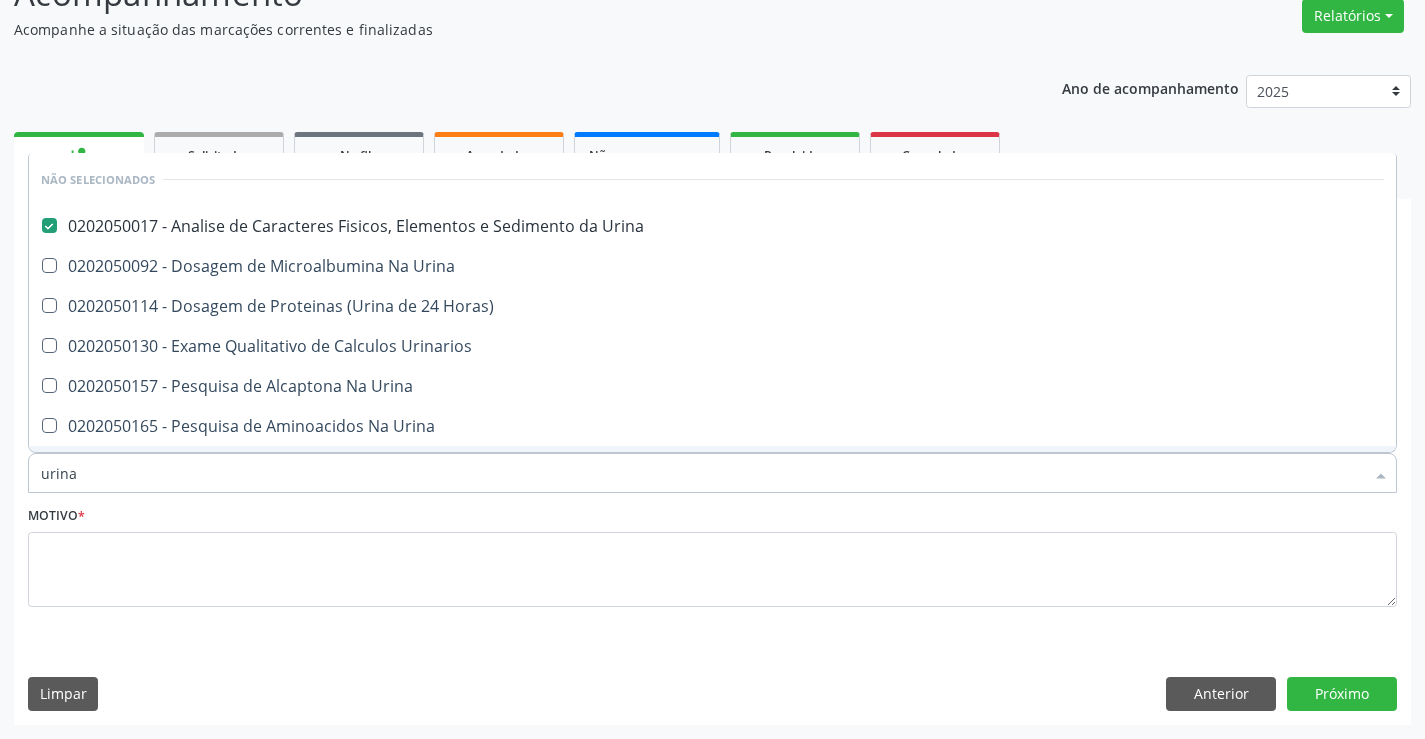 drag, startPoint x: 83, startPoint y: 482, endPoint x: 0, endPoint y: 481, distance: 83.00603 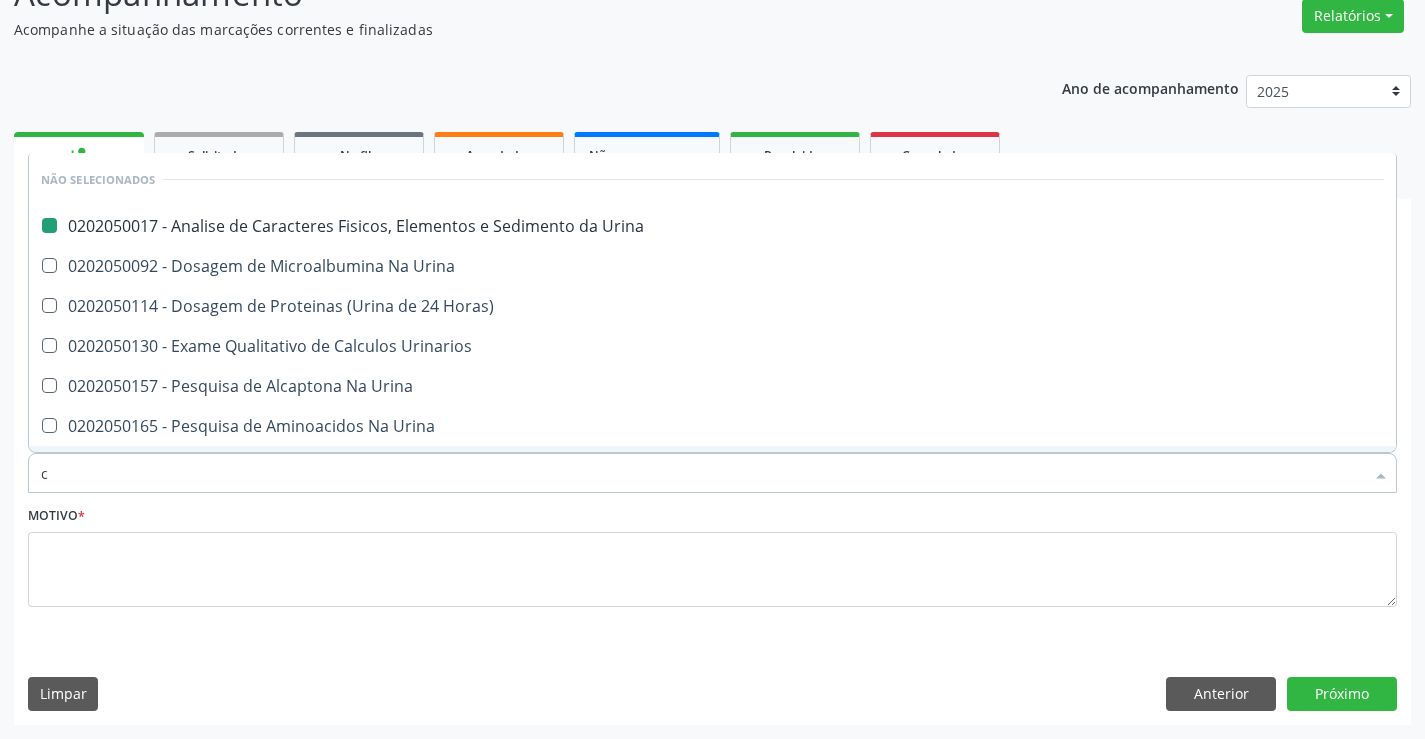 type on "cu" 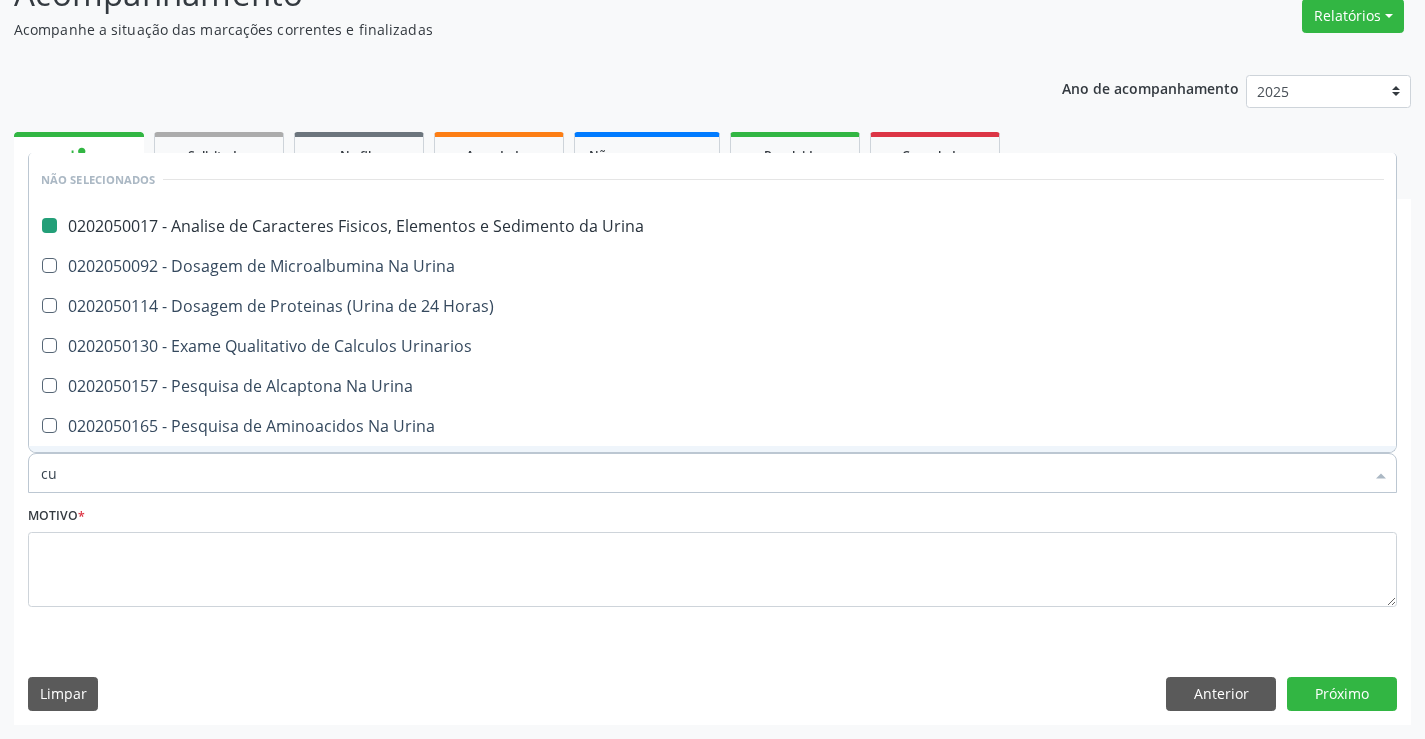 checkbox on "false" 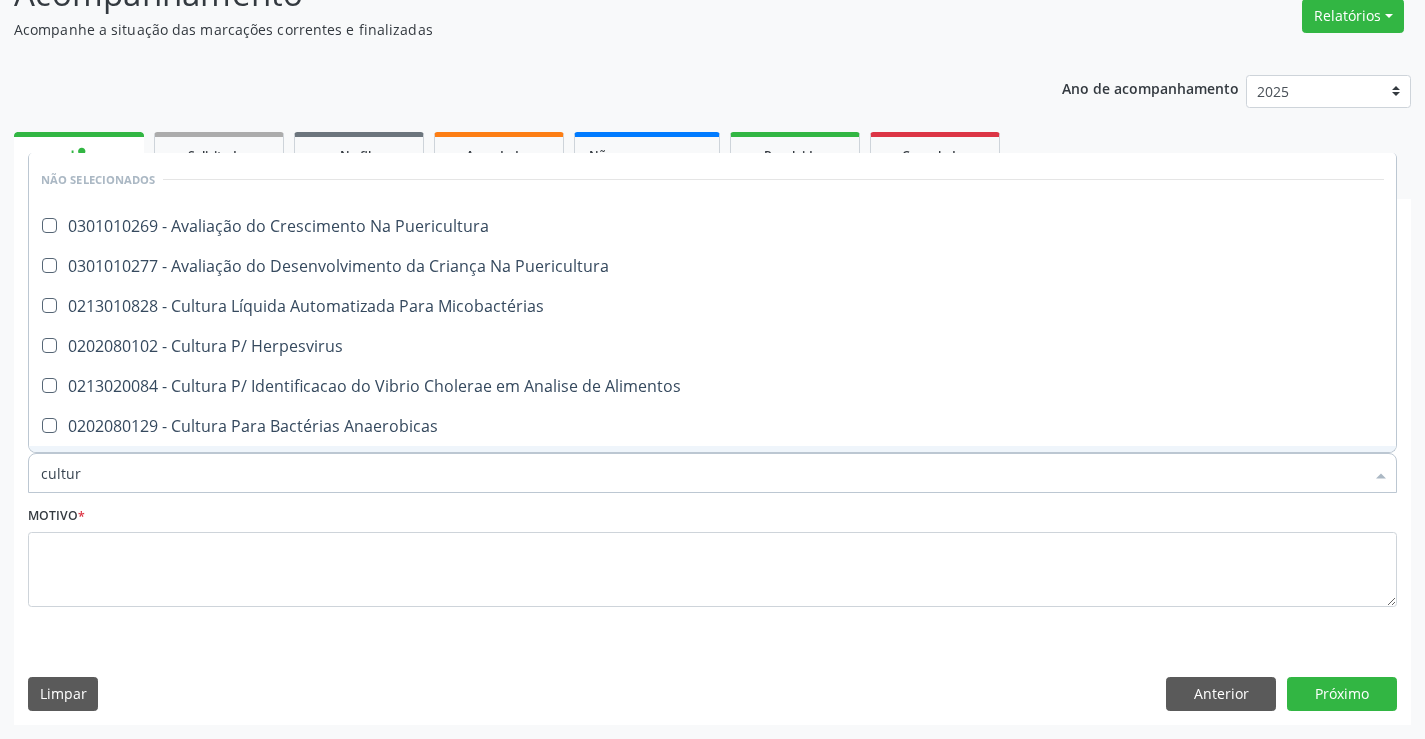 type on "cultura" 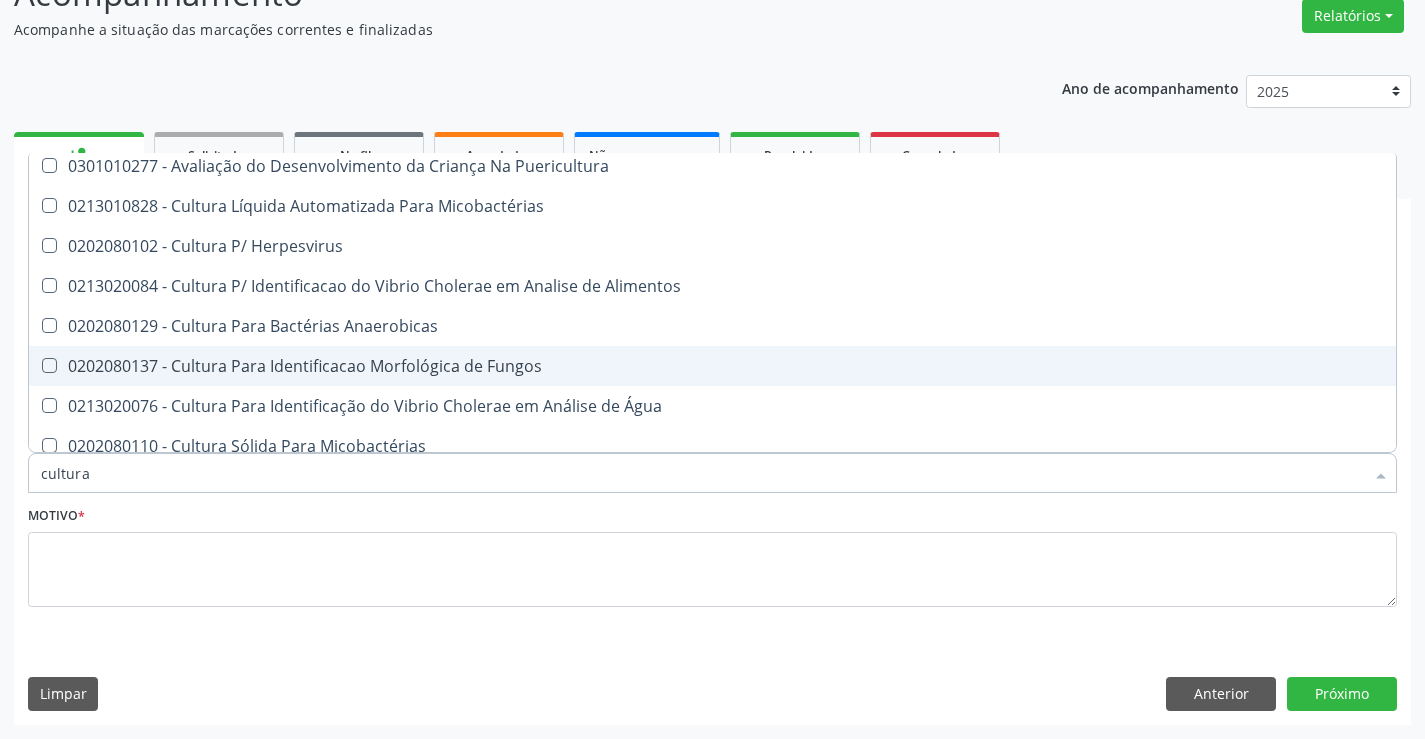 scroll, scrollTop: 200, scrollLeft: 0, axis: vertical 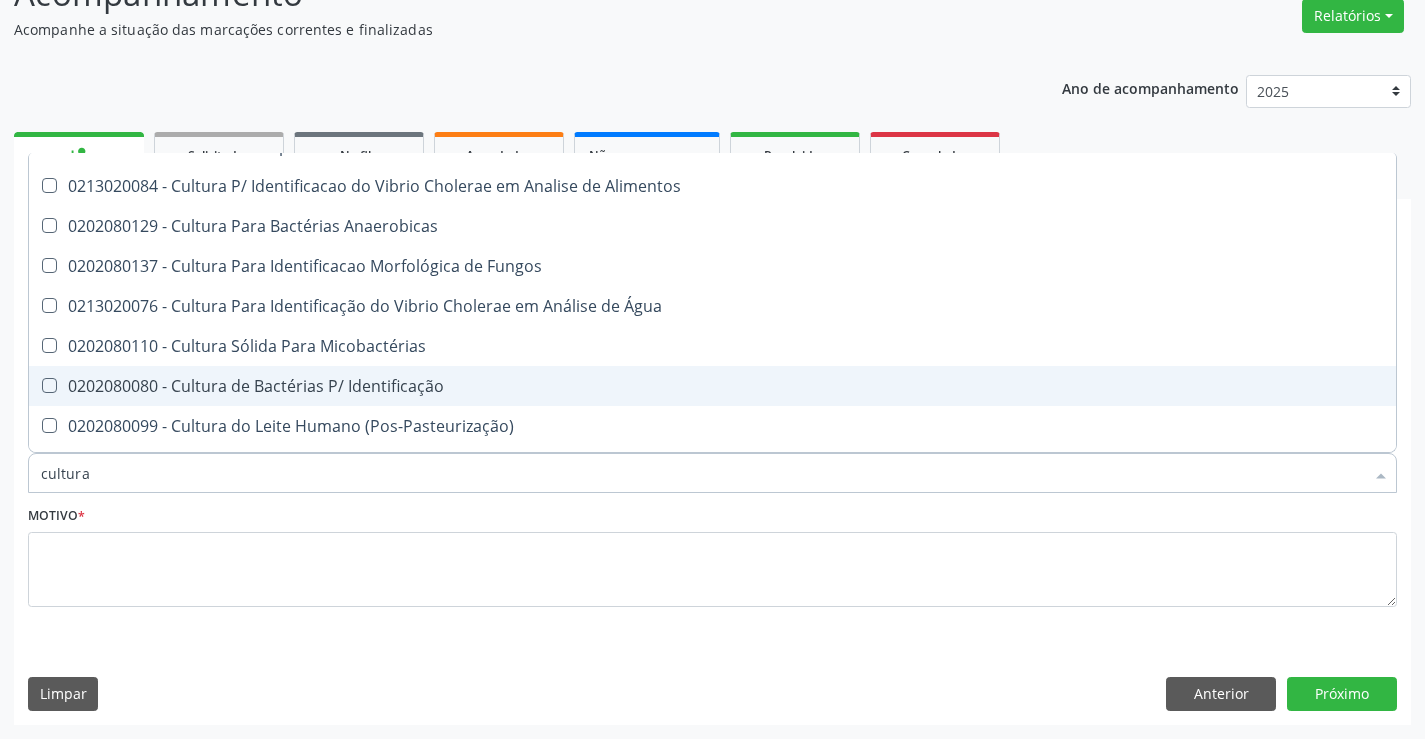 click on "0202080080 - Cultura de Bactérias P/ Identificação" at bounding box center [712, 386] 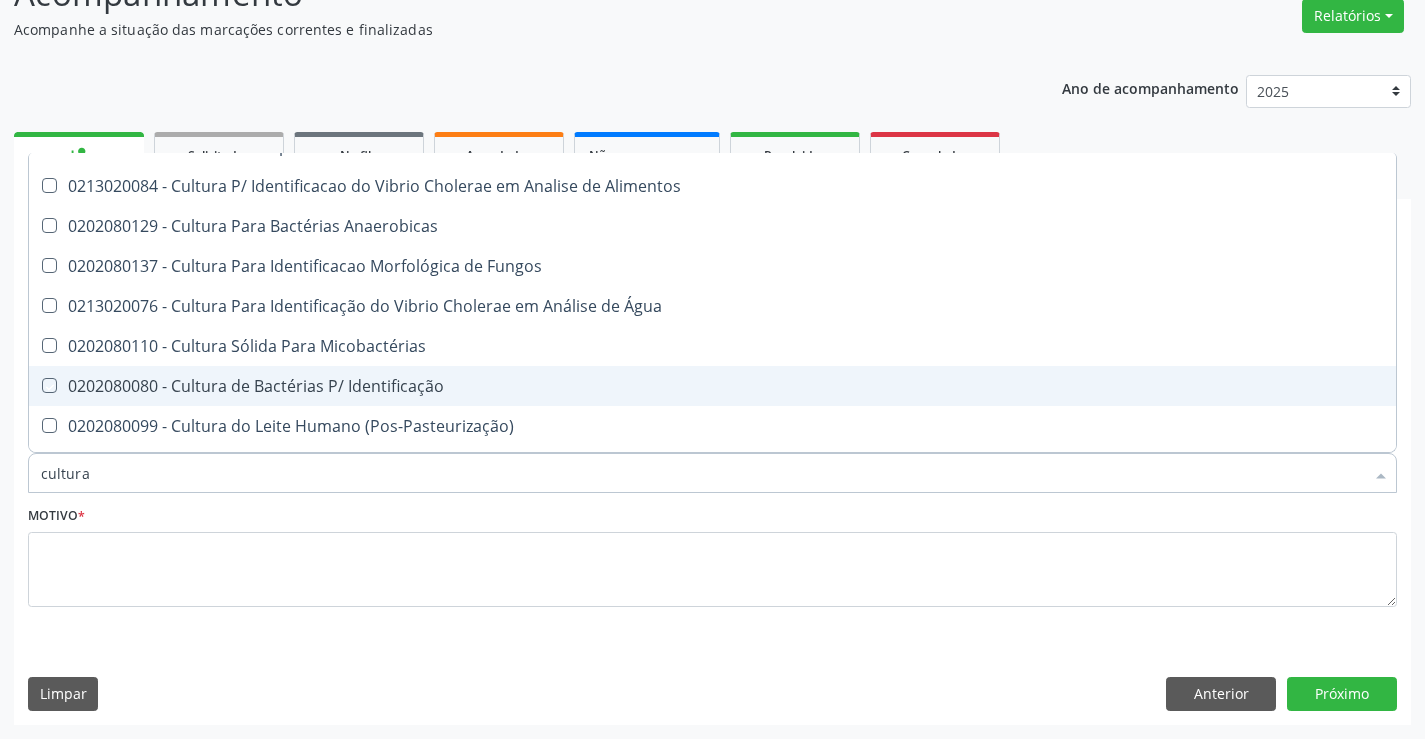 checkbox on "true" 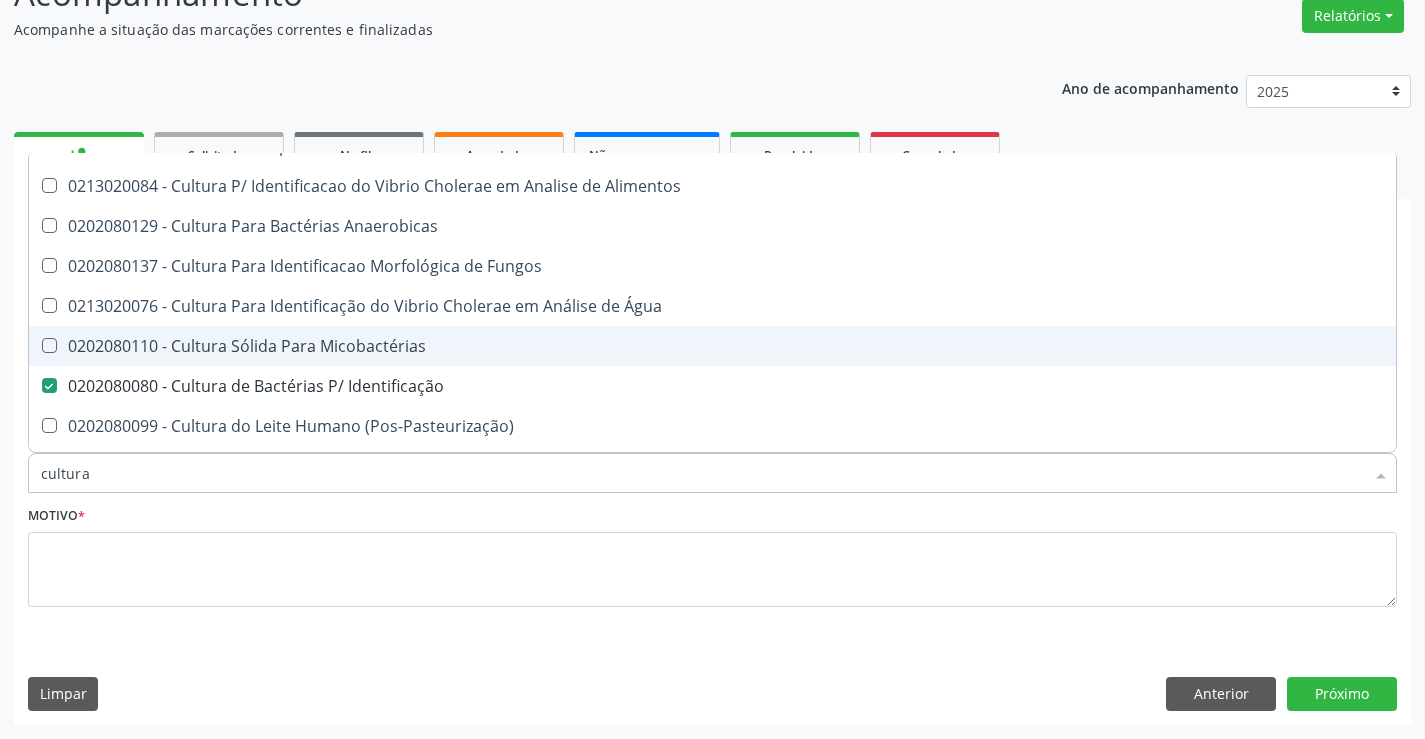 scroll, scrollTop: 274, scrollLeft: 0, axis: vertical 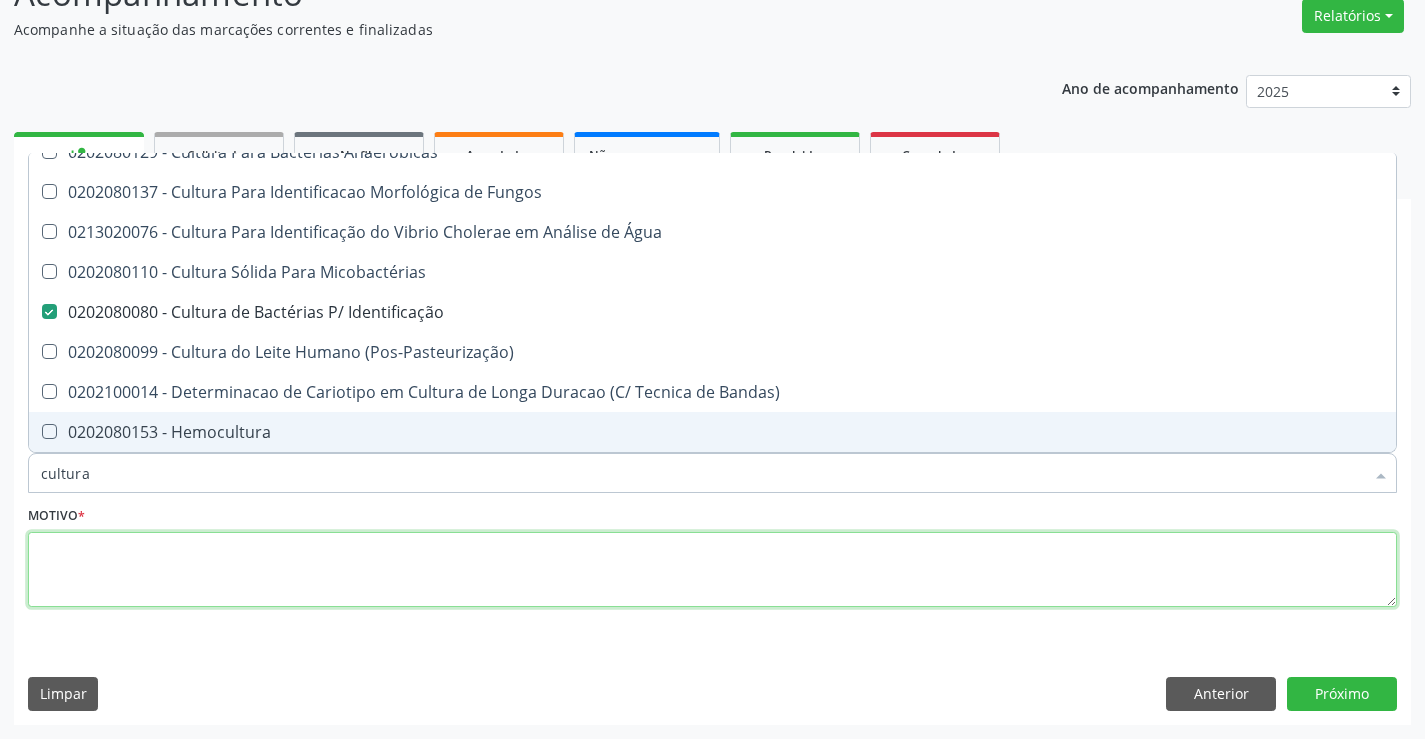 click at bounding box center (712, 570) 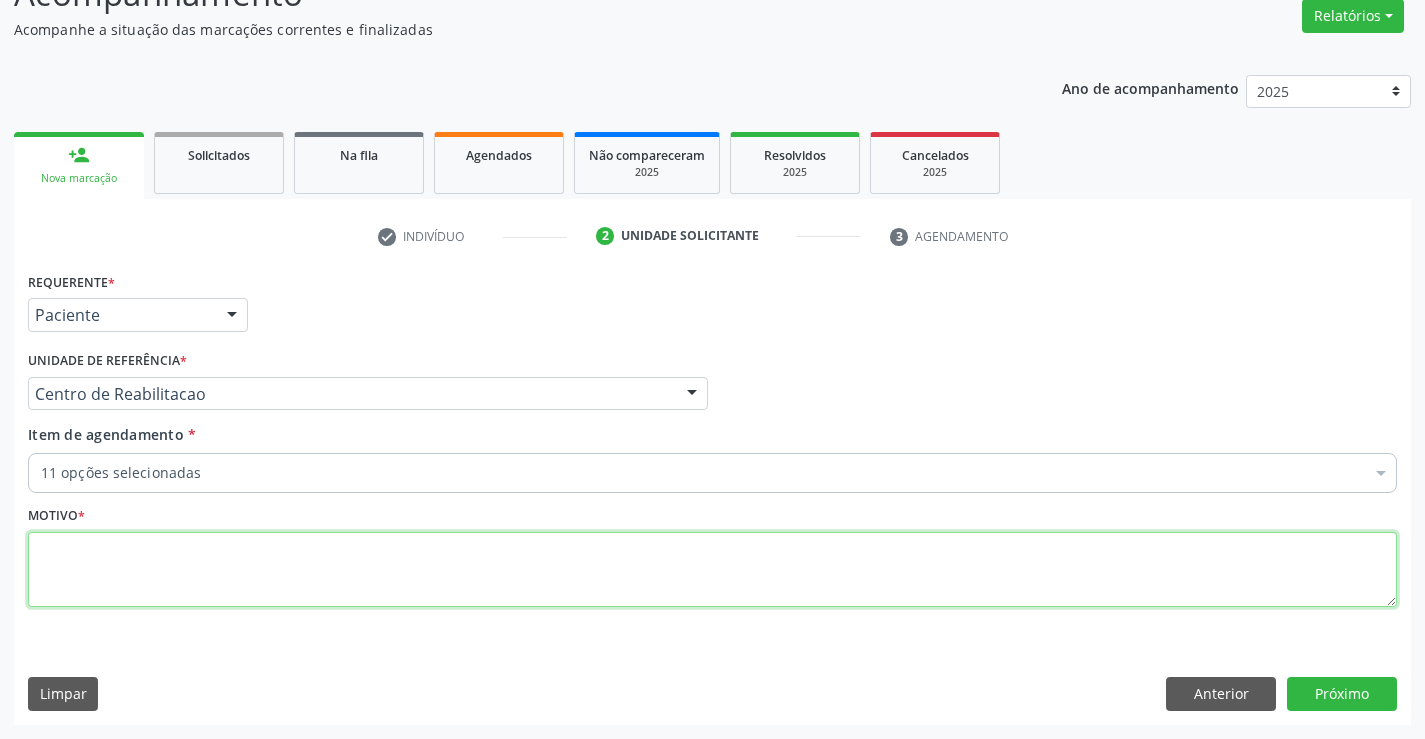 scroll, scrollTop: 0, scrollLeft: 0, axis: both 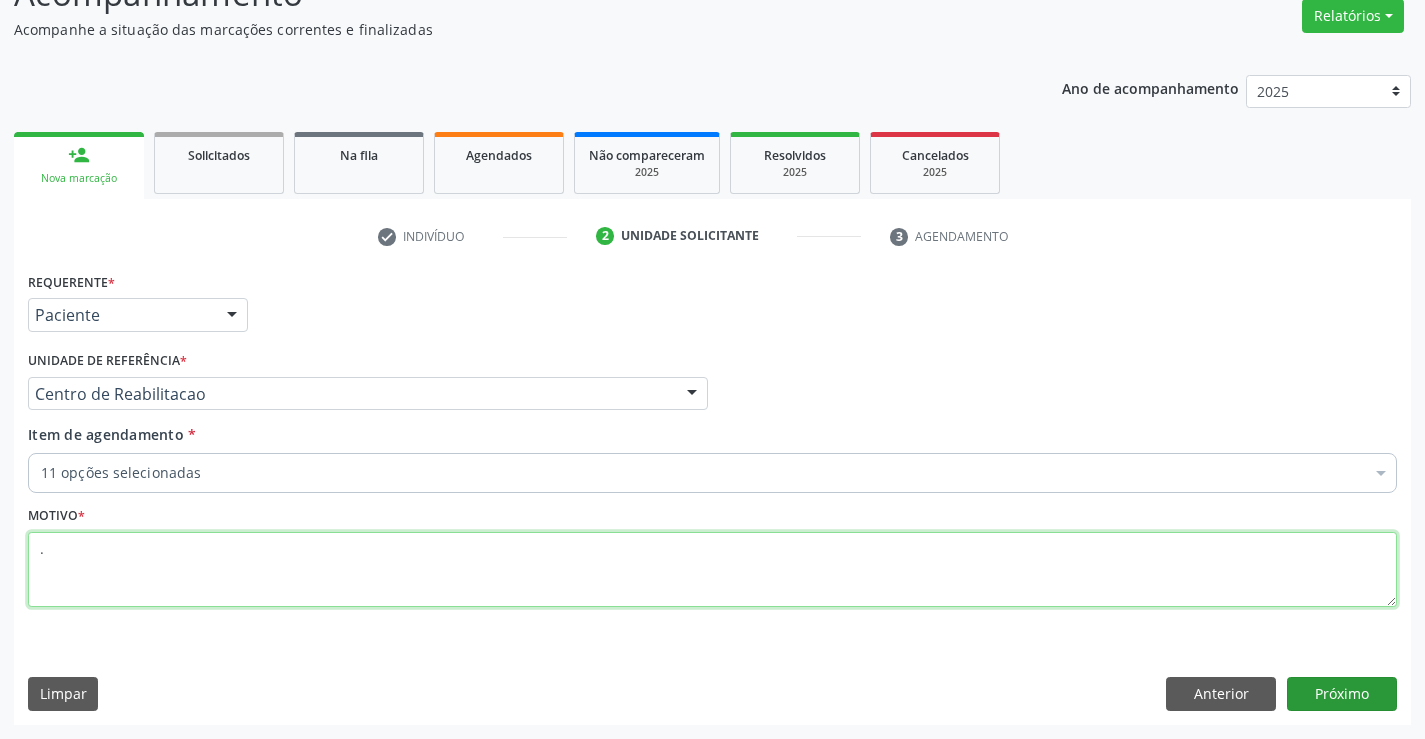 type on "." 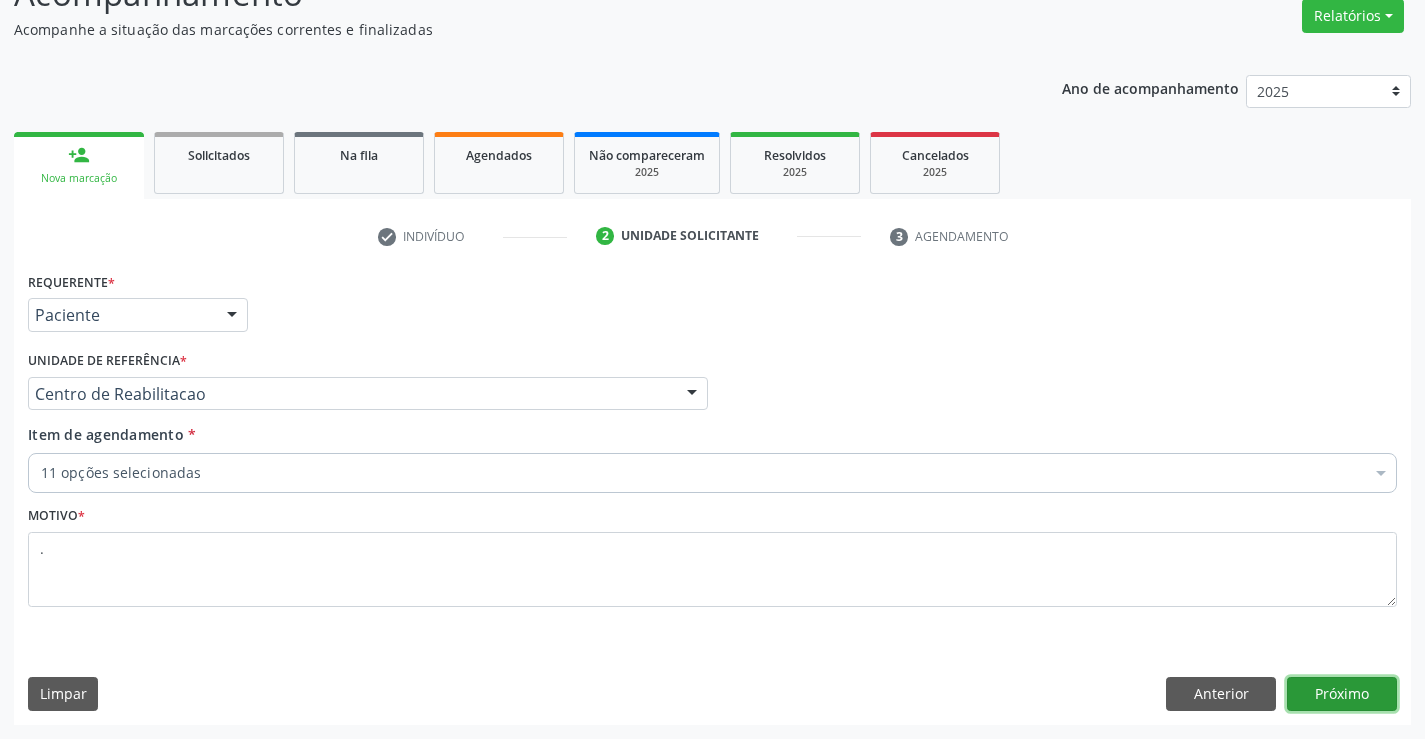click on "Próximo" at bounding box center (1342, 694) 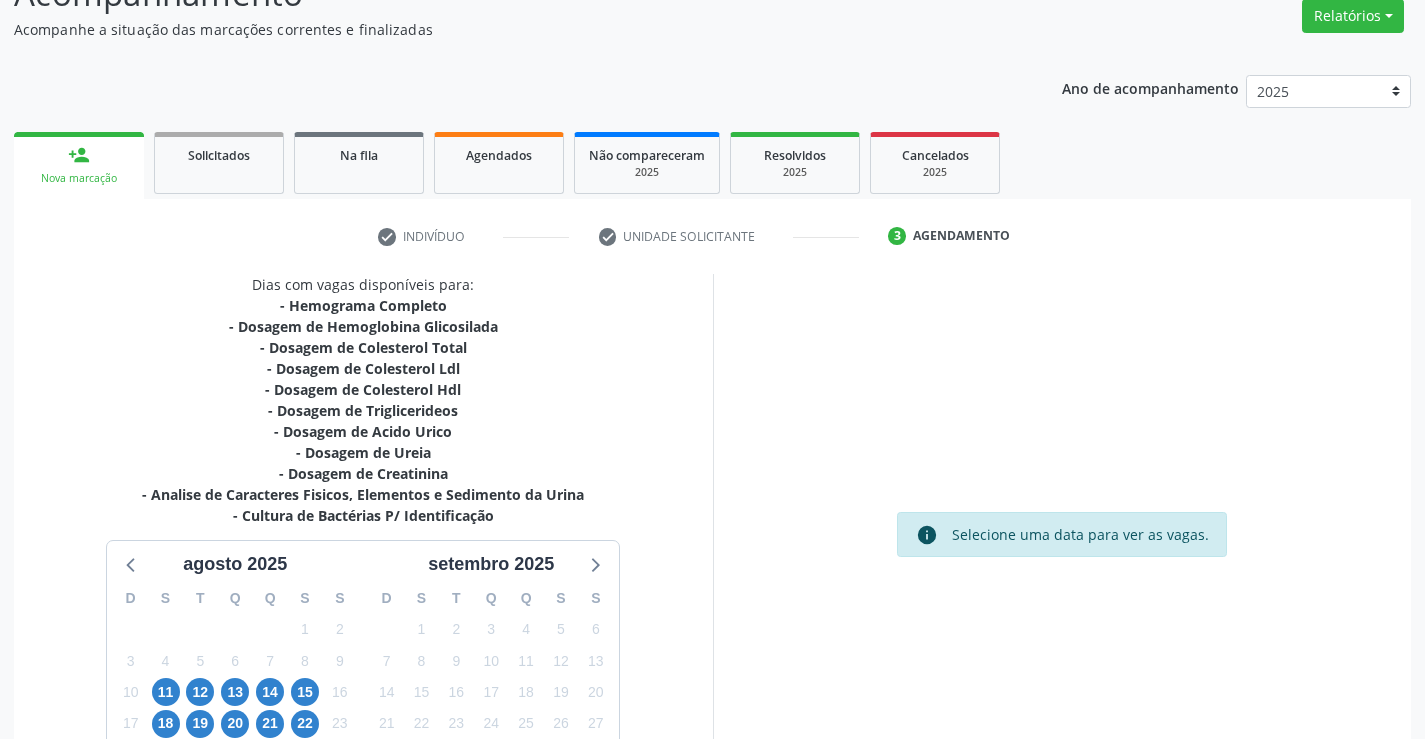 scroll, scrollTop: 341, scrollLeft: 0, axis: vertical 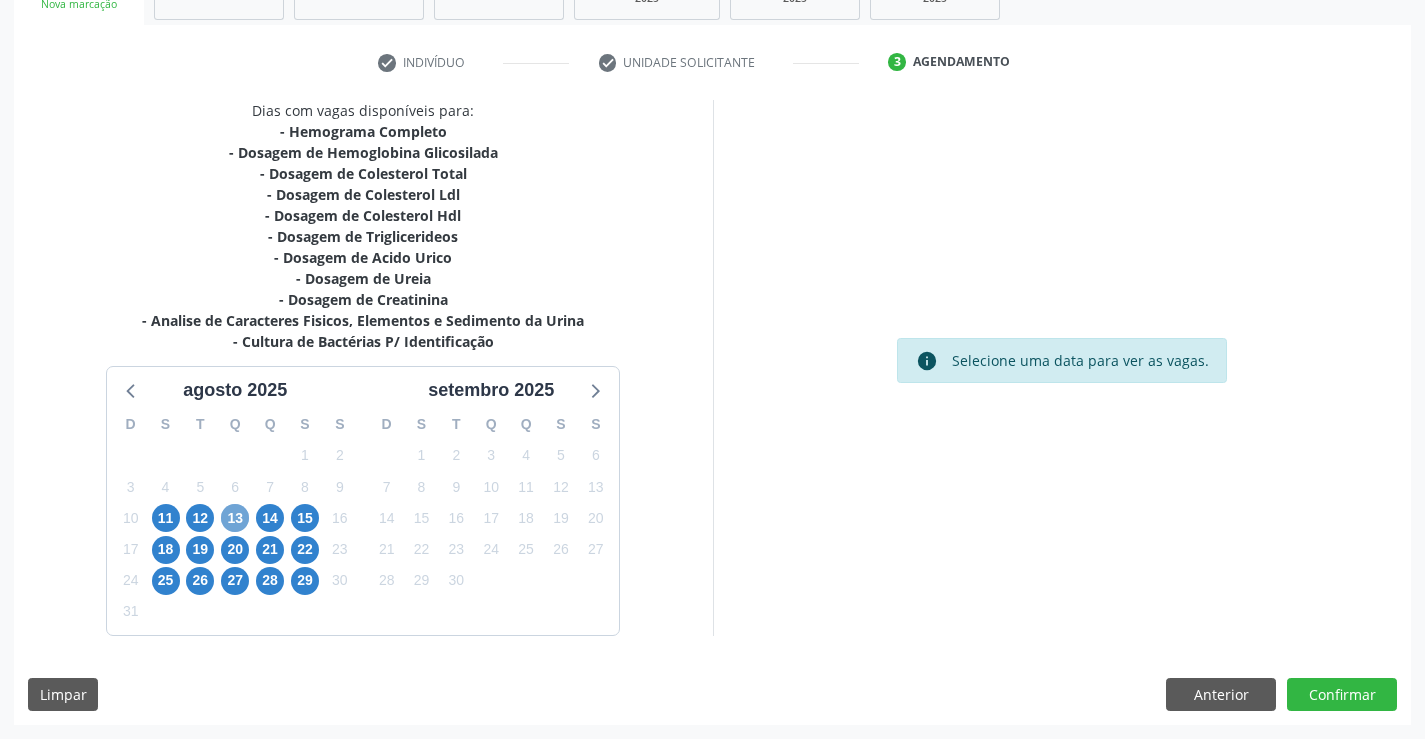 click on "13" at bounding box center (235, 518) 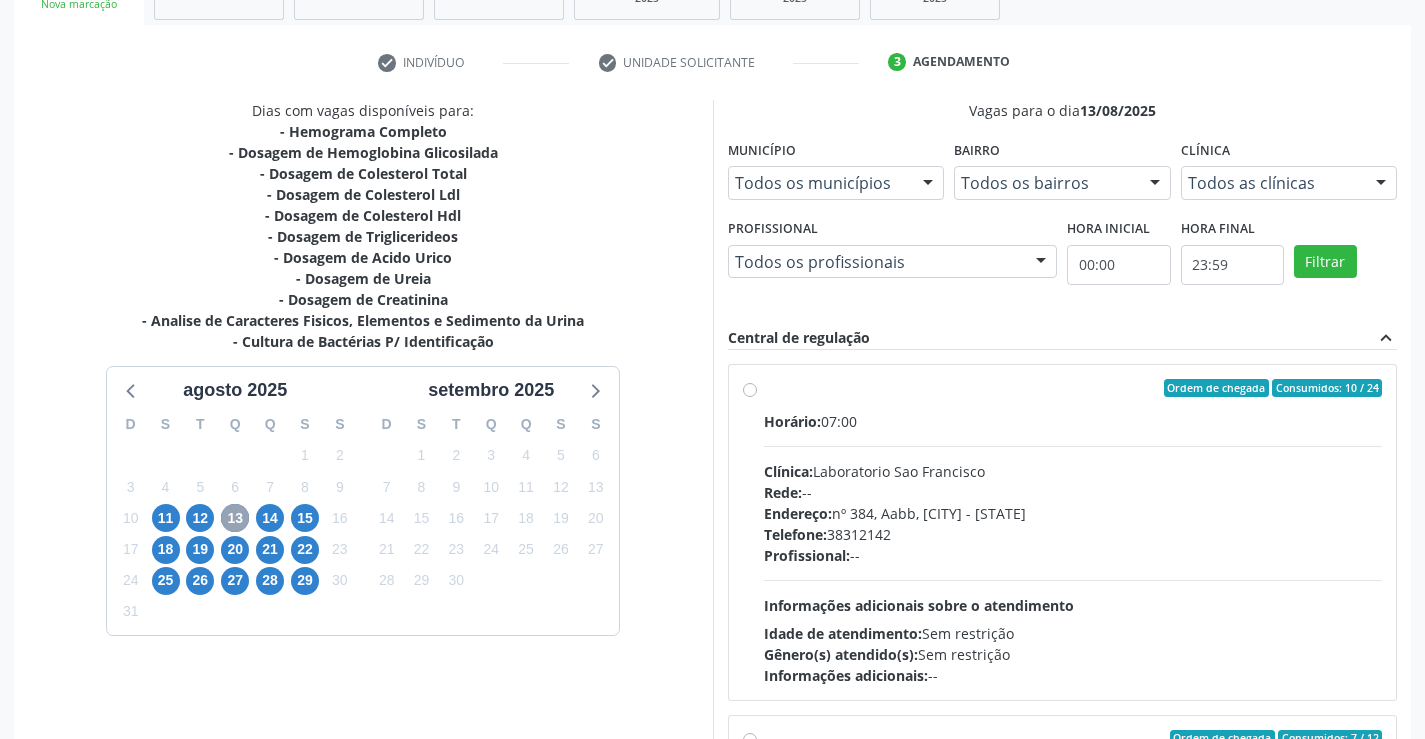 scroll, scrollTop: 456, scrollLeft: 0, axis: vertical 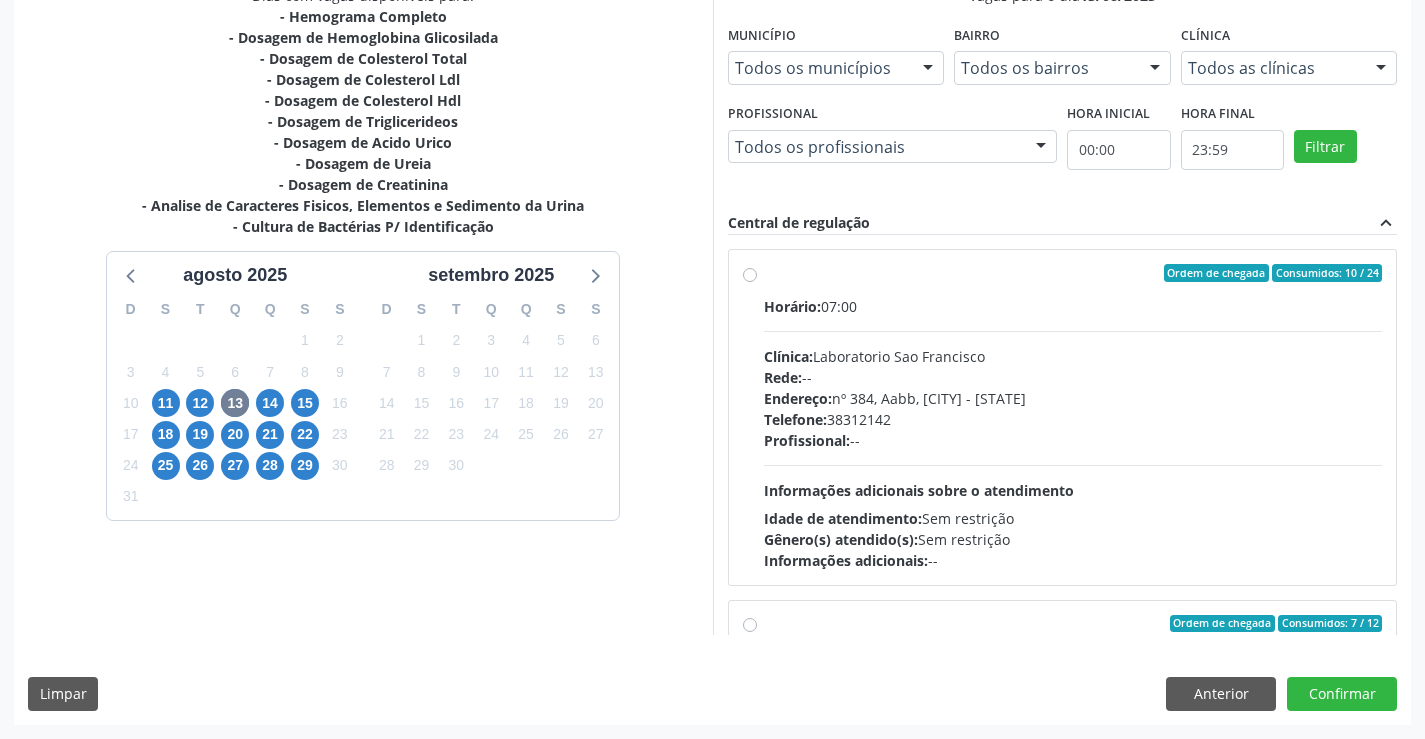 click on "Clínica:  Laboratorio Sao Francisco" at bounding box center (1073, 356) 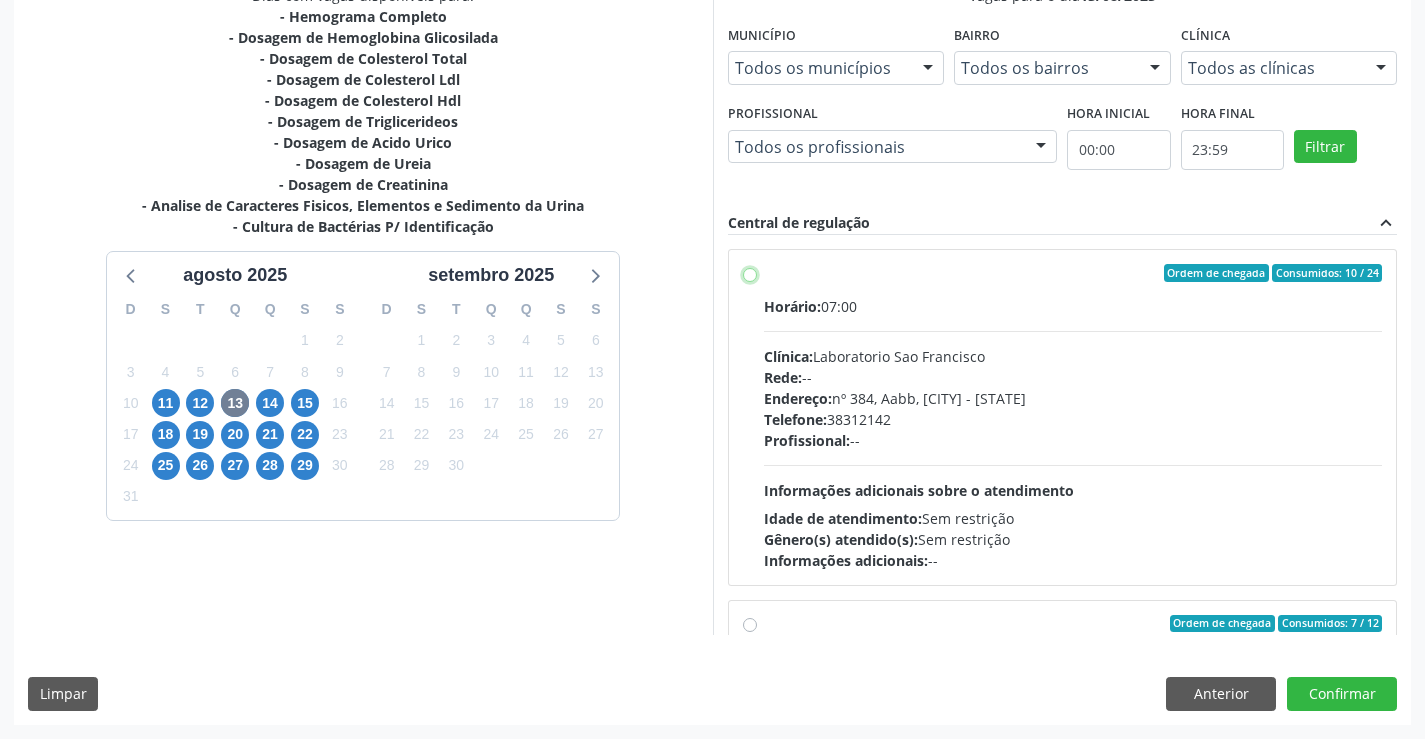 radio on "true" 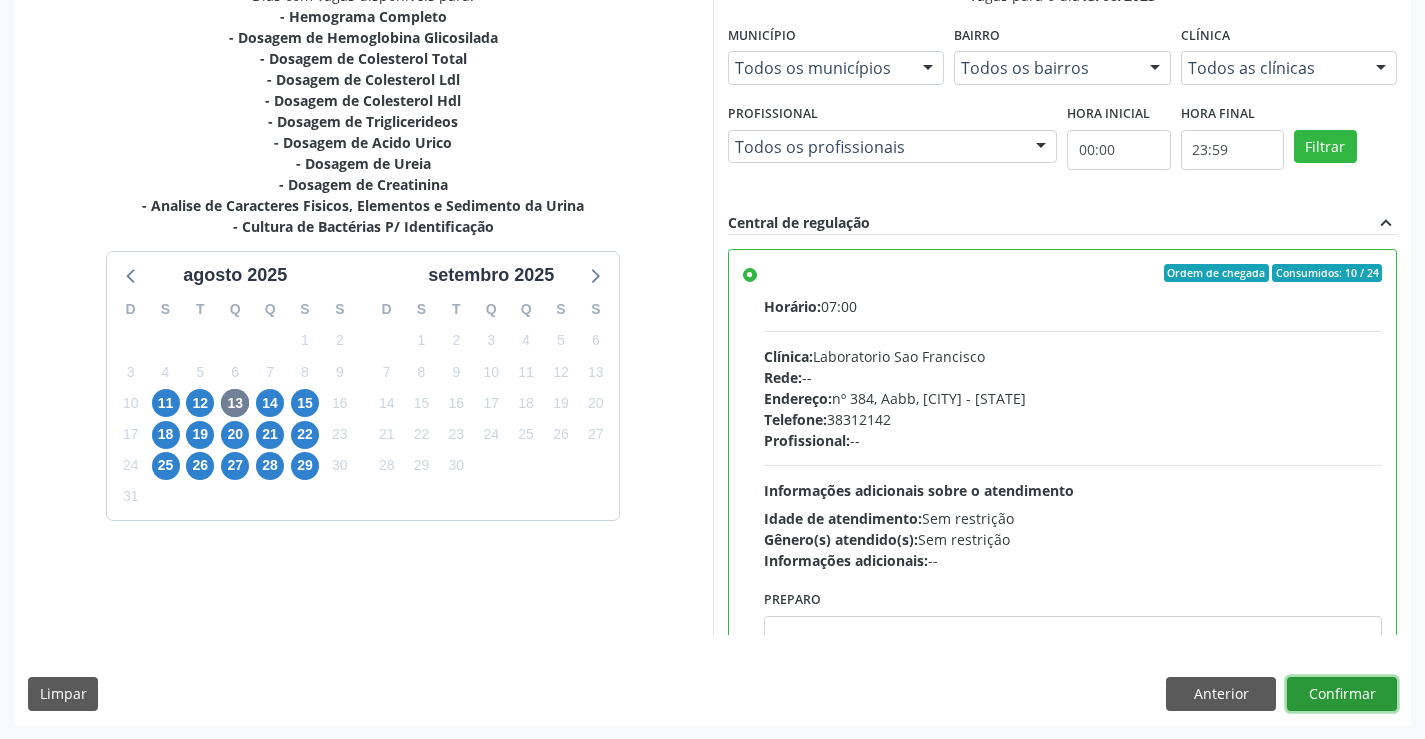 click on "Confirmar" at bounding box center (1342, 694) 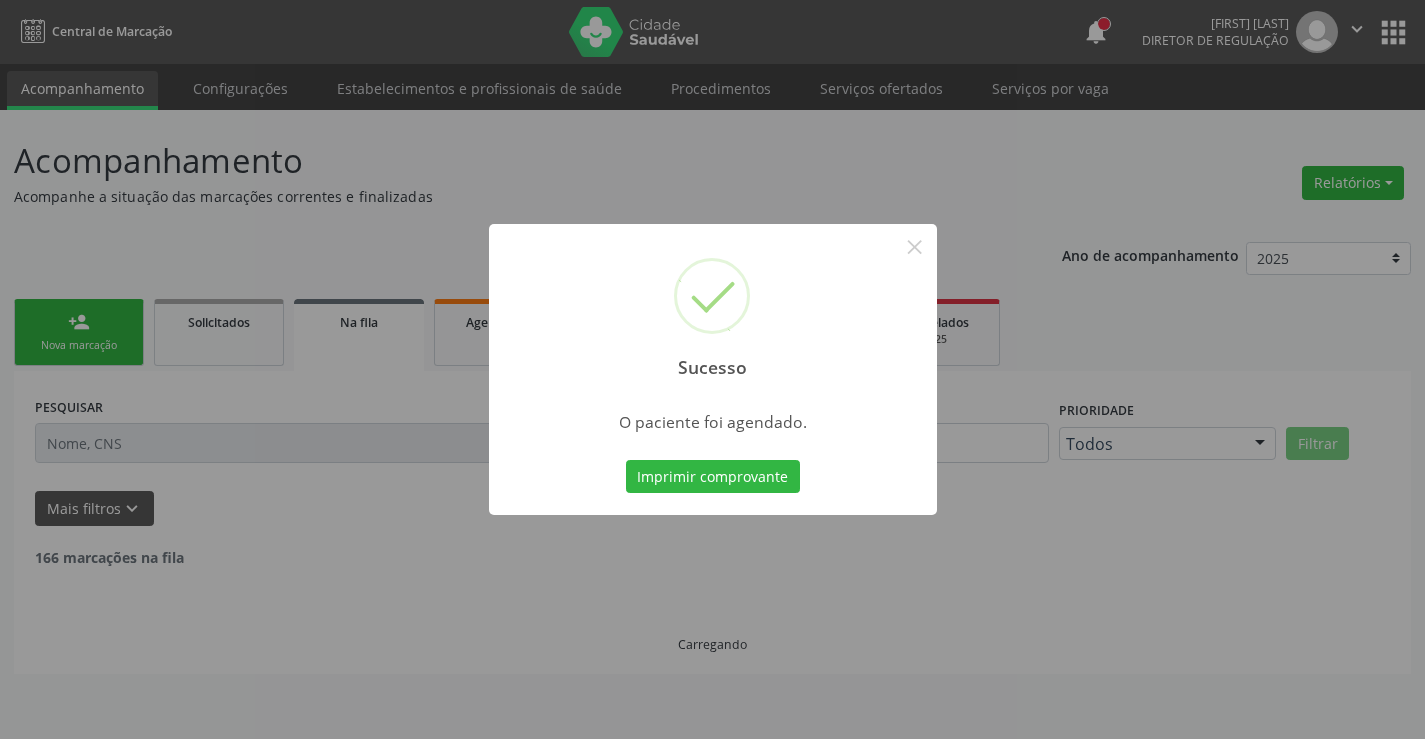 scroll, scrollTop: 0, scrollLeft: 0, axis: both 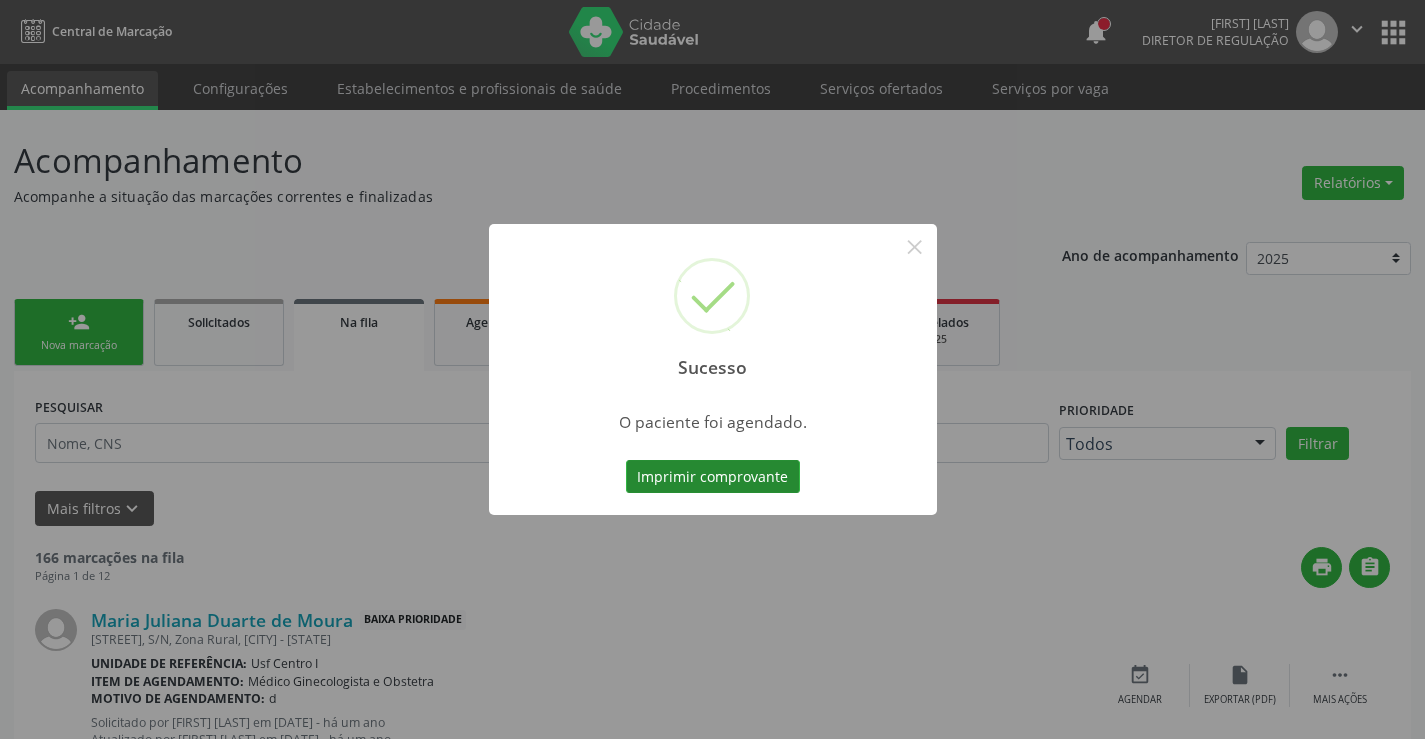 click on "Imprimir comprovante" at bounding box center [713, 477] 